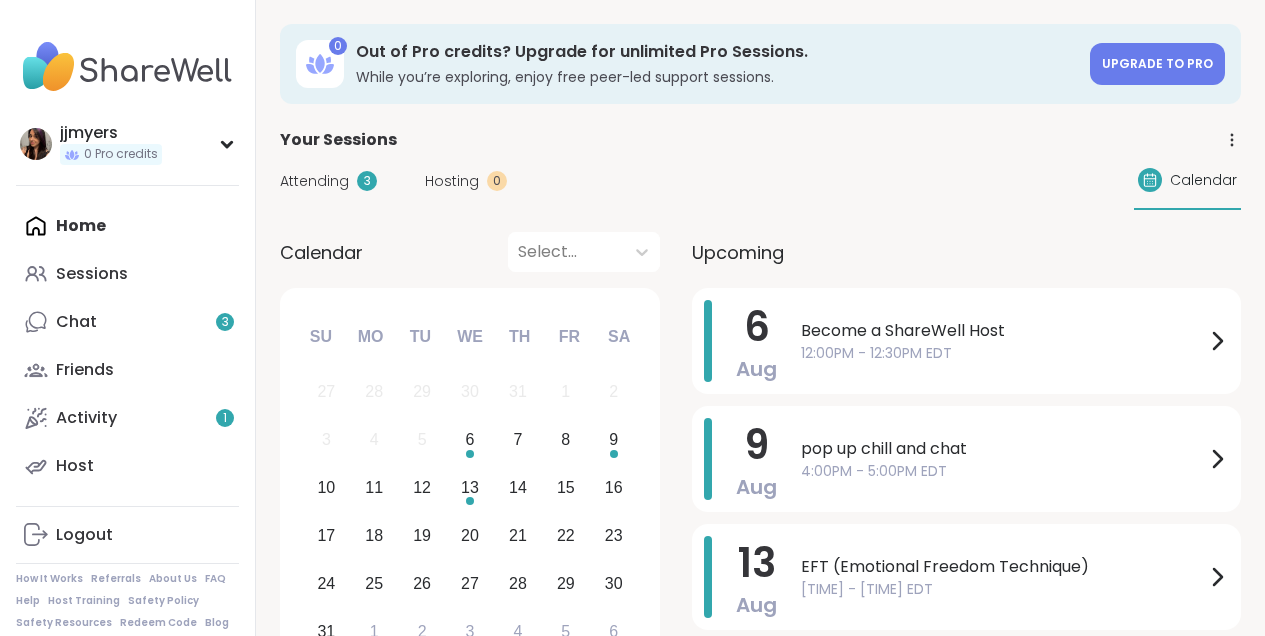 scroll, scrollTop: 0, scrollLeft: 0, axis: both 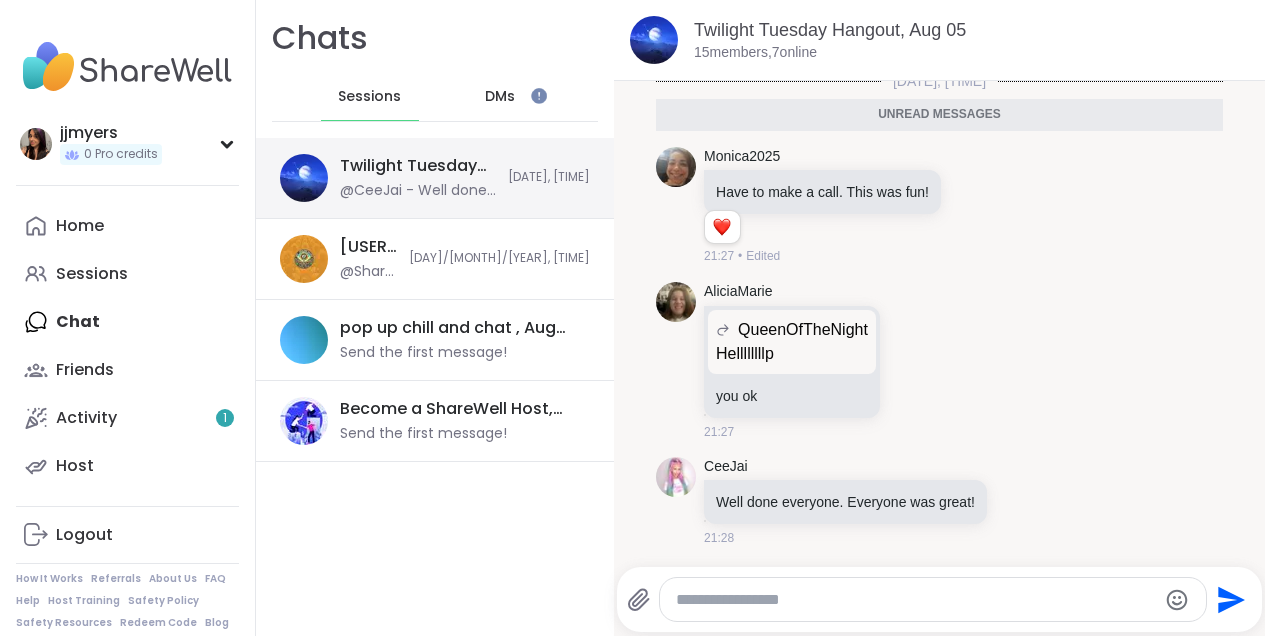 click on "@CeeJai - Well done everyone. Everyone was great!" at bounding box center (418, 191) 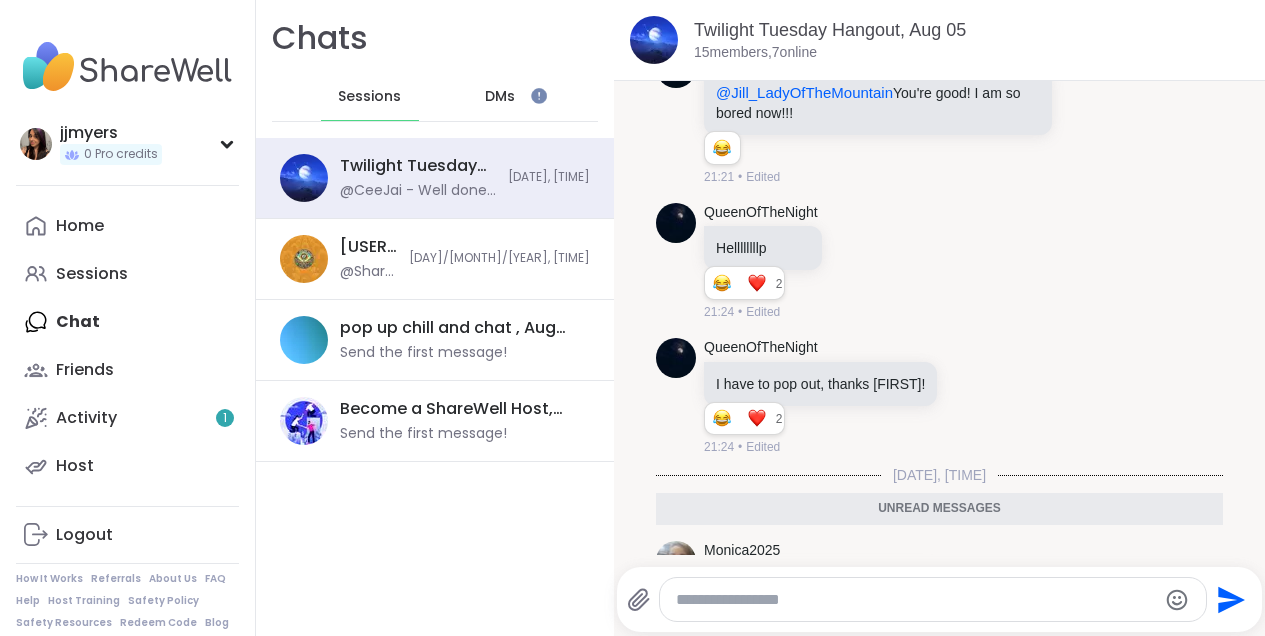 scroll, scrollTop: 9031, scrollLeft: 0, axis: vertical 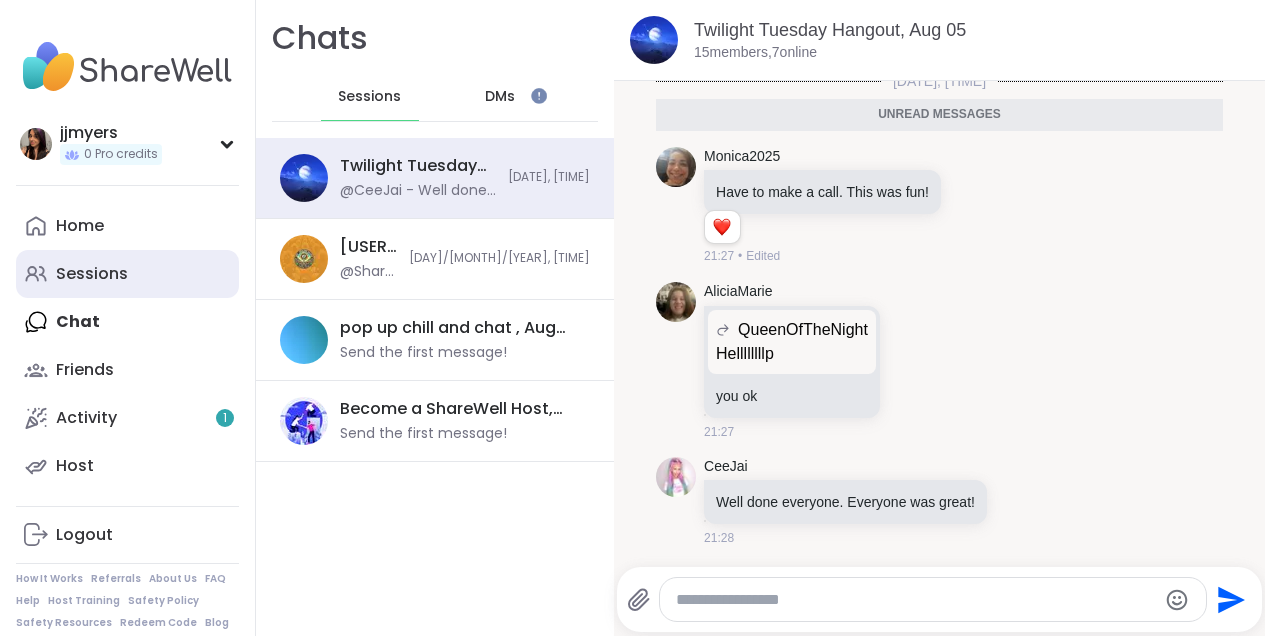 click on "Sessions" at bounding box center [92, 274] 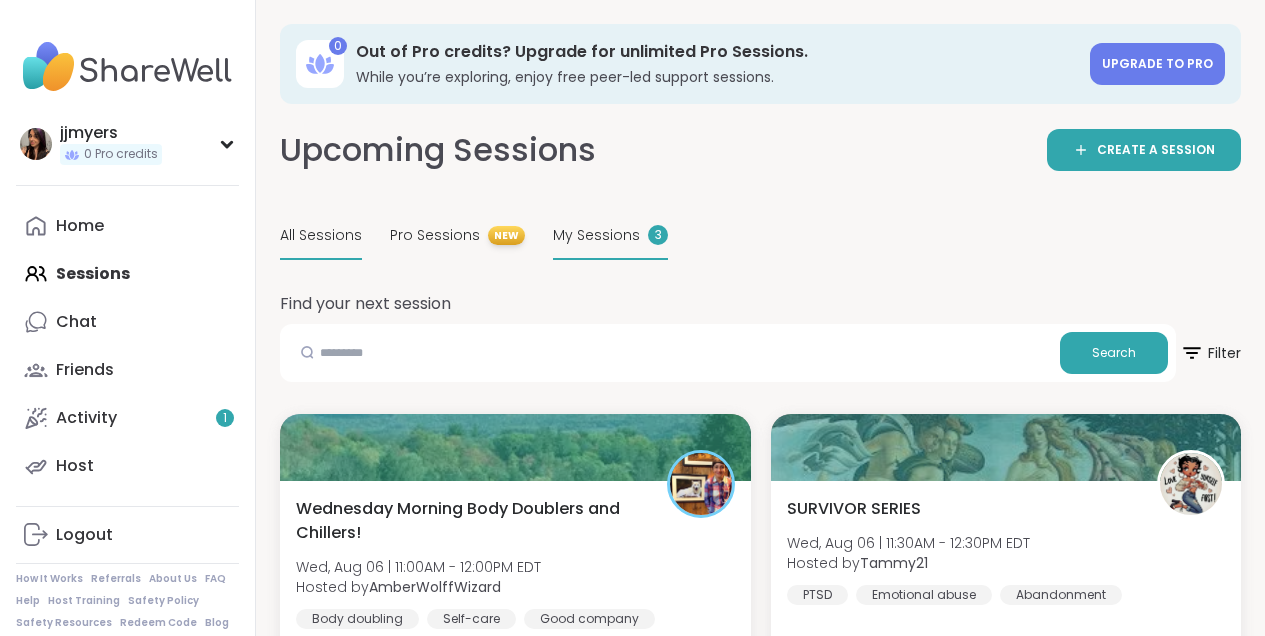 click on "My Sessions" at bounding box center (596, 235) 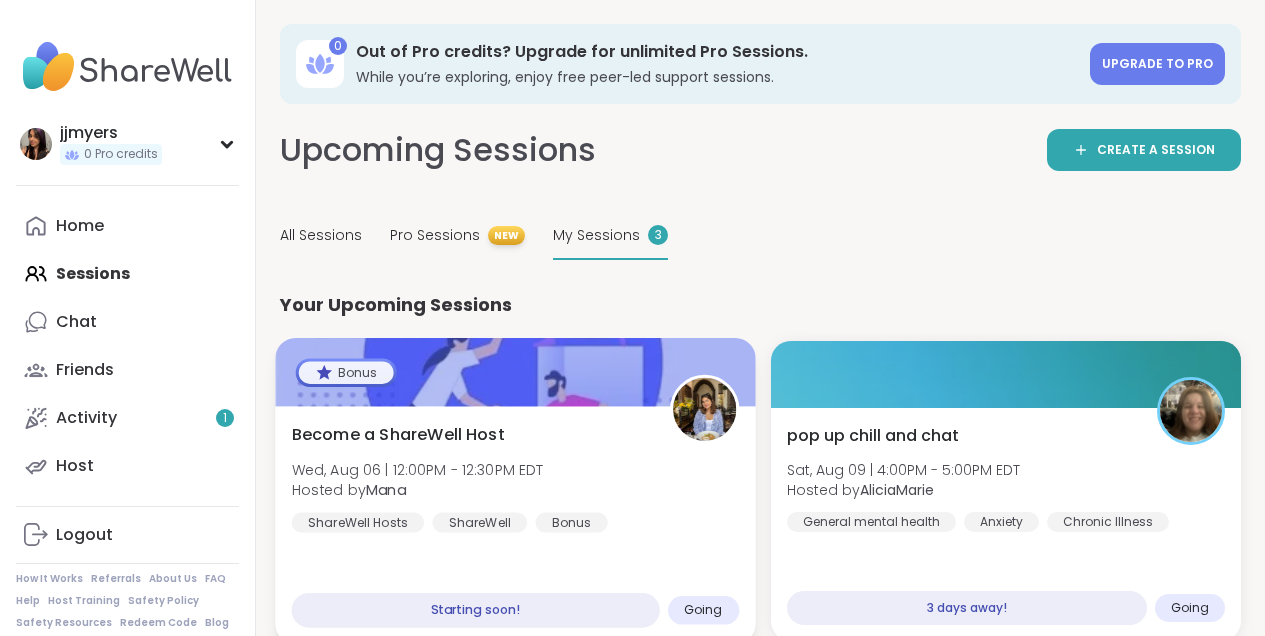 click on "Starting soon!" at bounding box center [476, 610] 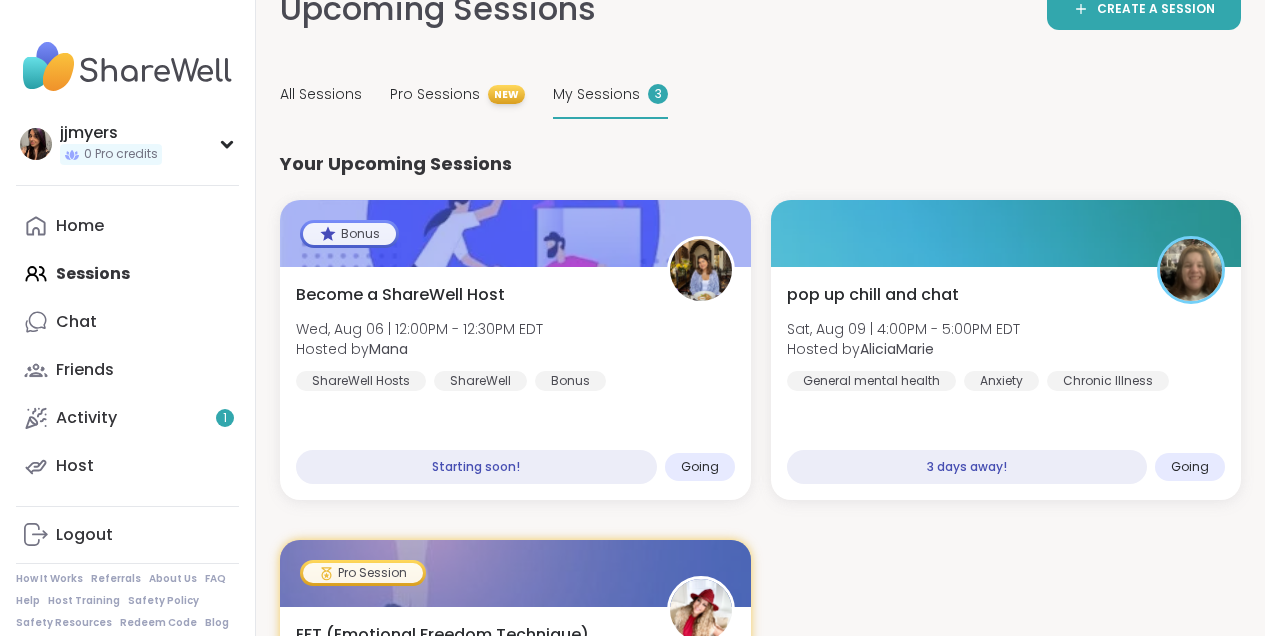 scroll, scrollTop: 145, scrollLeft: 0, axis: vertical 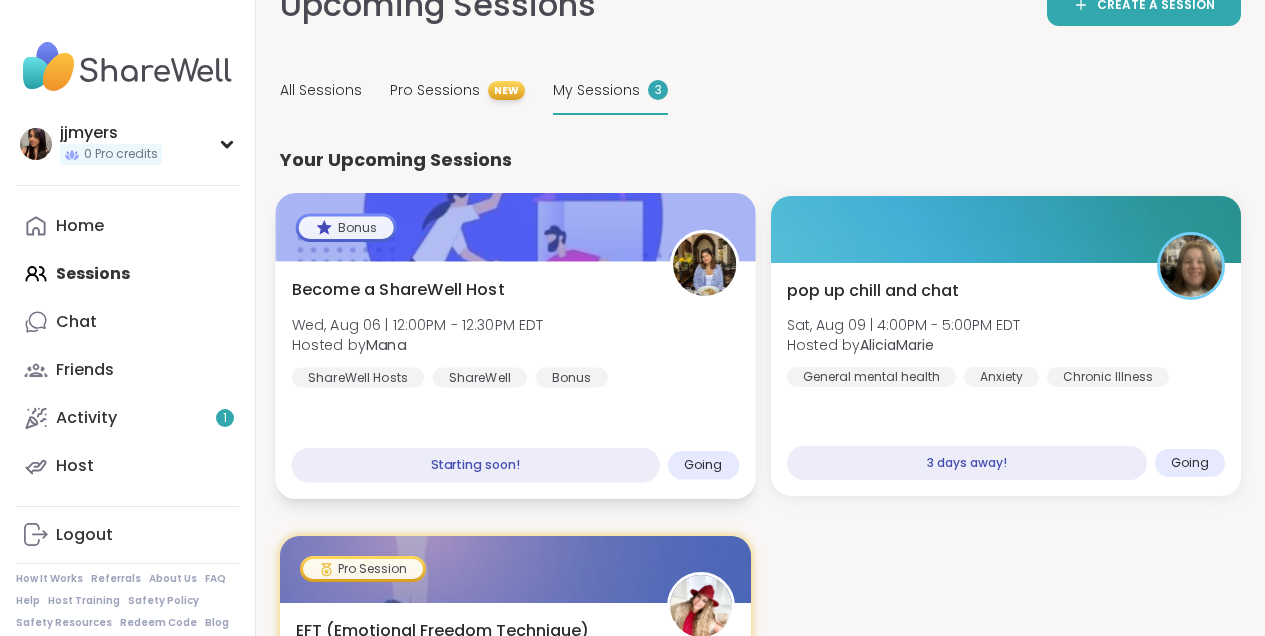 click on "Become a ShareWell Host Wed, Aug 06 | [TIME] EDT Hosted by  [USERNAME] ShareWell Hosts ShareWell Bonus Starting soon! Going" at bounding box center [515, 380] 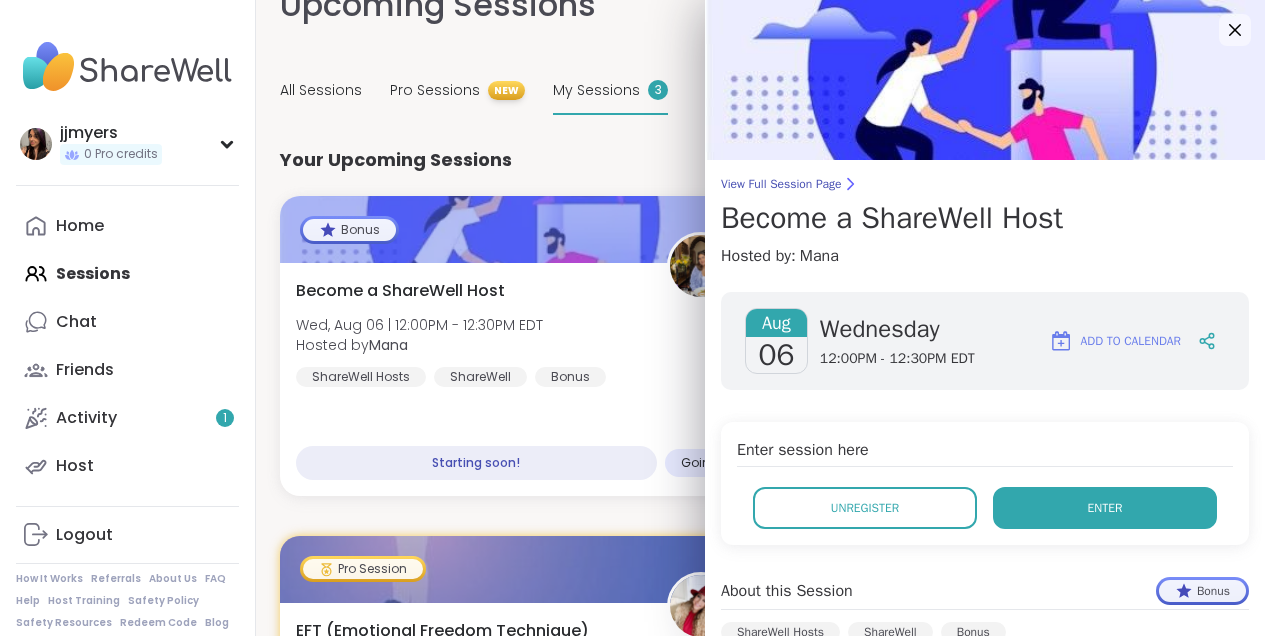 click on "Enter" at bounding box center (1105, 508) 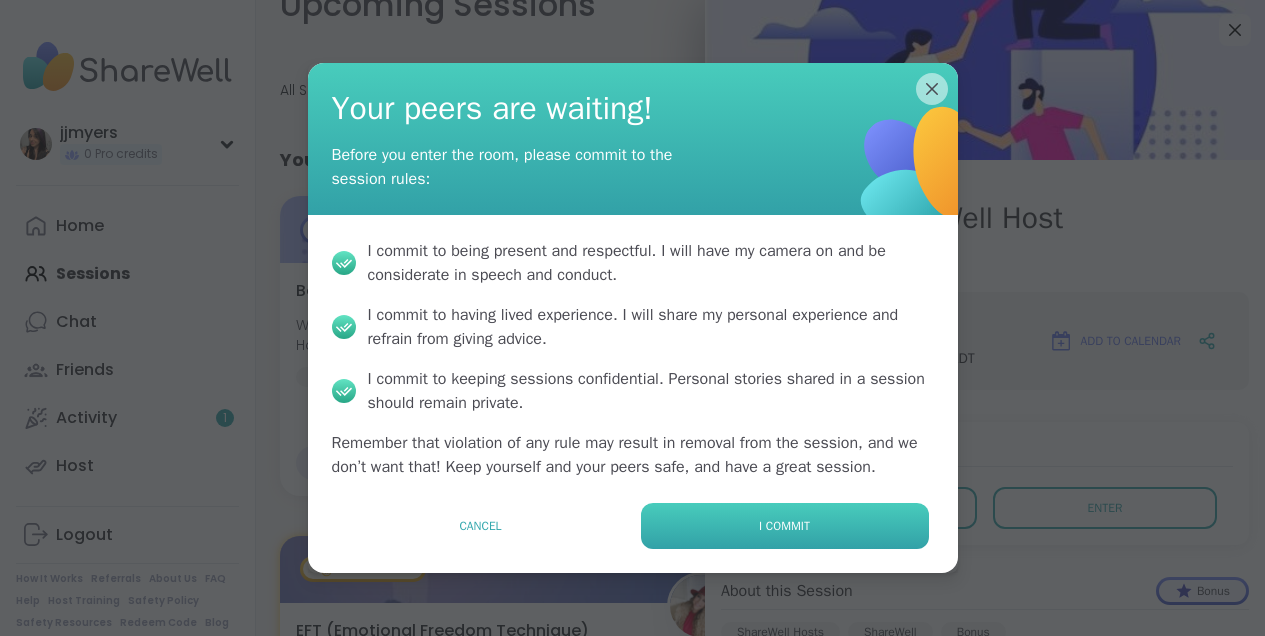 click on "I commit" at bounding box center [785, 526] 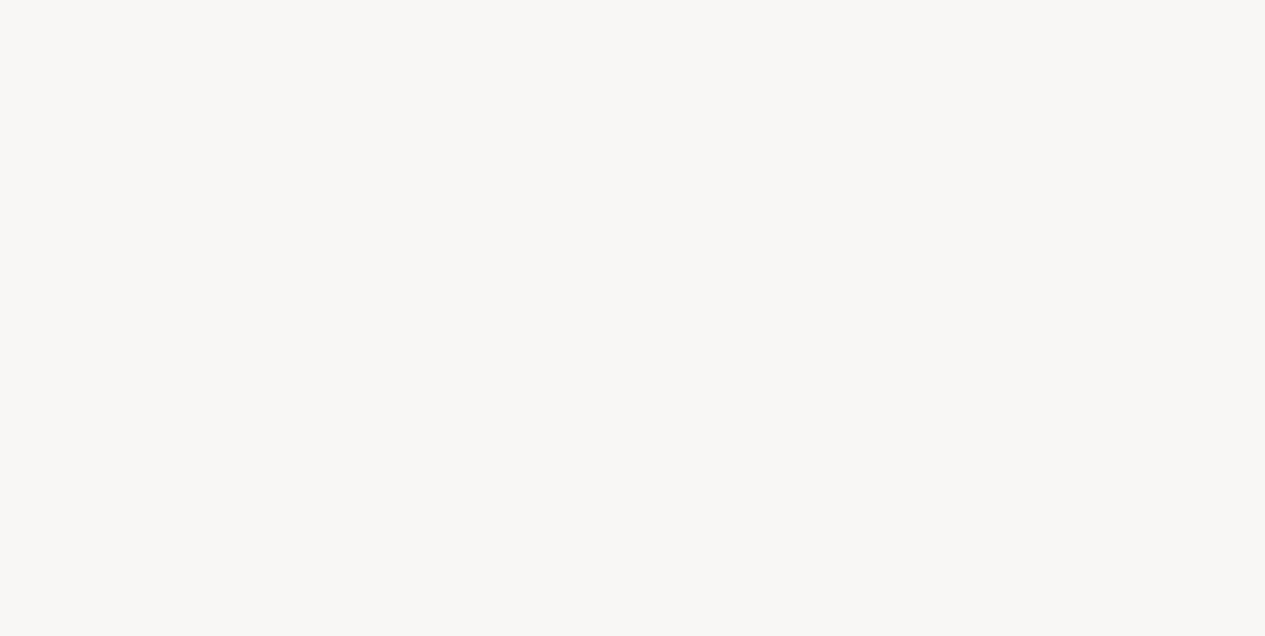 scroll, scrollTop: 0, scrollLeft: 0, axis: both 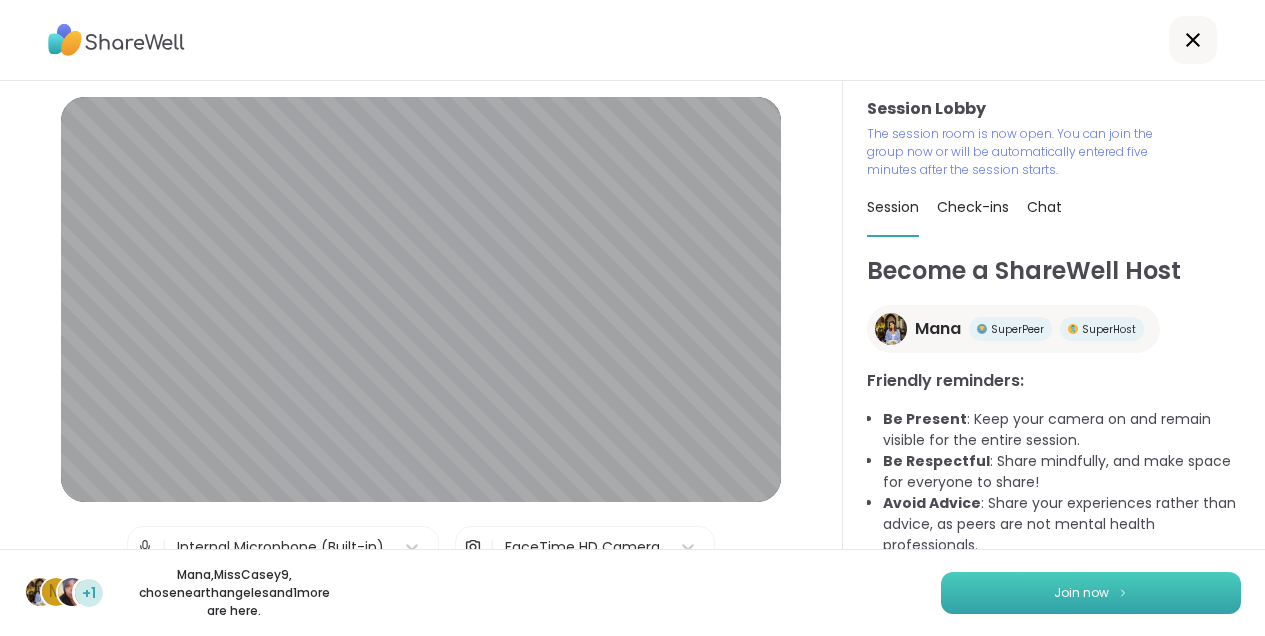 click on "Join now" at bounding box center (1081, 593) 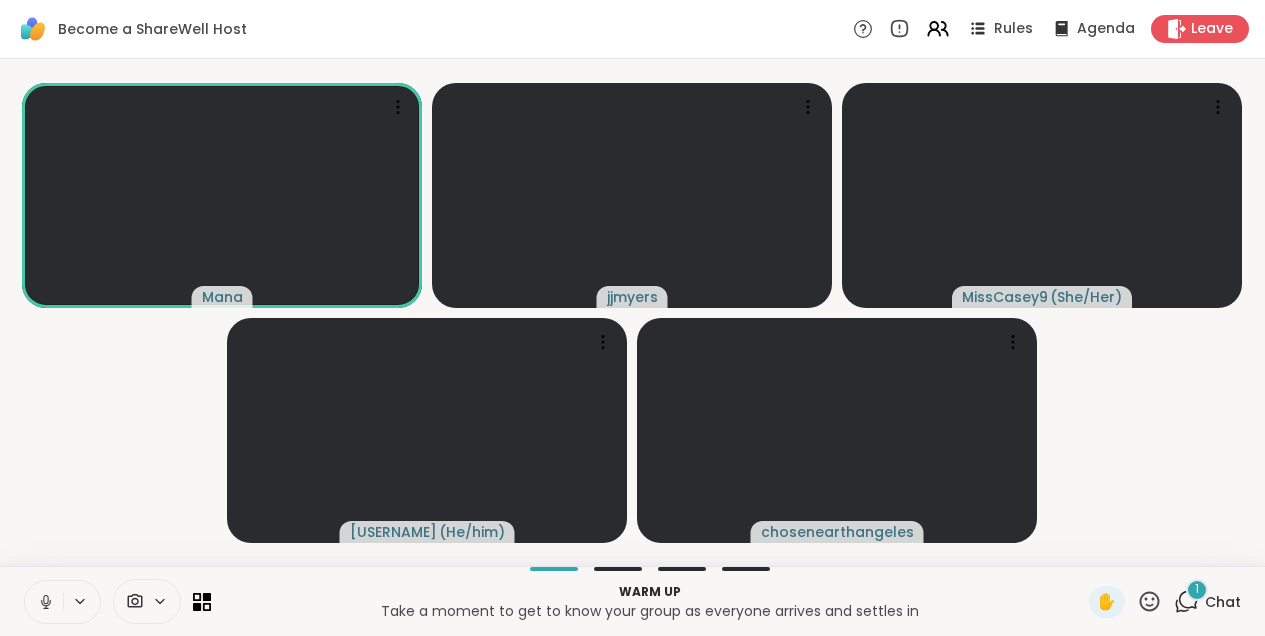 click 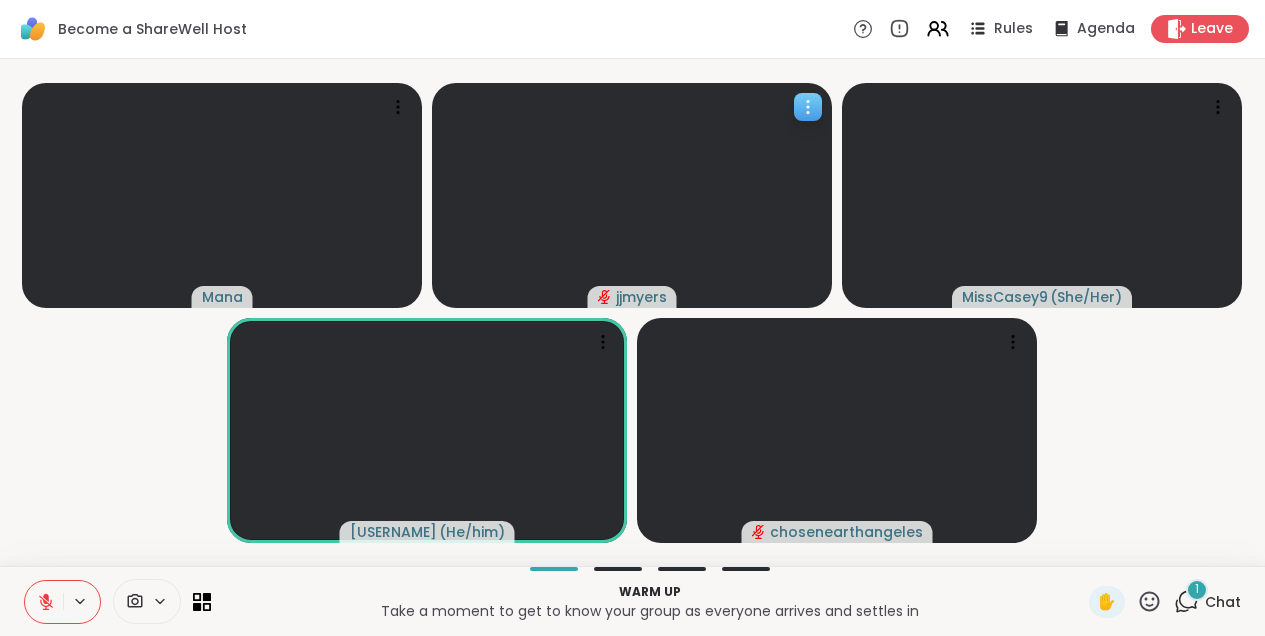 click 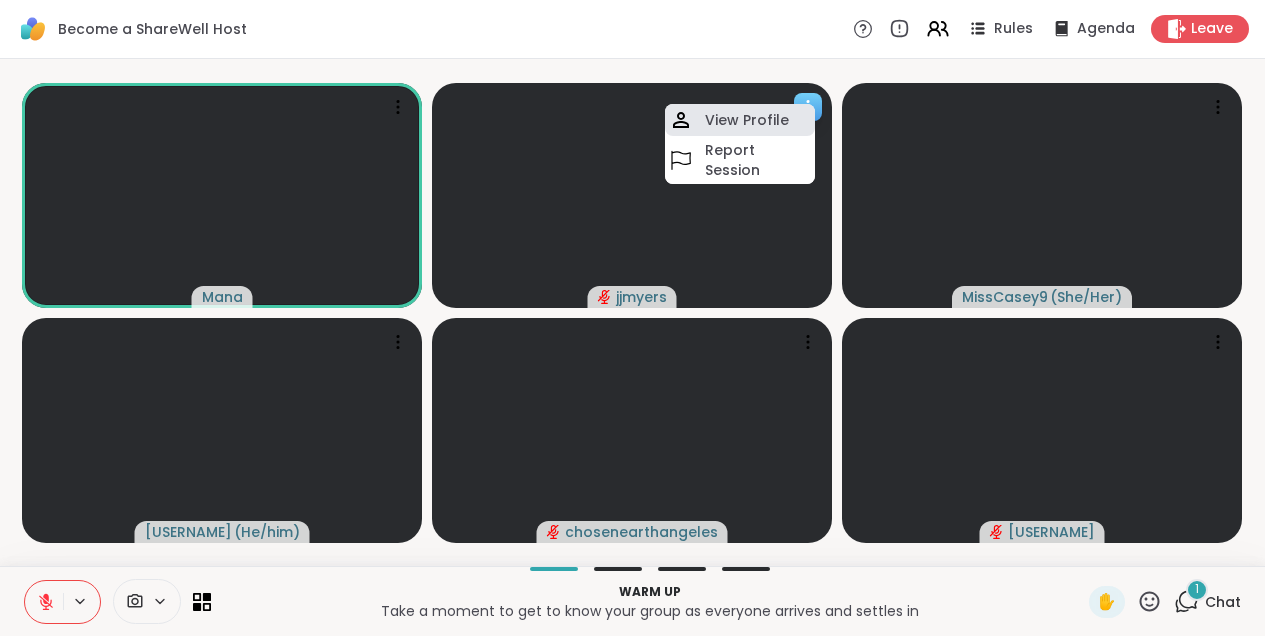 click on "View Profile" at bounding box center (747, 120) 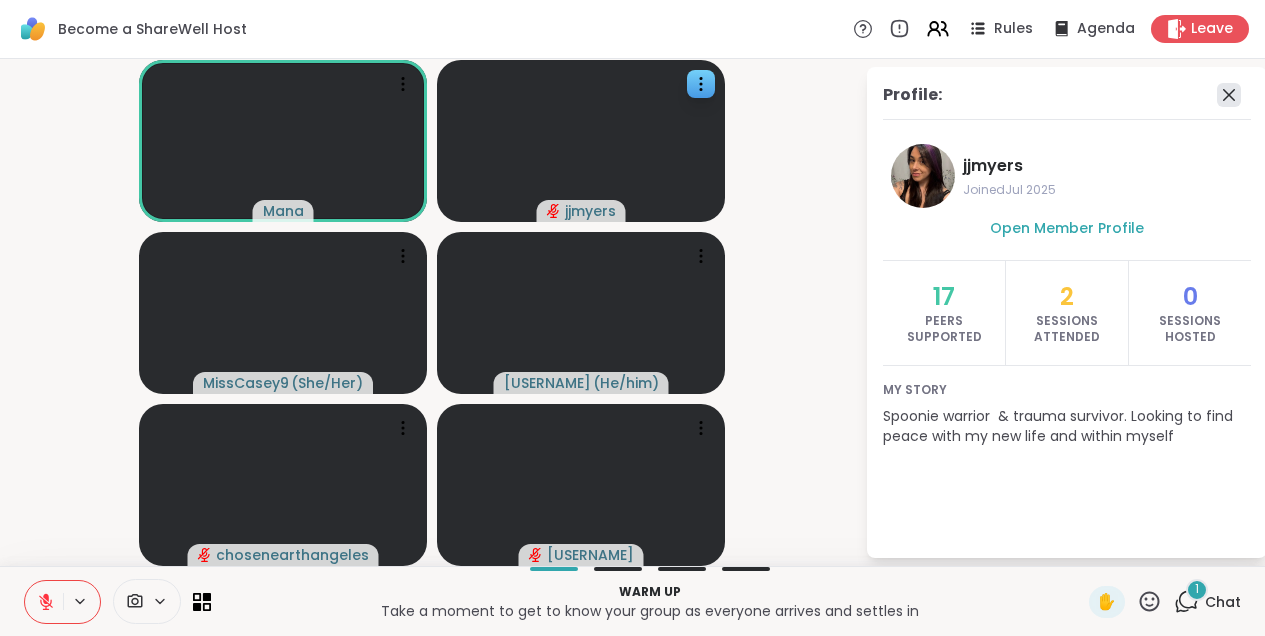 click 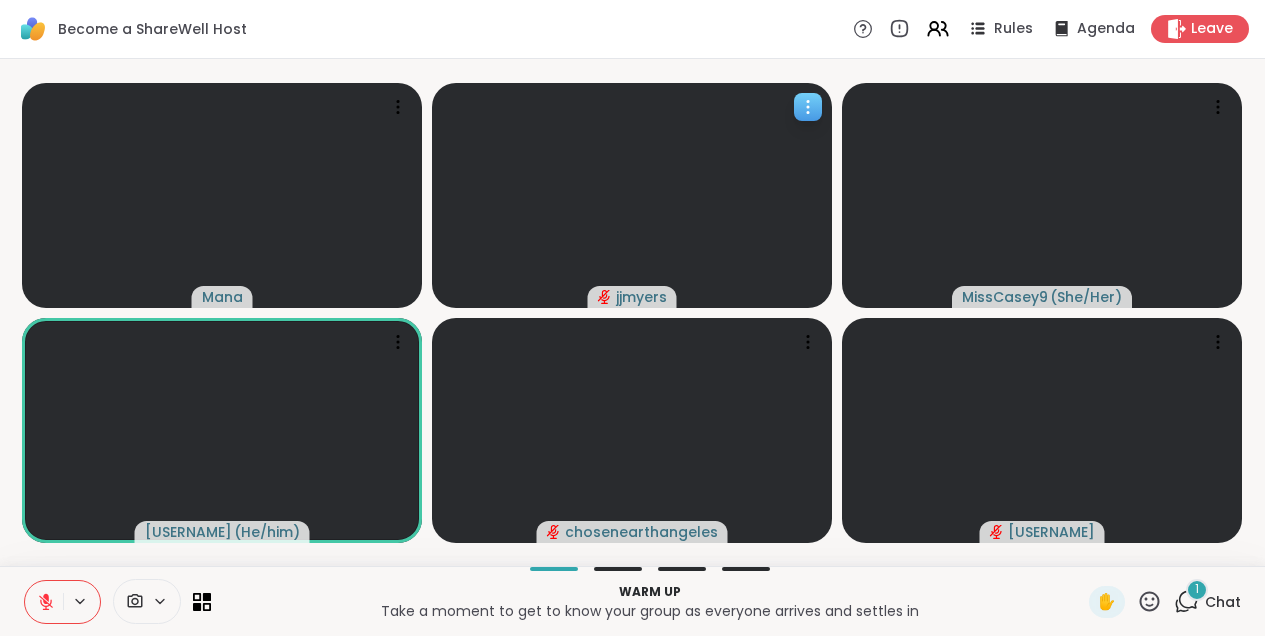 click on "jjmyers" at bounding box center (641, 297) 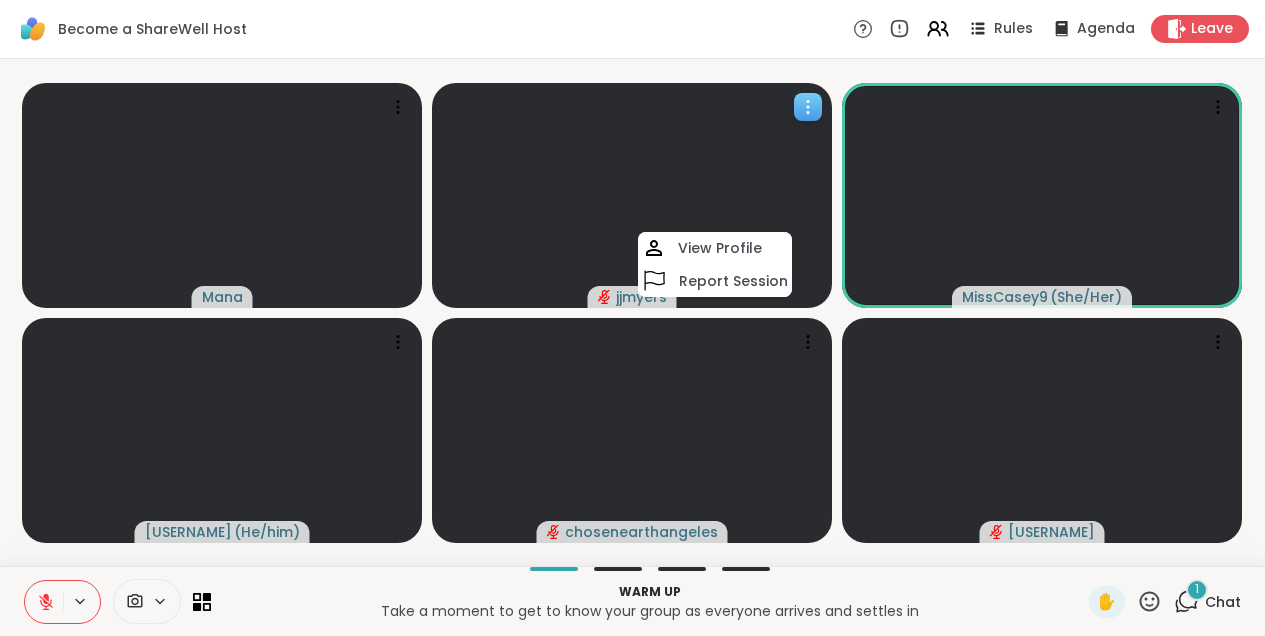 click on "jjmyers" at bounding box center (641, 297) 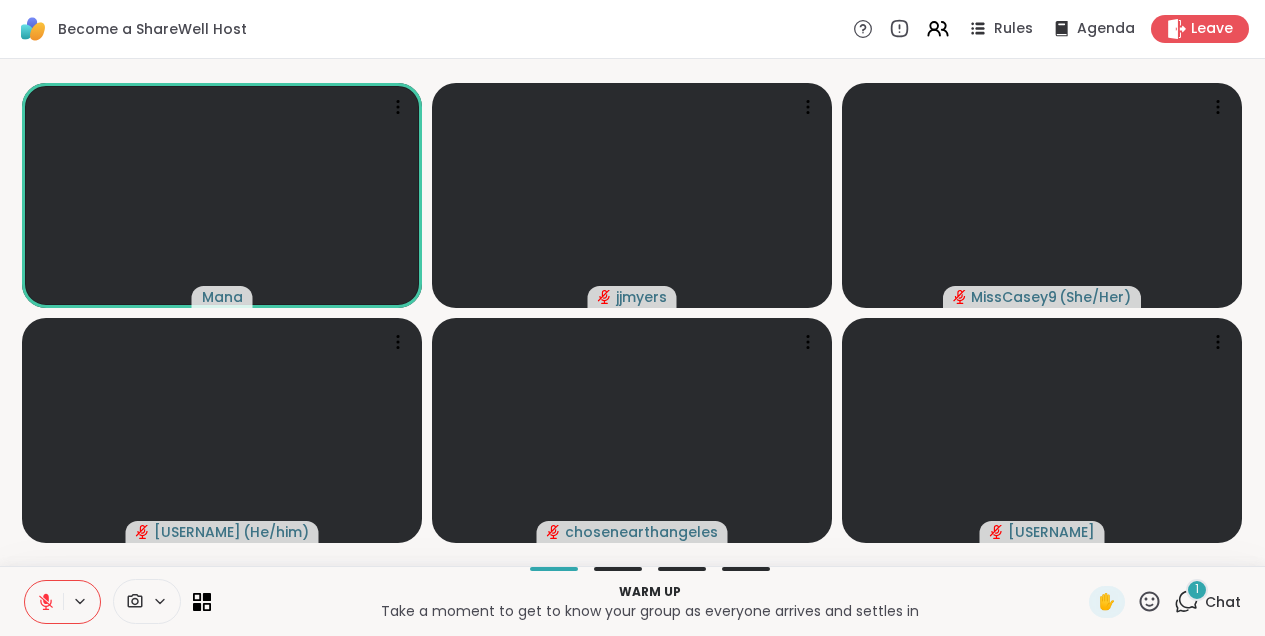 click on "Chat" at bounding box center (1223, 602) 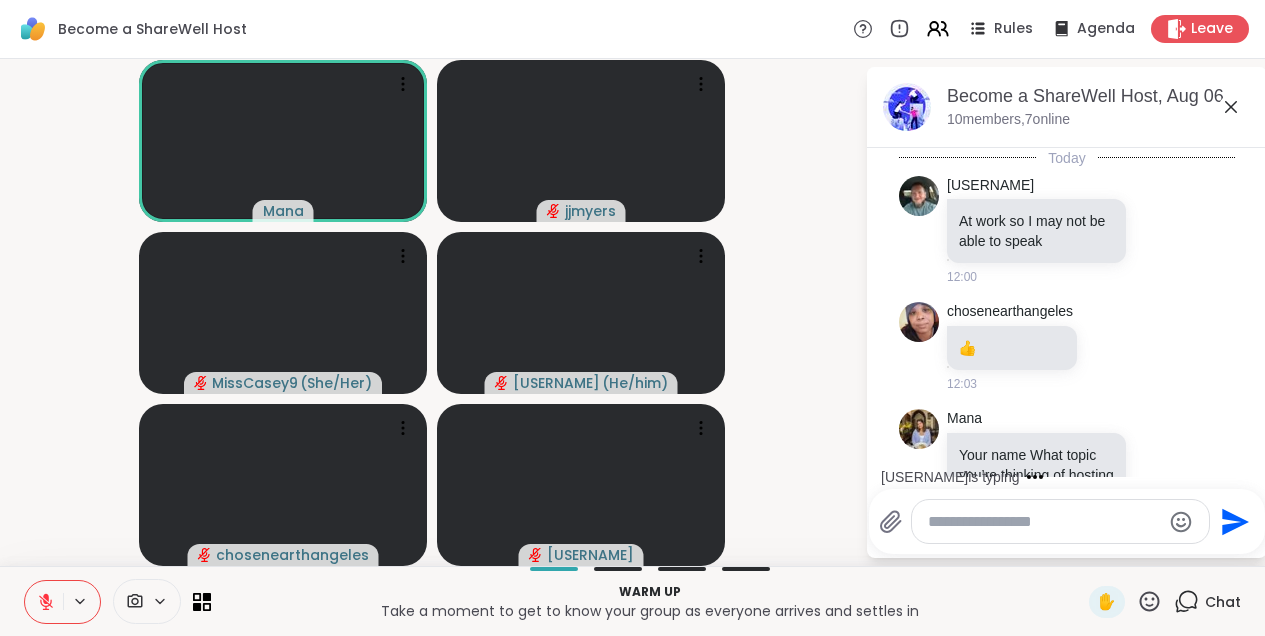 scroll, scrollTop: 111, scrollLeft: 0, axis: vertical 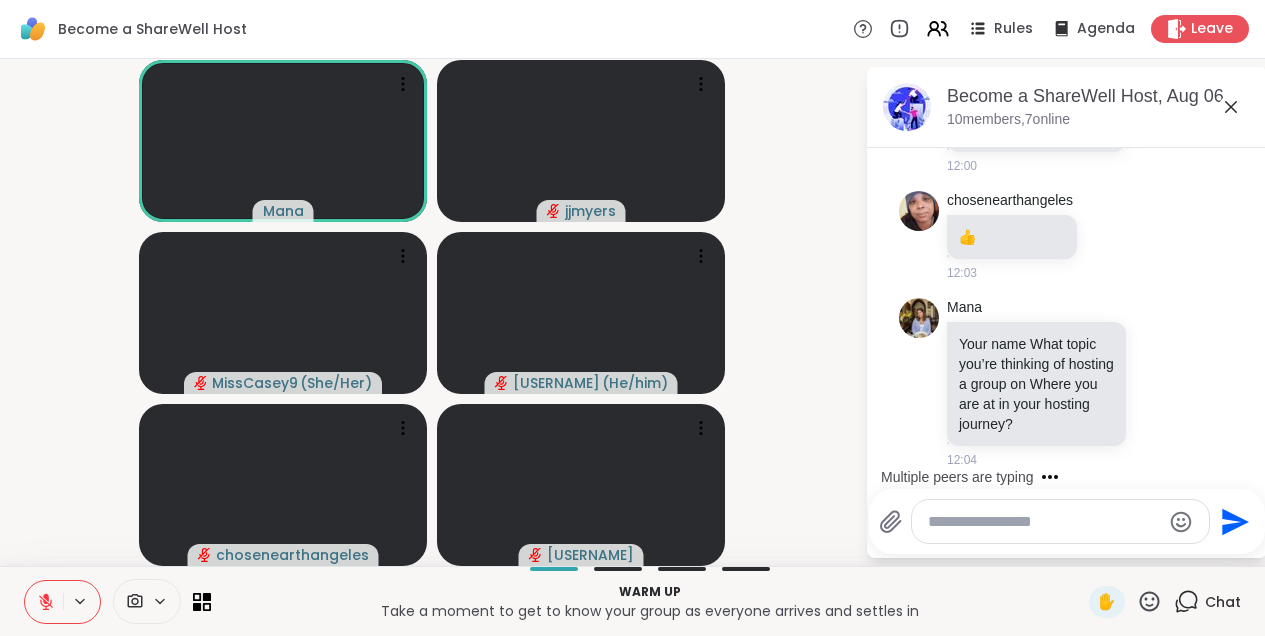 click at bounding box center [44, 602] 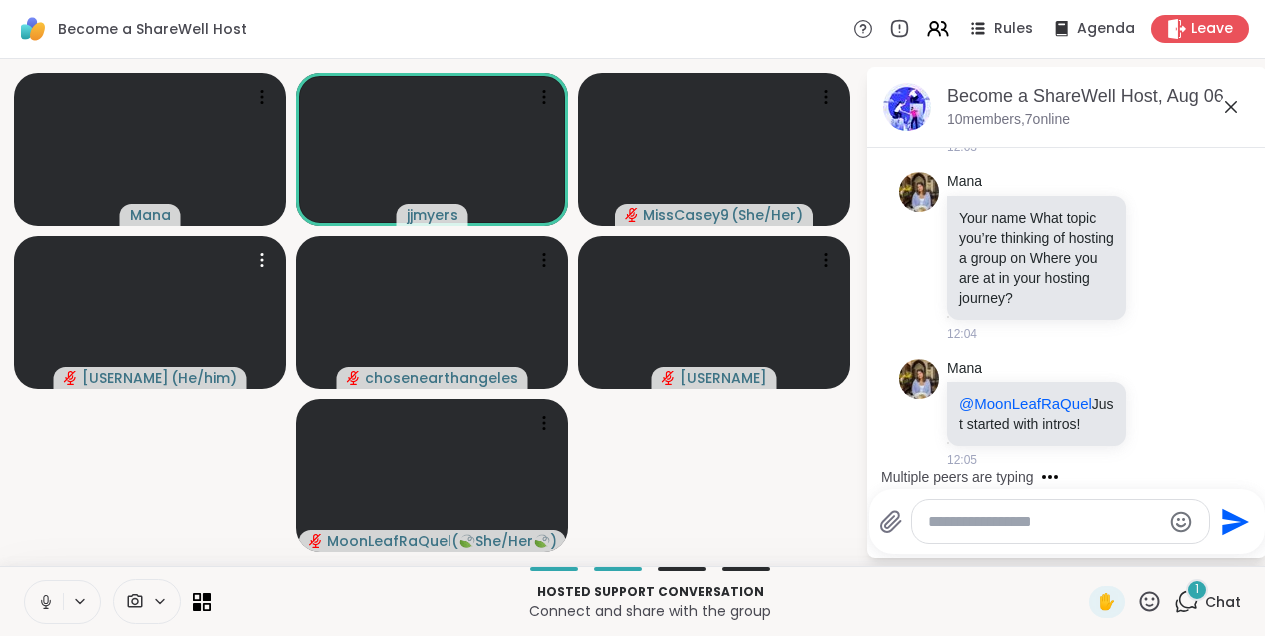 scroll, scrollTop: 424, scrollLeft: 0, axis: vertical 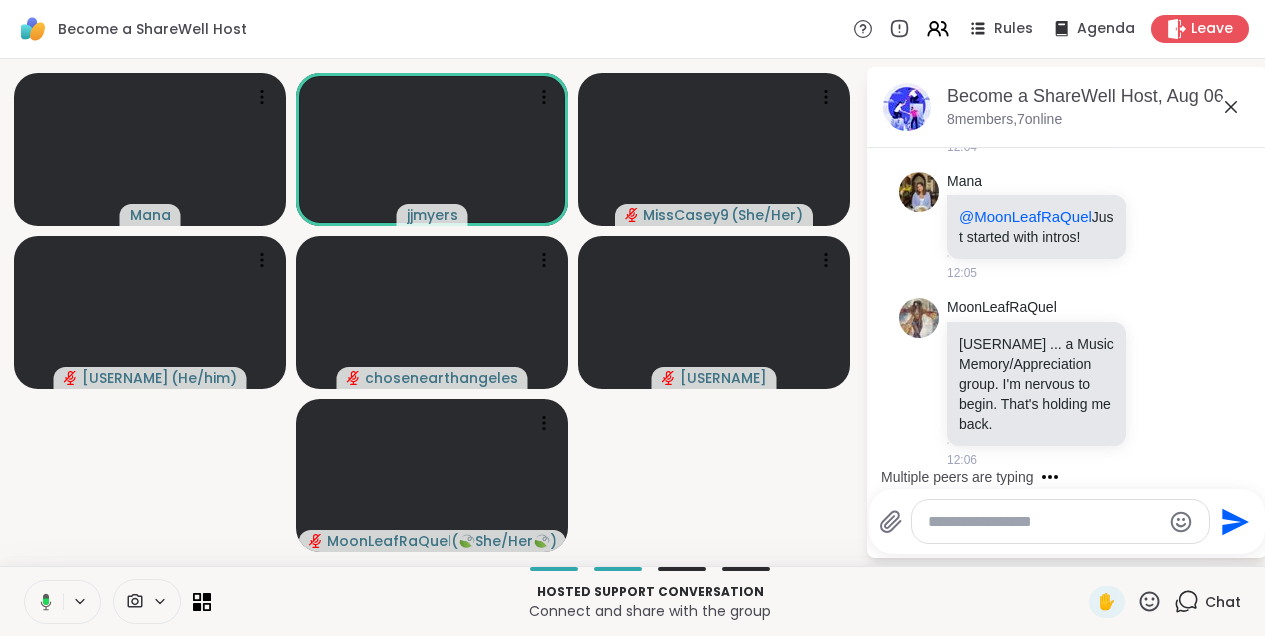 click 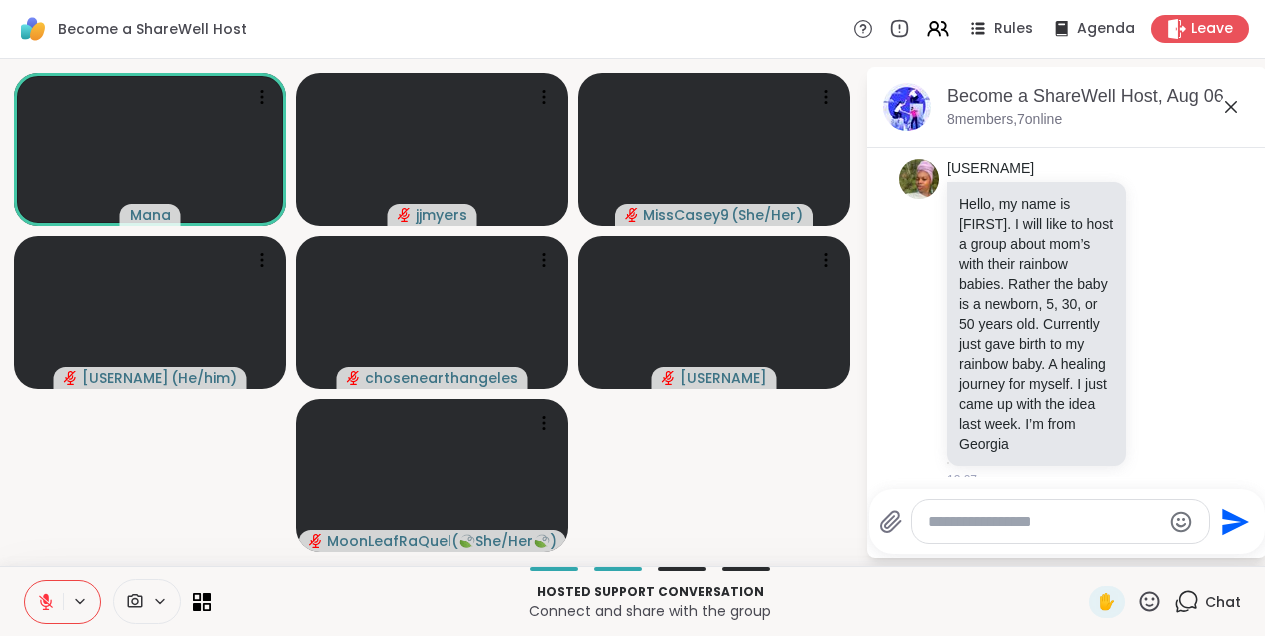 scroll, scrollTop: 1261, scrollLeft: 0, axis: vertical 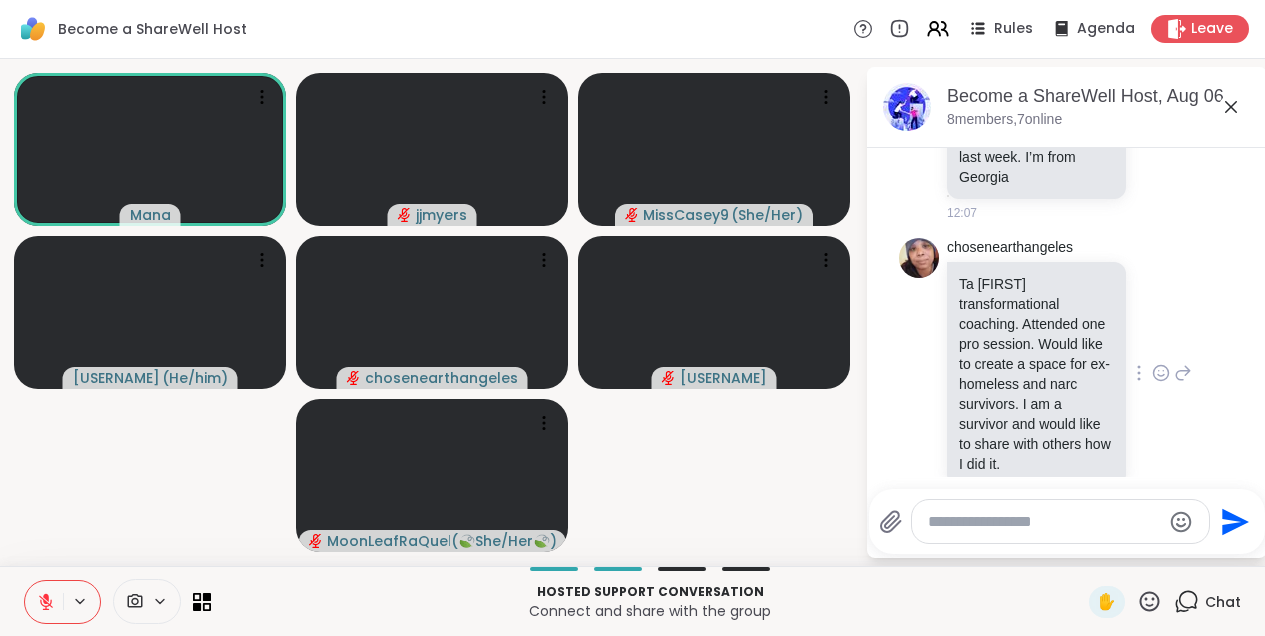 click 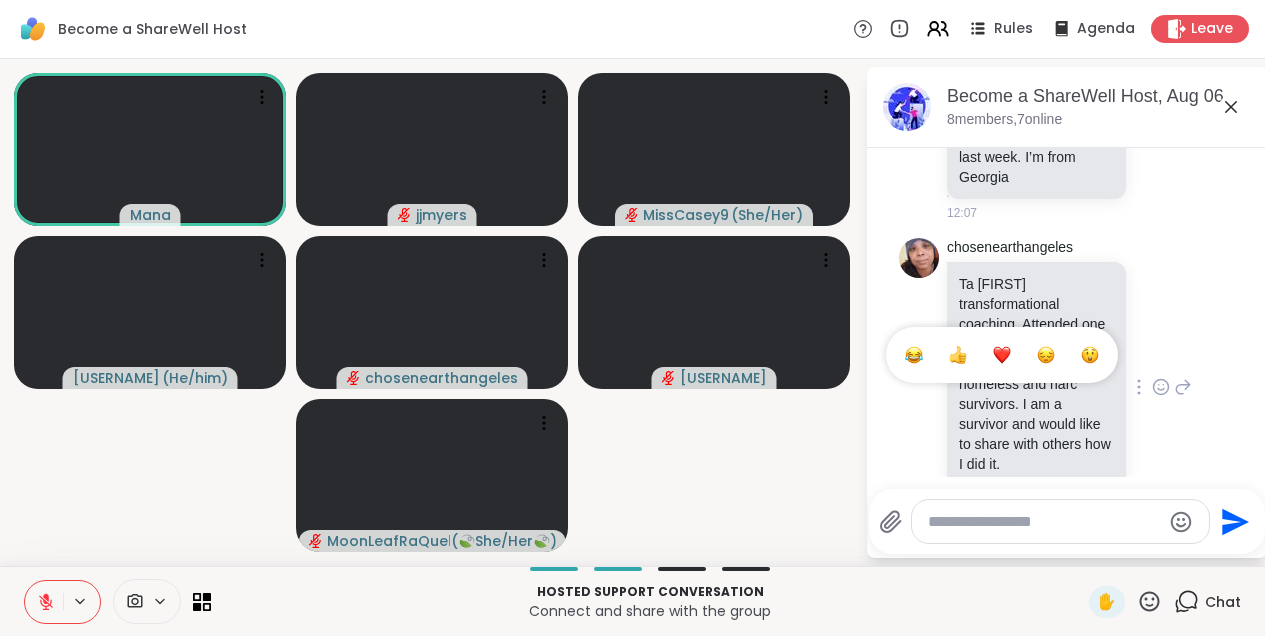 scroll, scrollTop: 1290, scrollLeft: 0, axis: vertical 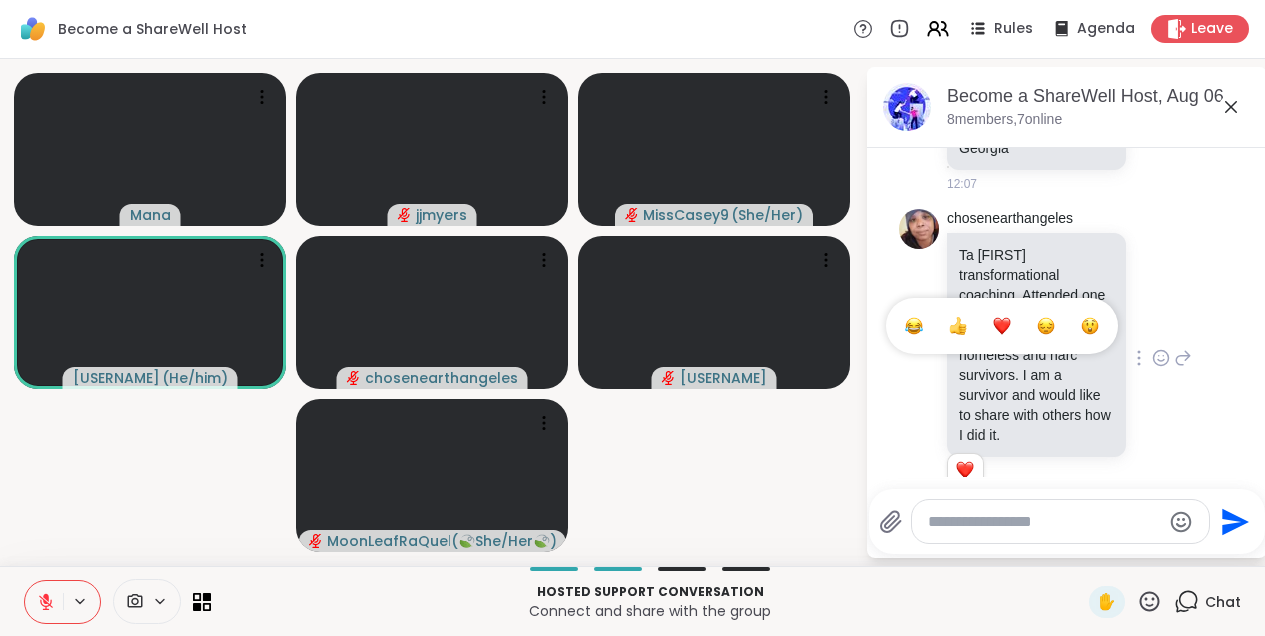 click at bounding box center (1002, 326) 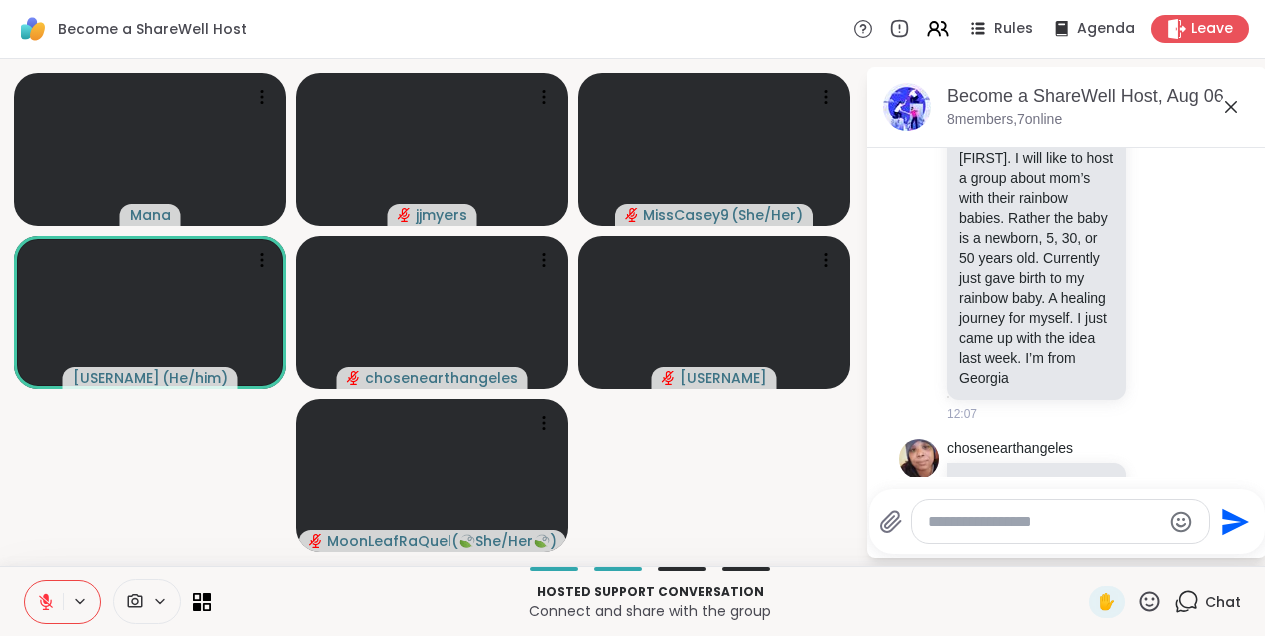 scroll, scrollTop: 1051, scrollLeft: 0, axis: vertical 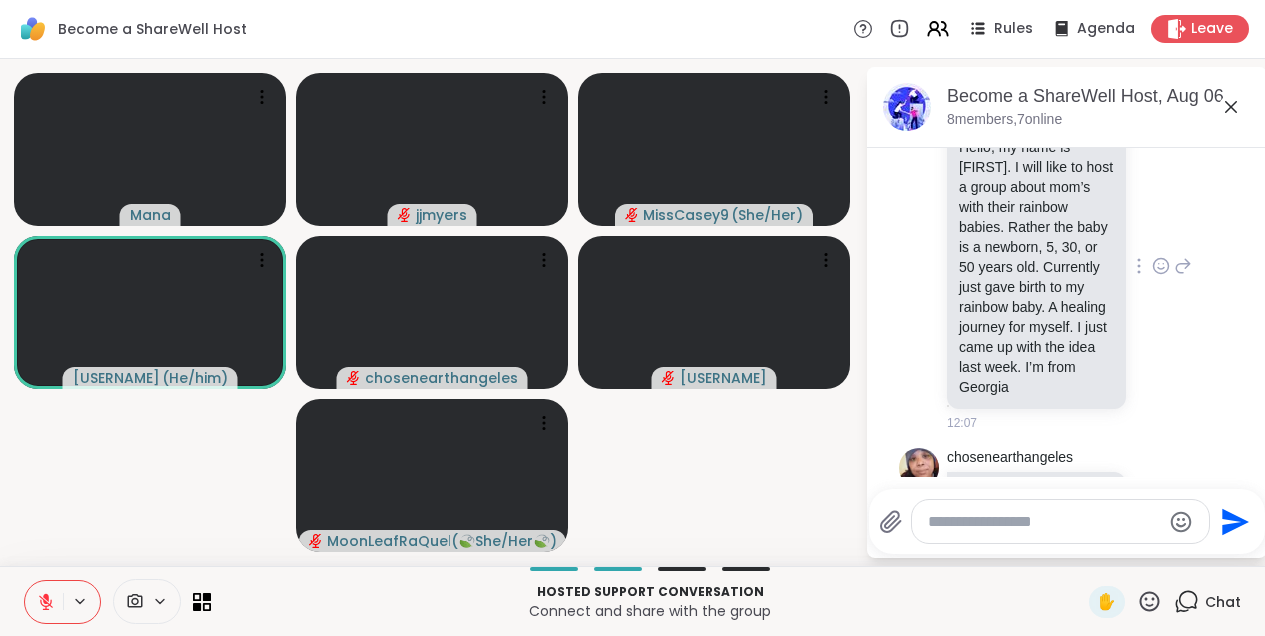 click 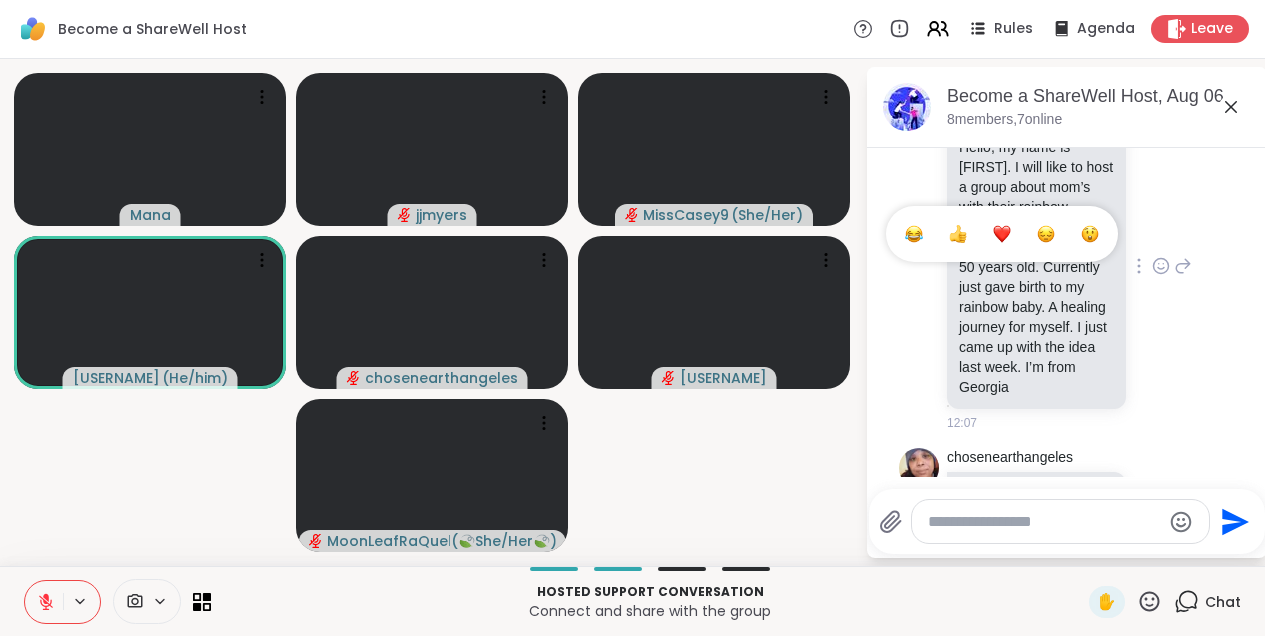 click at bounding box center (1002, 234) 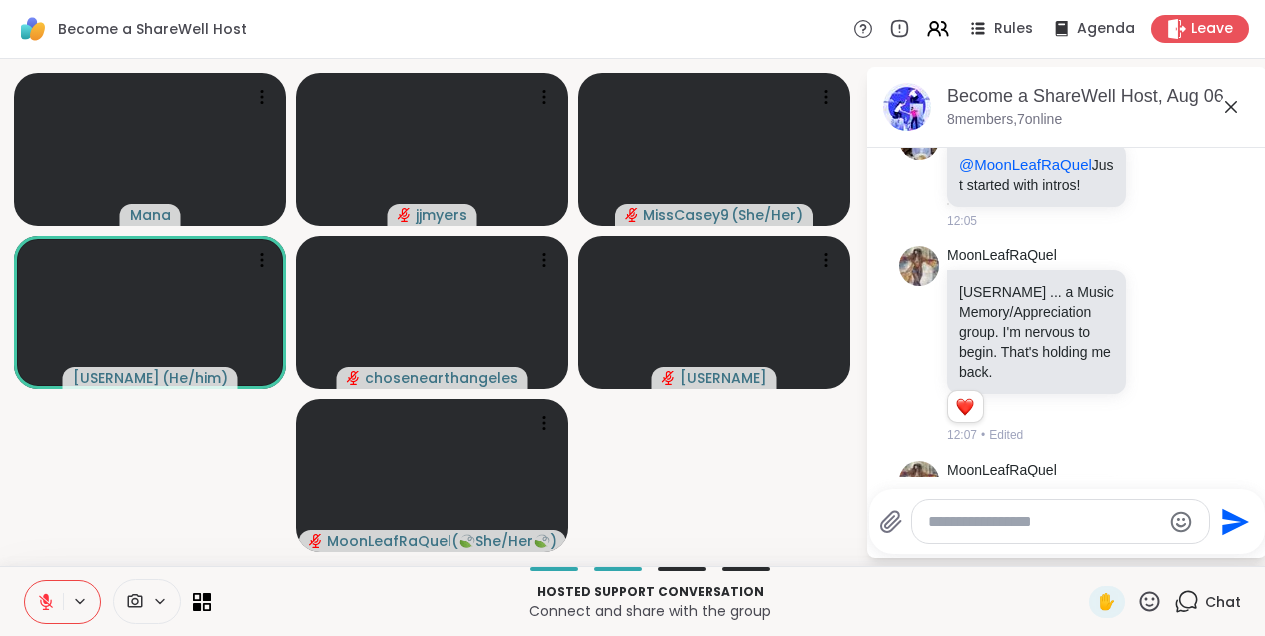 scroll, scrollTop: 474, scrollLeft: 0, axis: vertical 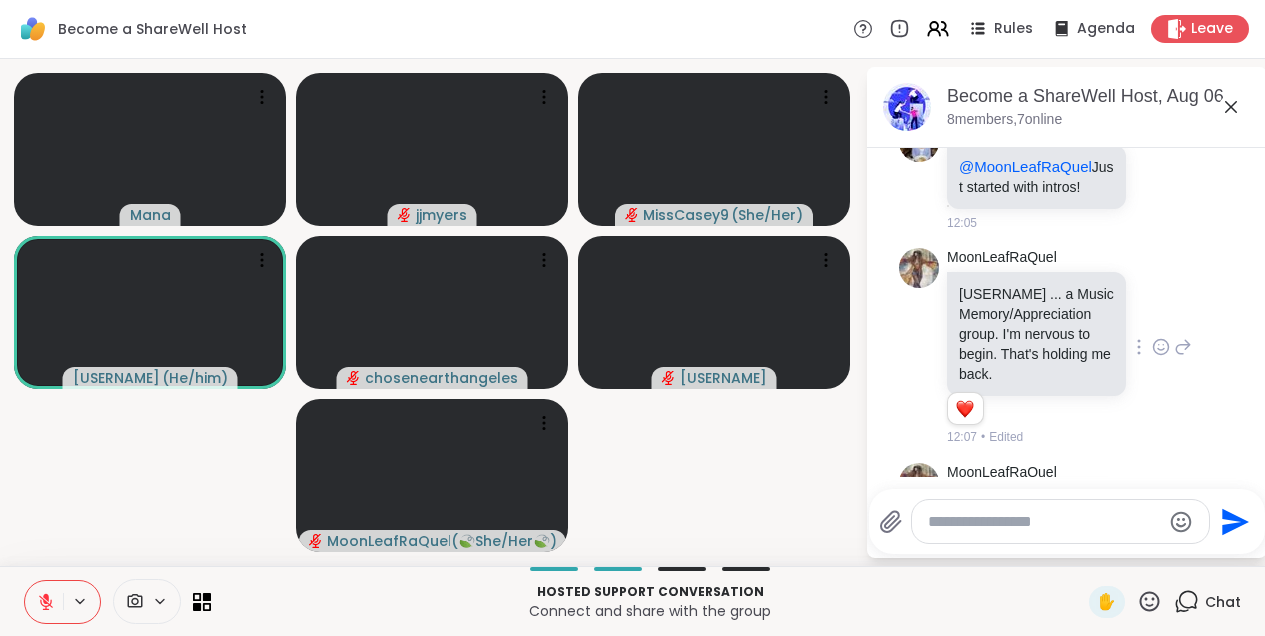 click 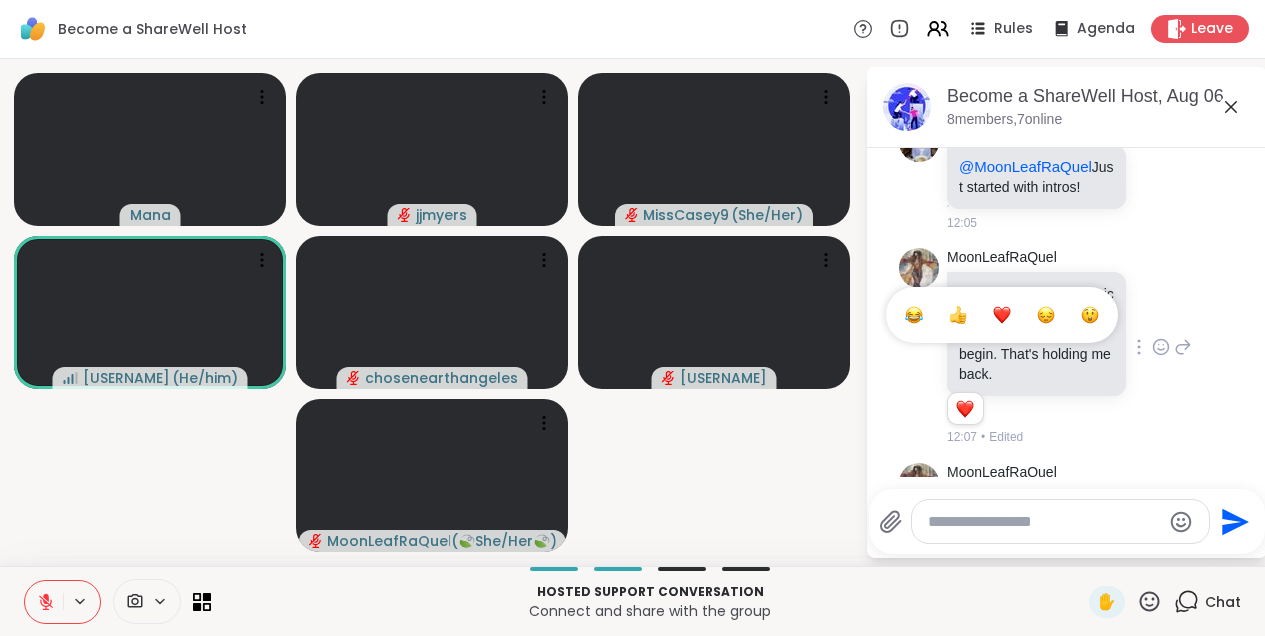 click at bounding box center (1002, 315) 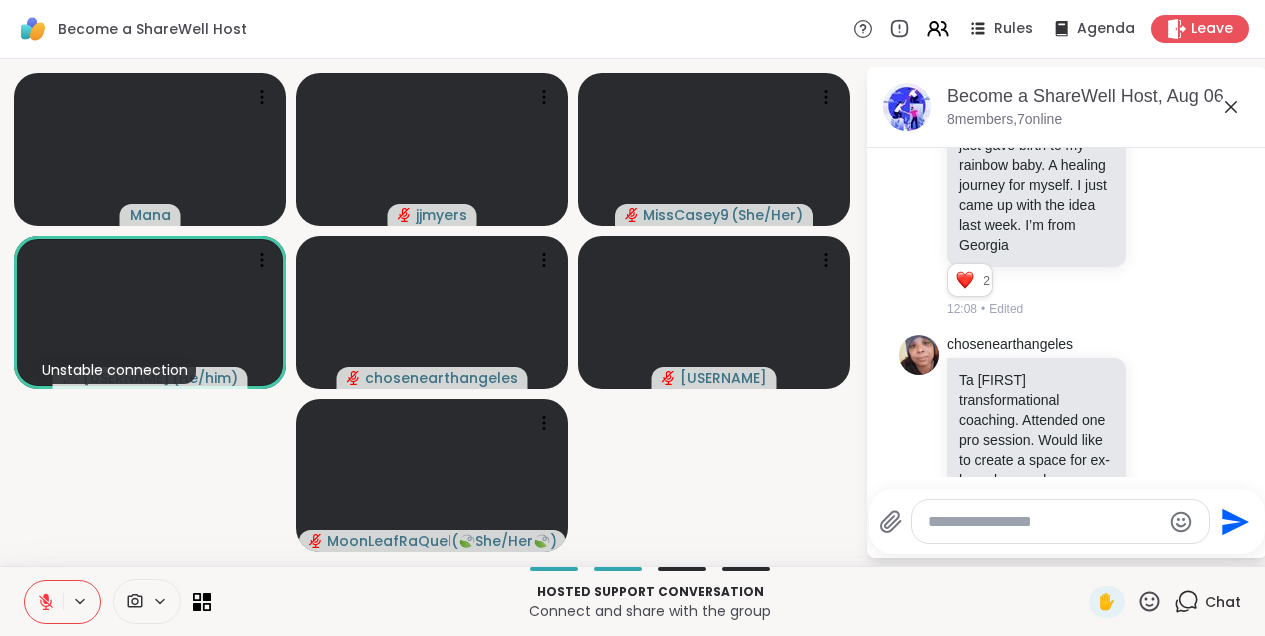 scroll, scrollTop: 1318, scrollLeft: 0, axis: vertical 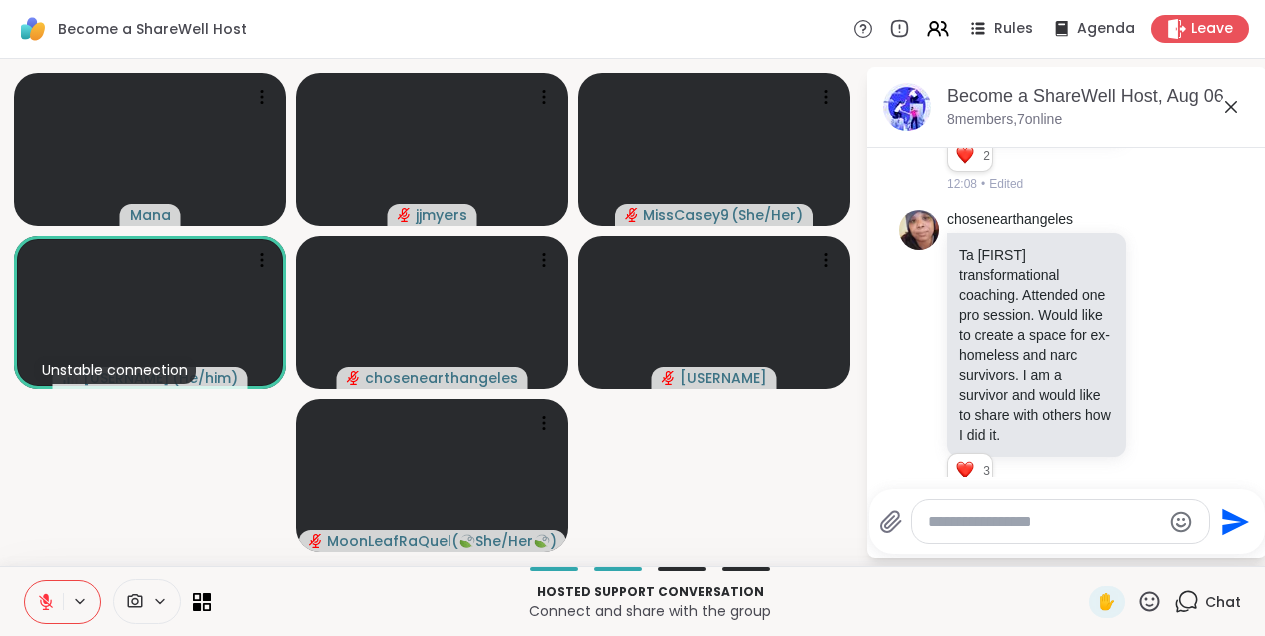 click at bounding box center (1044, 522) 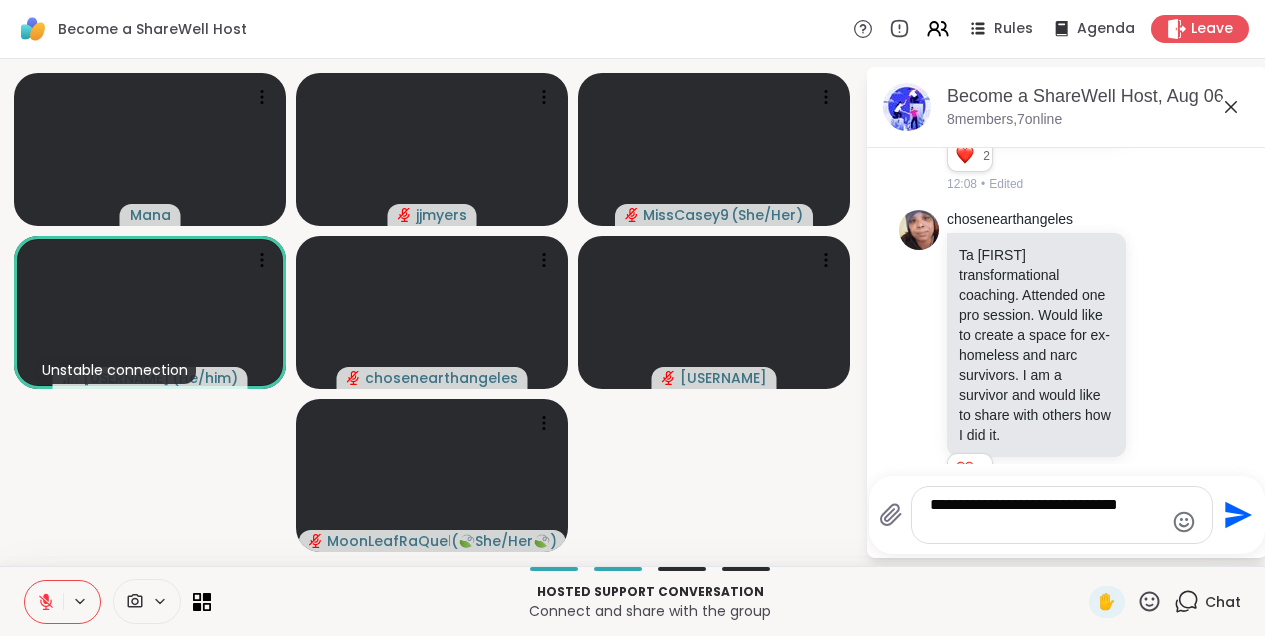 type on "**********" 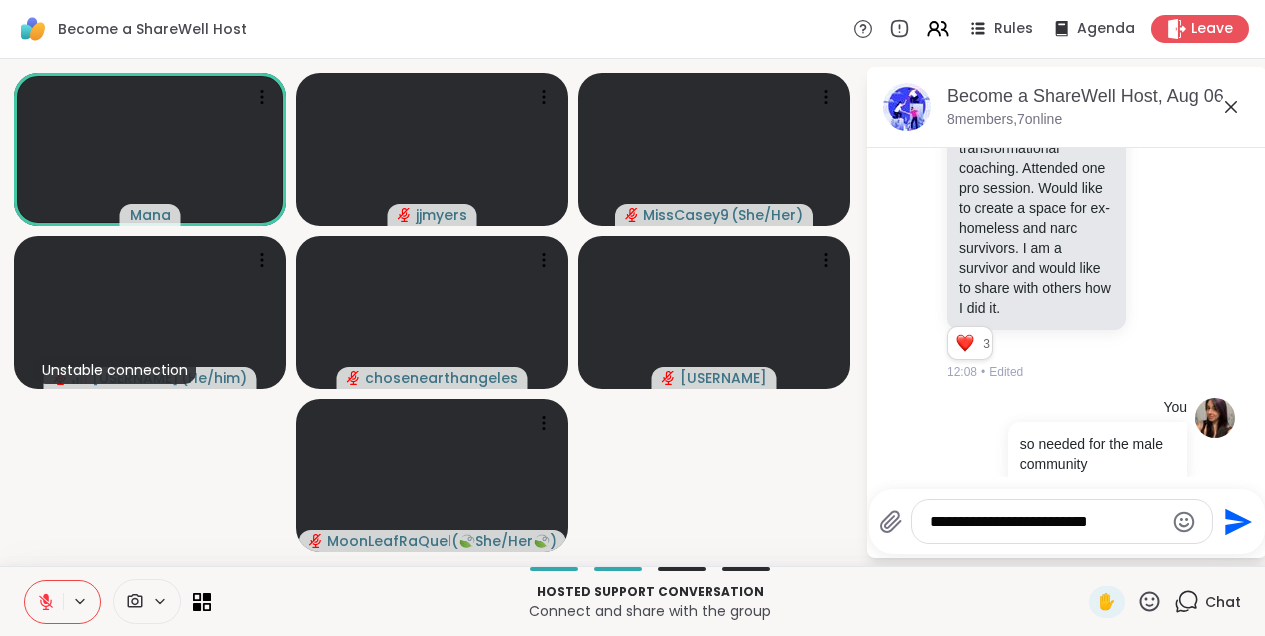 scroll, scrollTop: 1473, scrollLeft: 0, axis: vertical 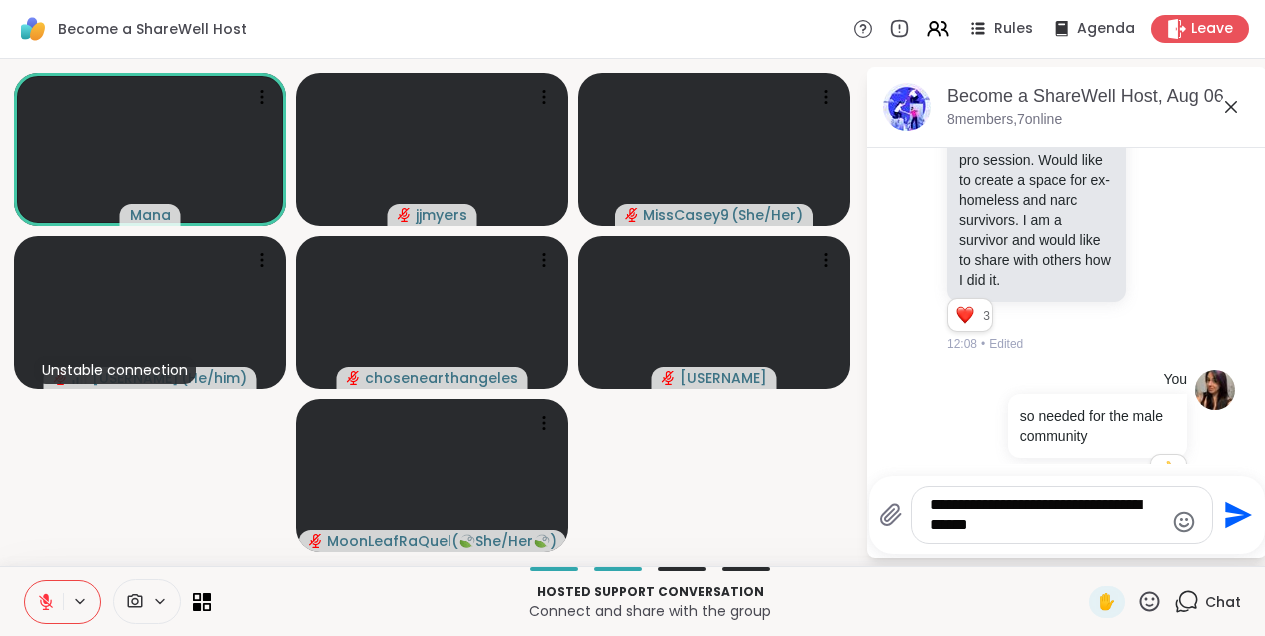 type on "**********" 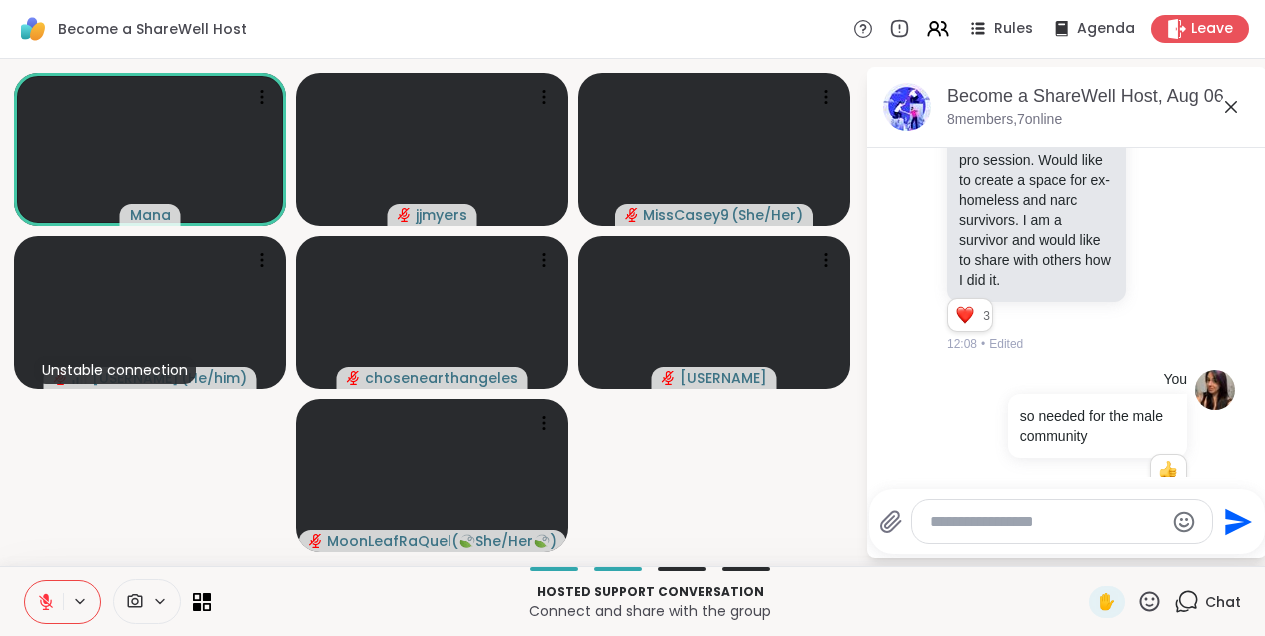scroll, scrollTop: 1600, scrollLeft: 0, axis: vertical 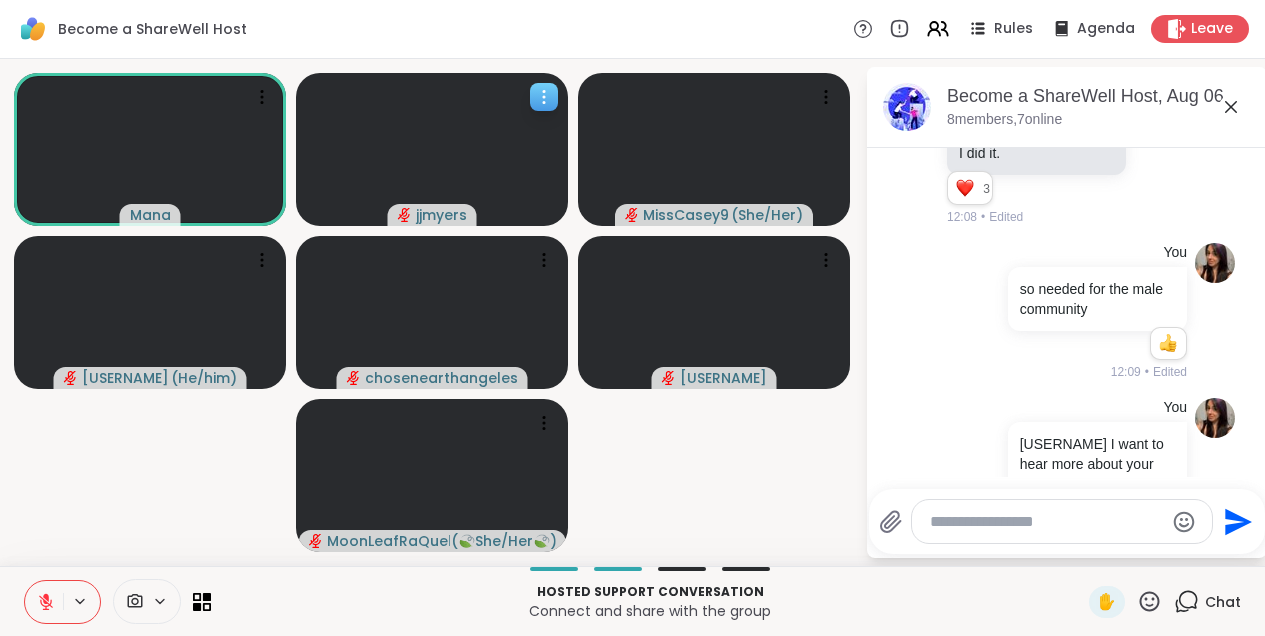 click 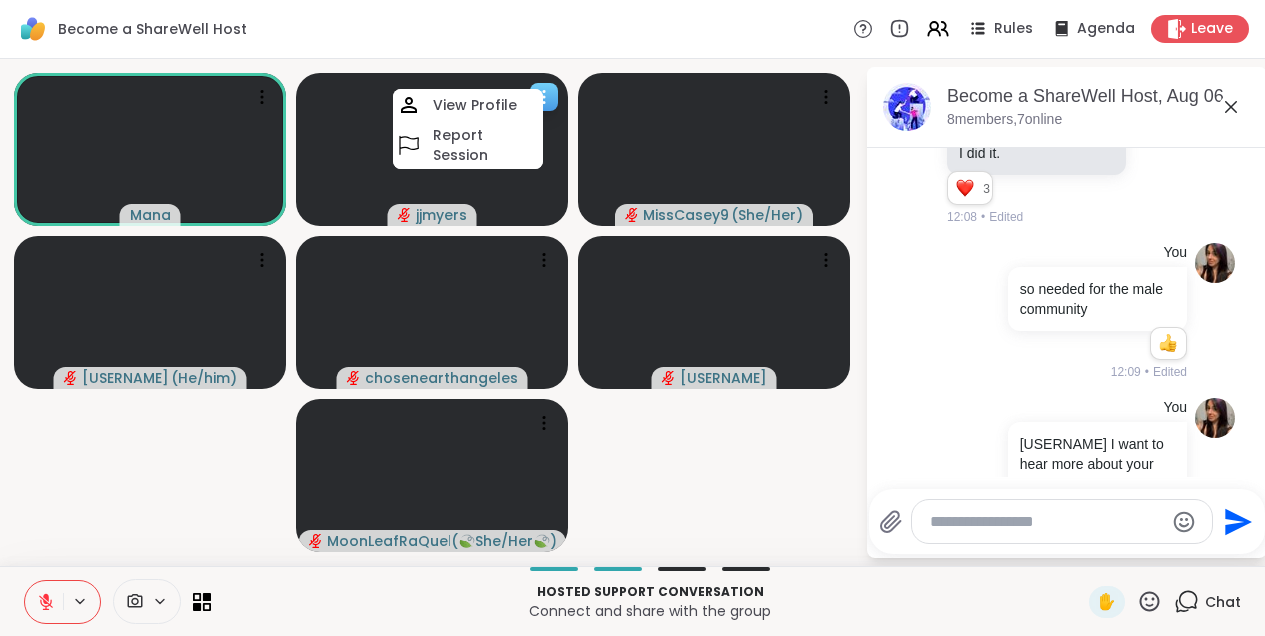 click 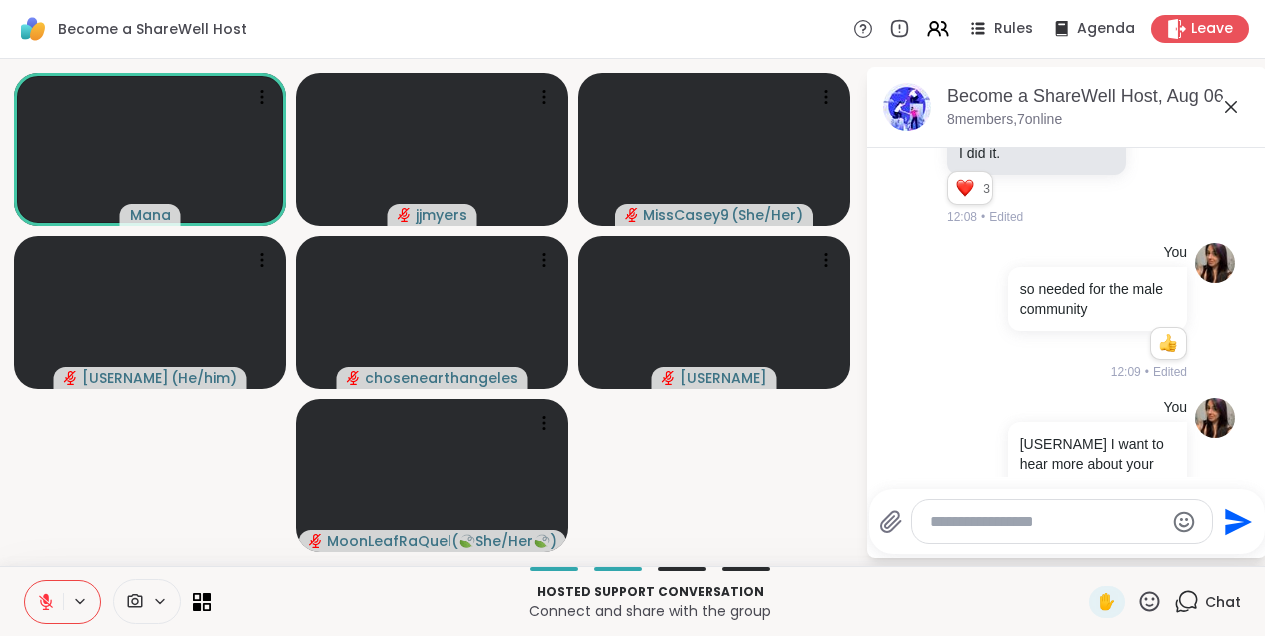 click at bounding box center (1046, 522) 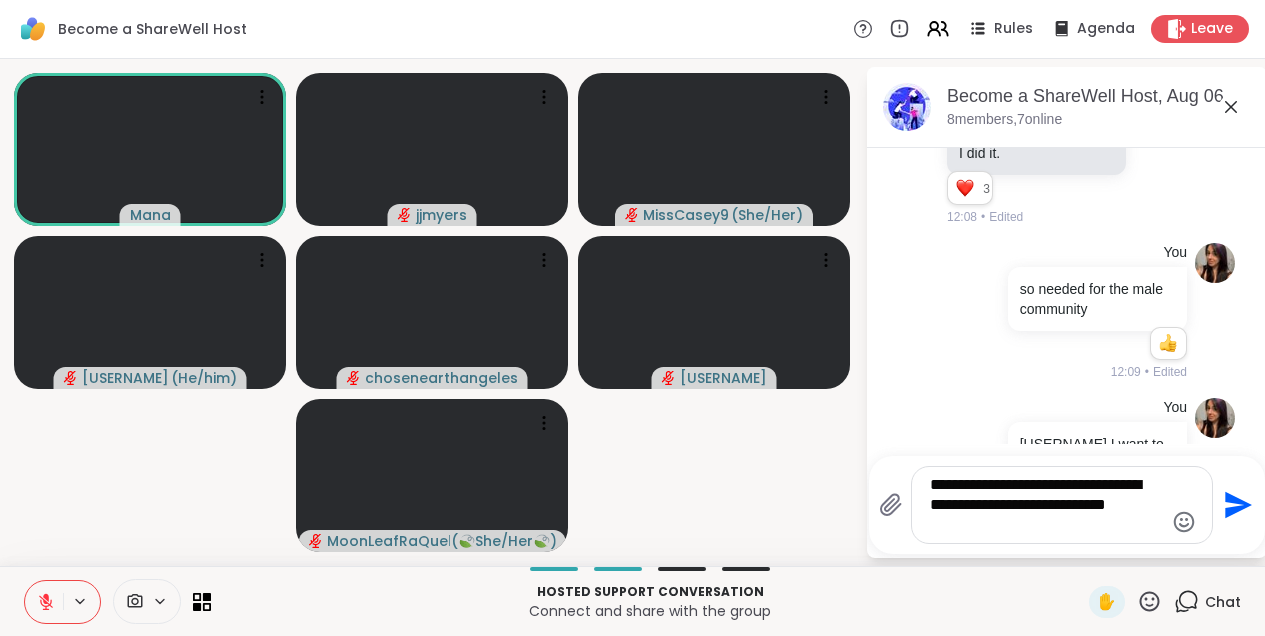 type on "**********" 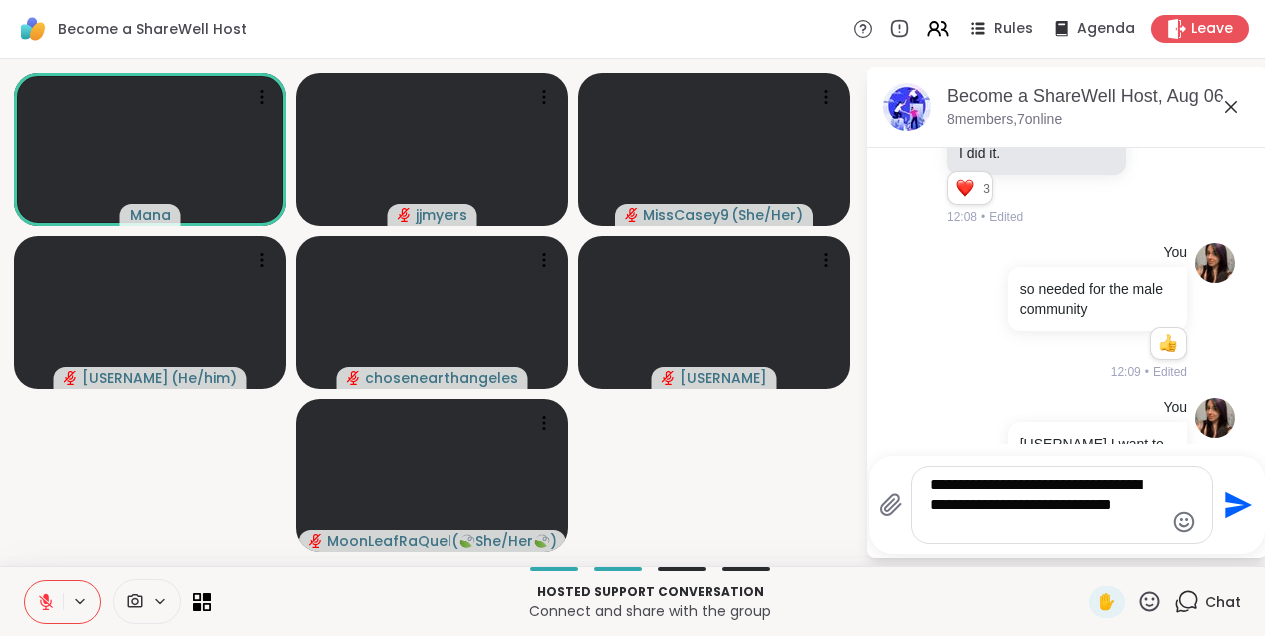 type 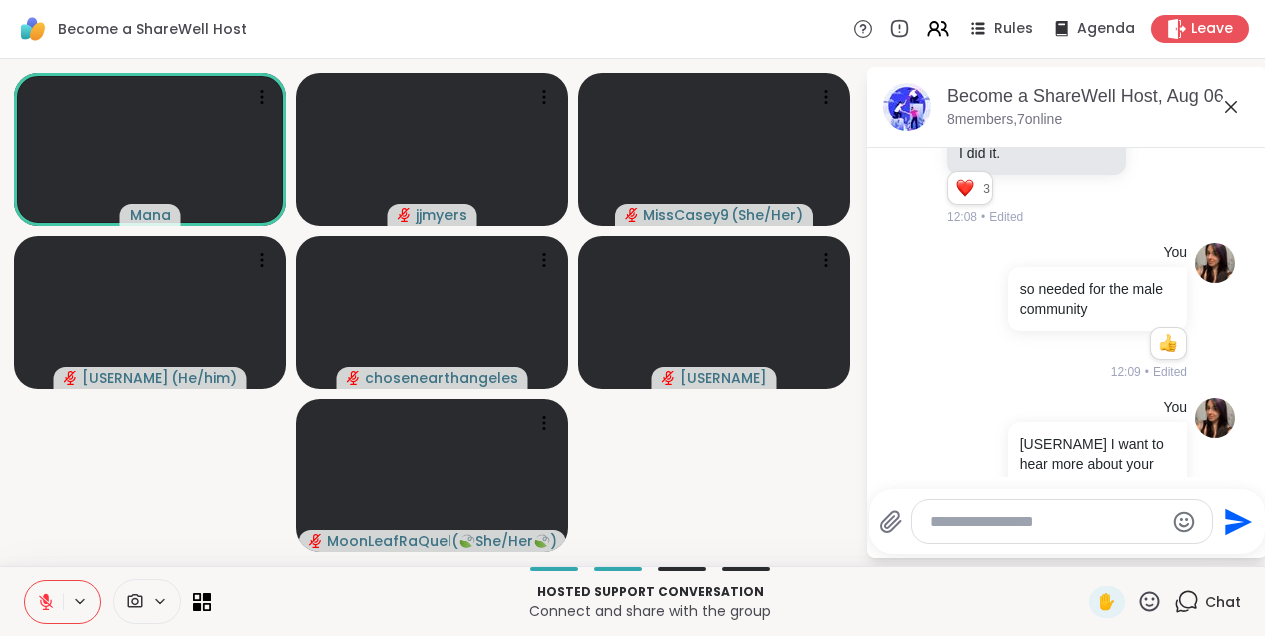 scroll, scrollTop: 1767, scrollLeft: 0, axis: vertical 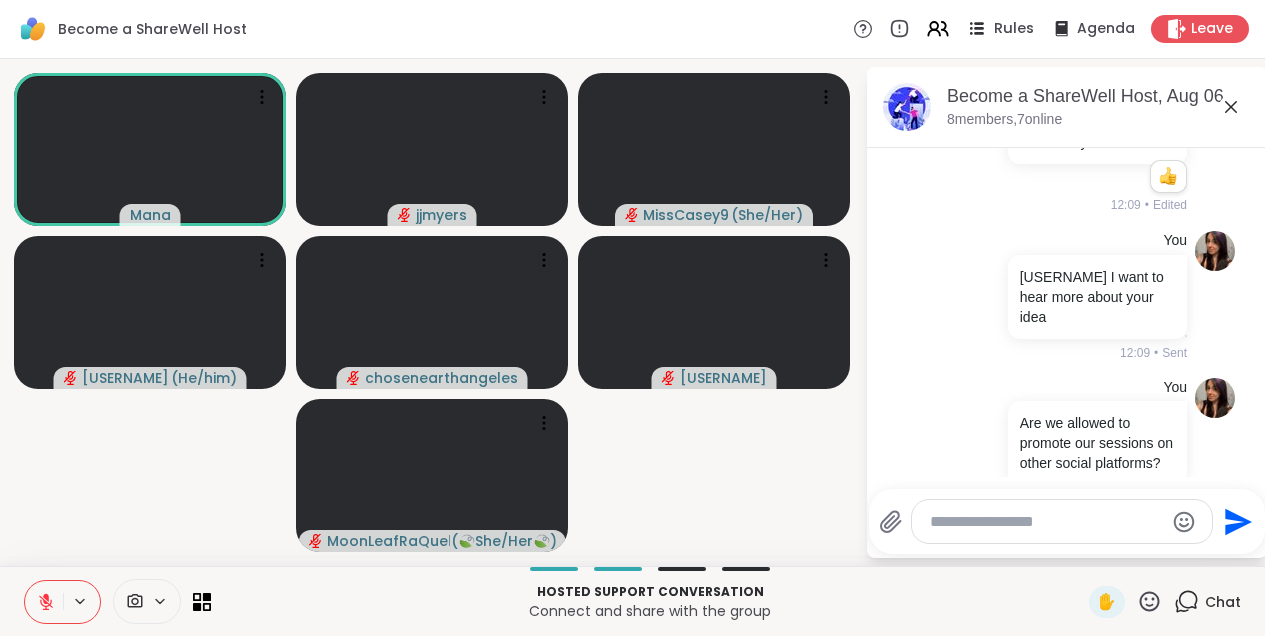 click on "Rules" at bounding box center (1014, 29) 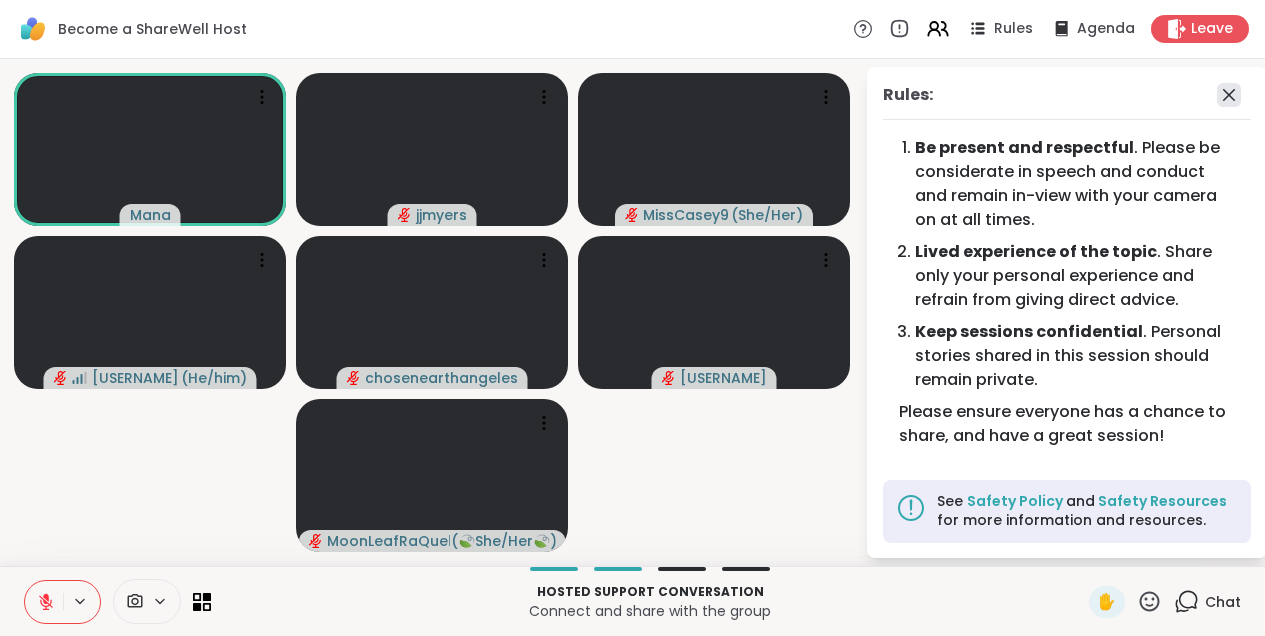 click 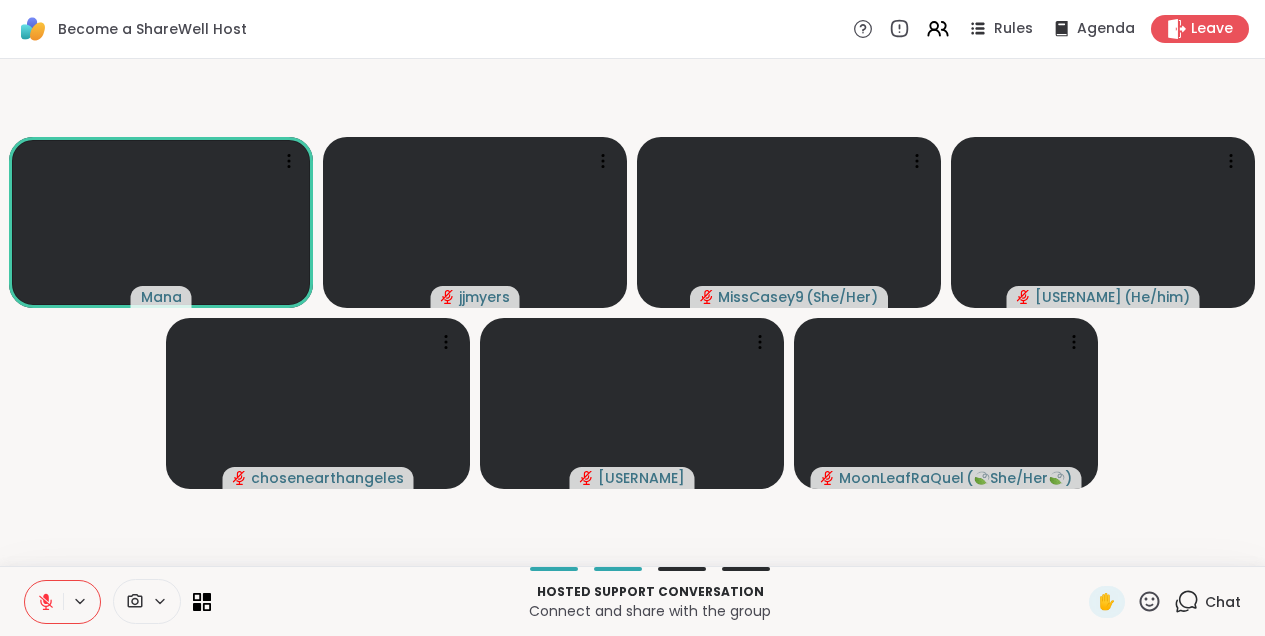 click 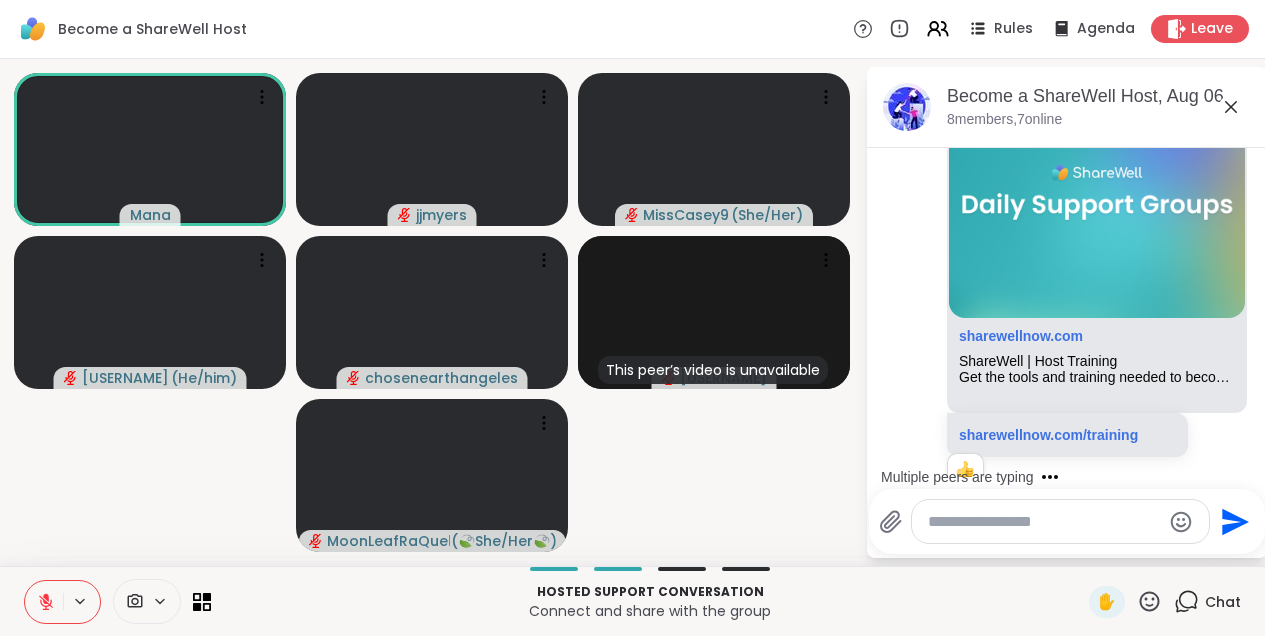 scroll, scrollTop: 2423, scrollLeft: 0, axis: vertical 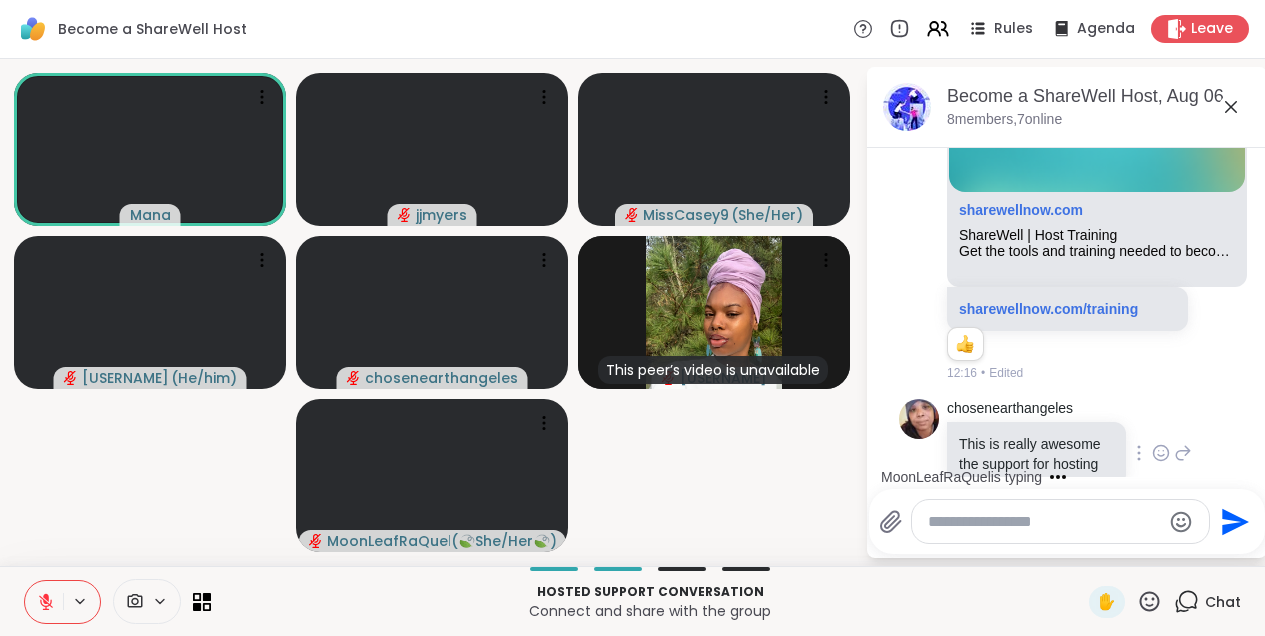 click 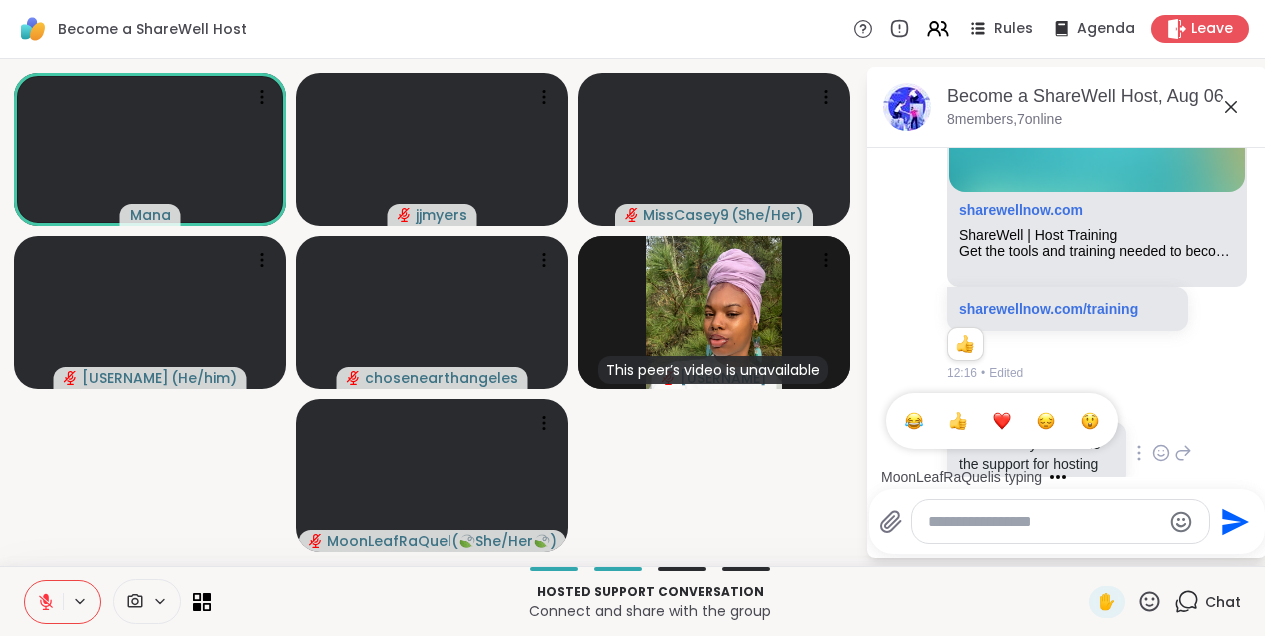 click at bounding box center [1002, 421] 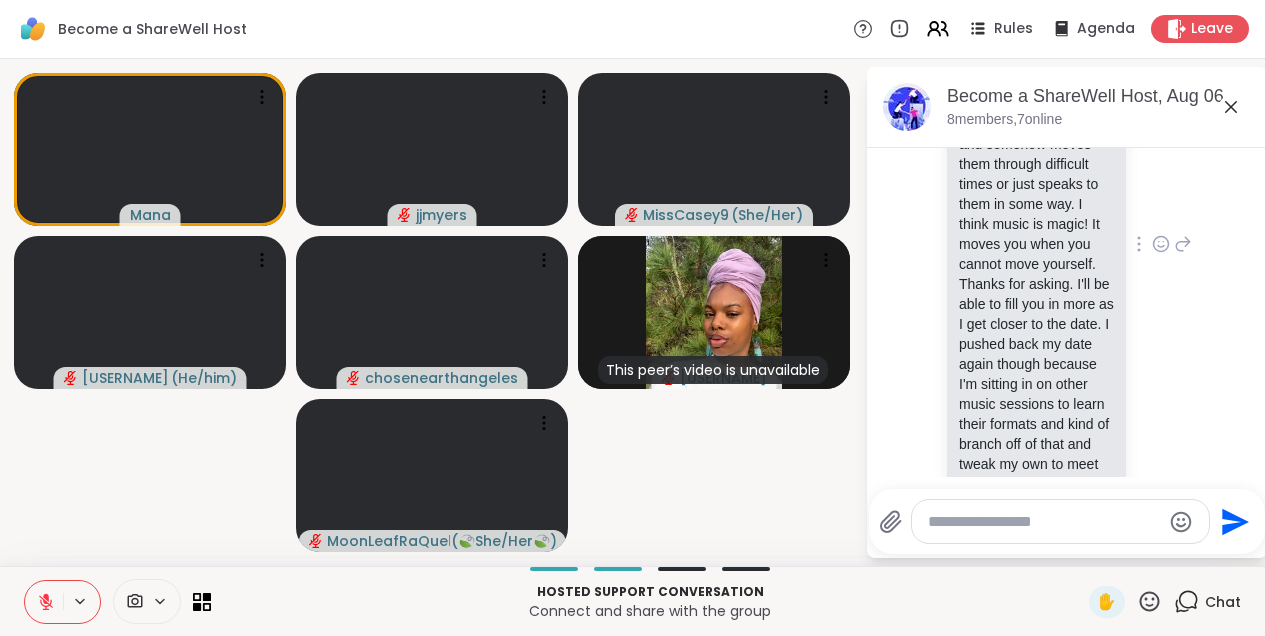 scroll, scrollTop: 3082, scrollLeft: 0, axis: vertical 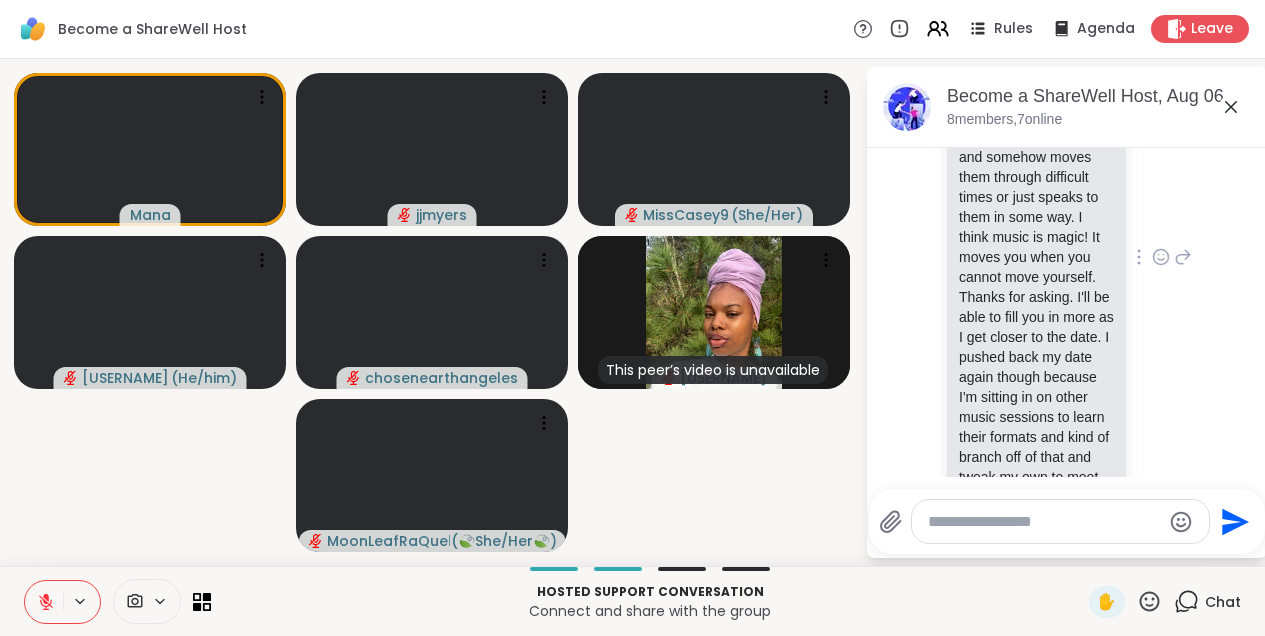 click 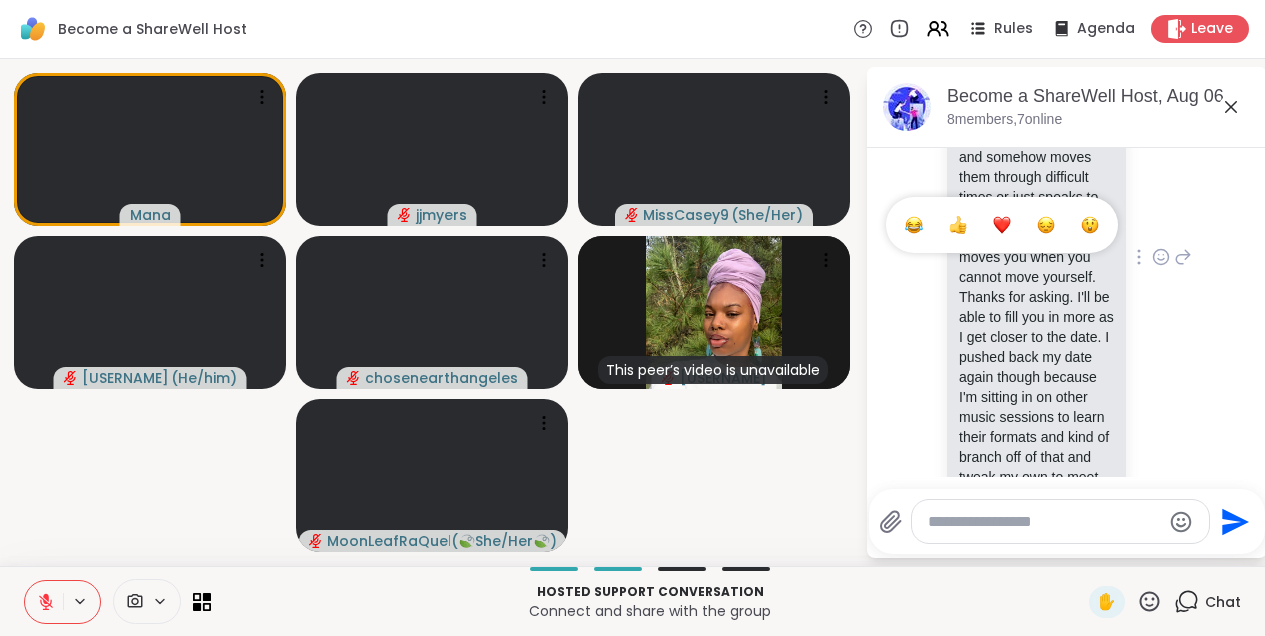 click at bounding box center [1002, 225] 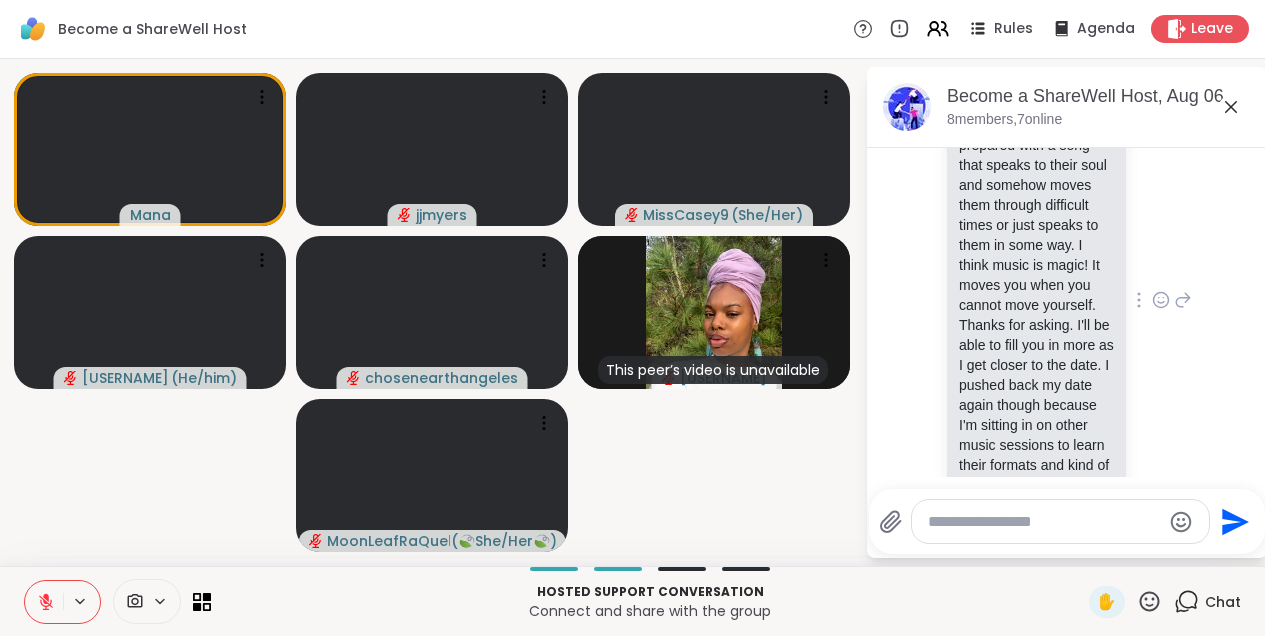 scroll, scrollTop: 3039, scrollLeft: 0, axis: vertical 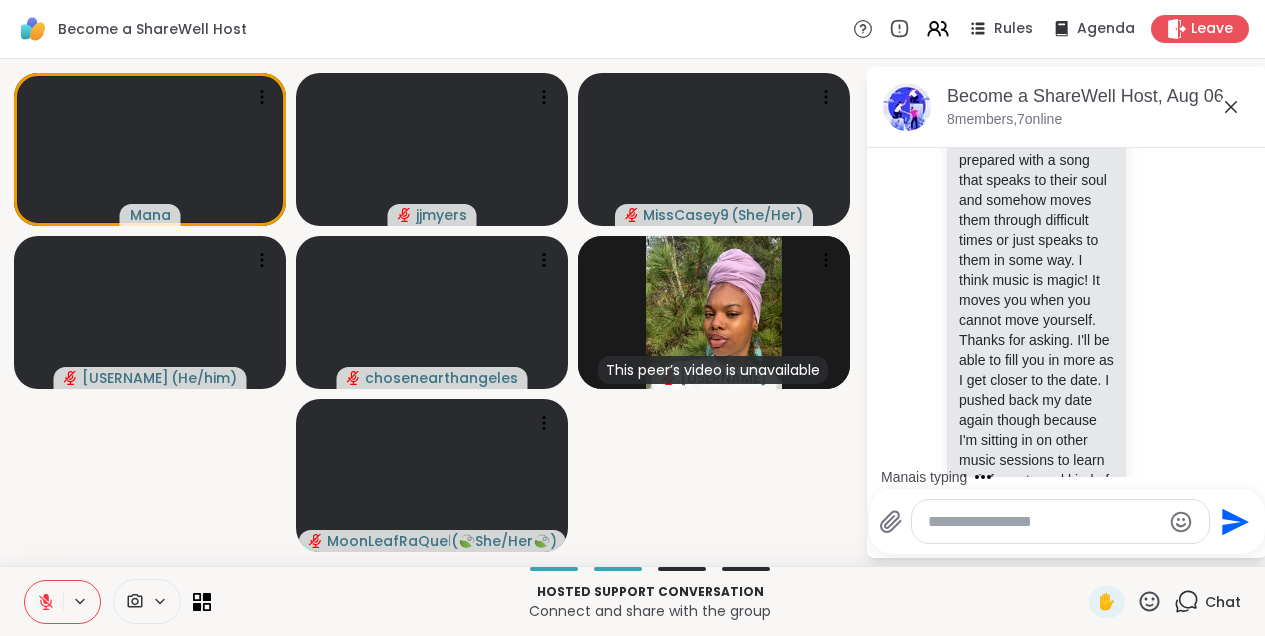 click 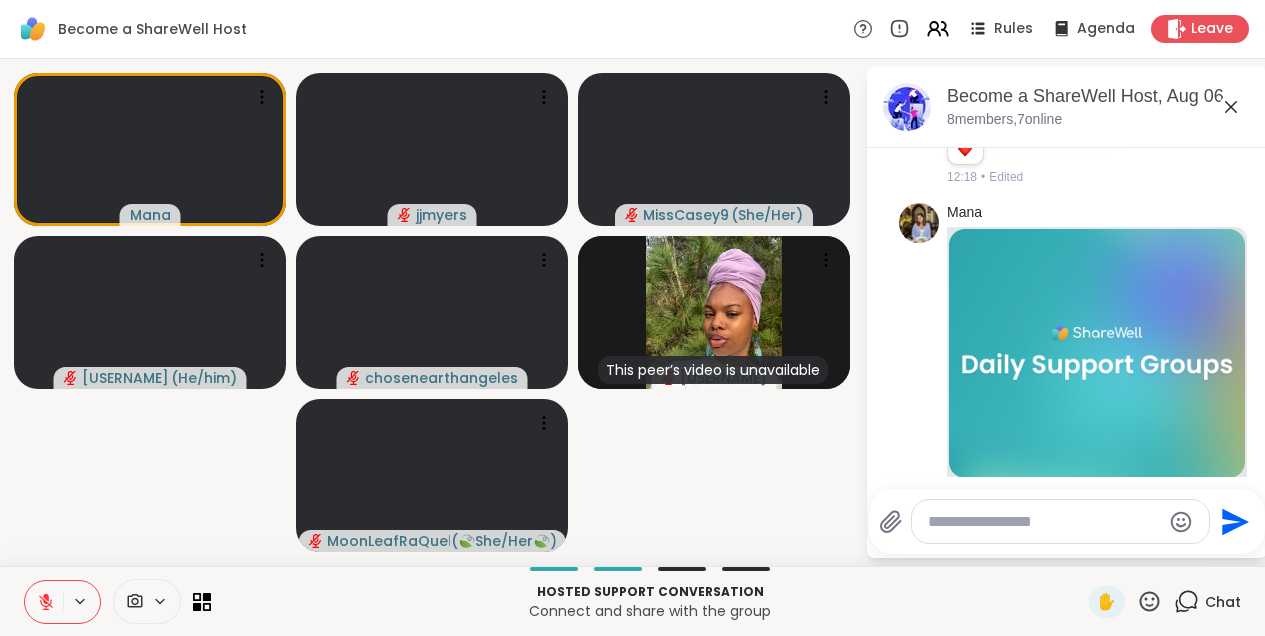 scroll, scrollTop: 3692, scrollLeft: 0, axis: vertical 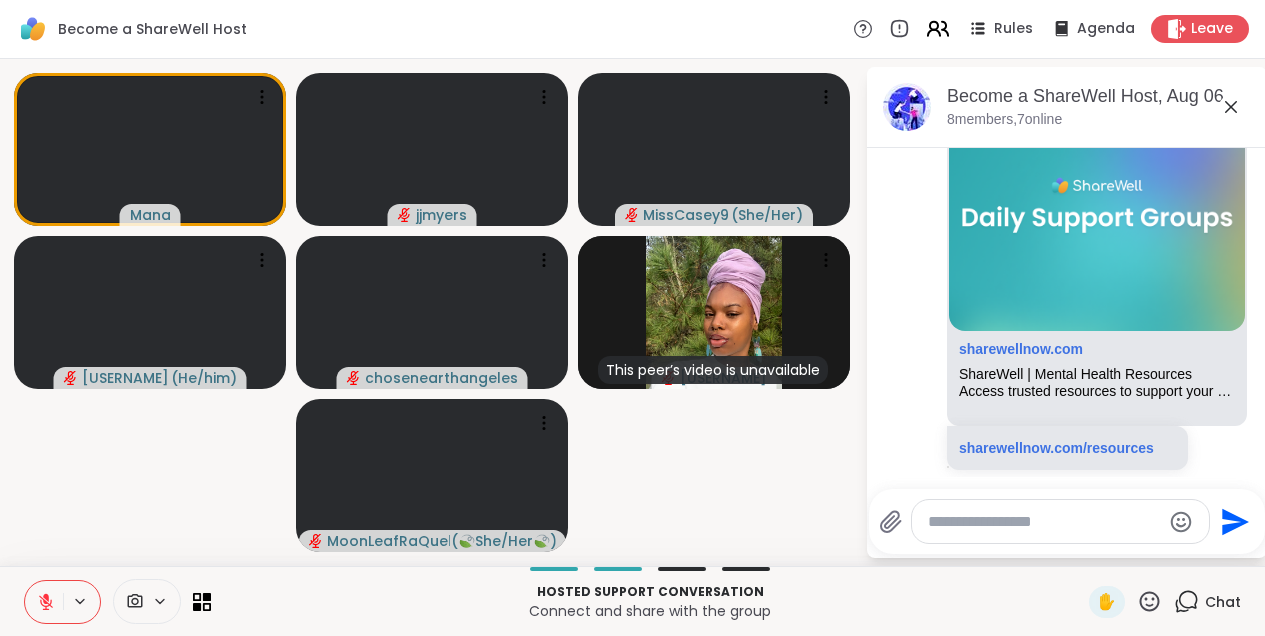 click 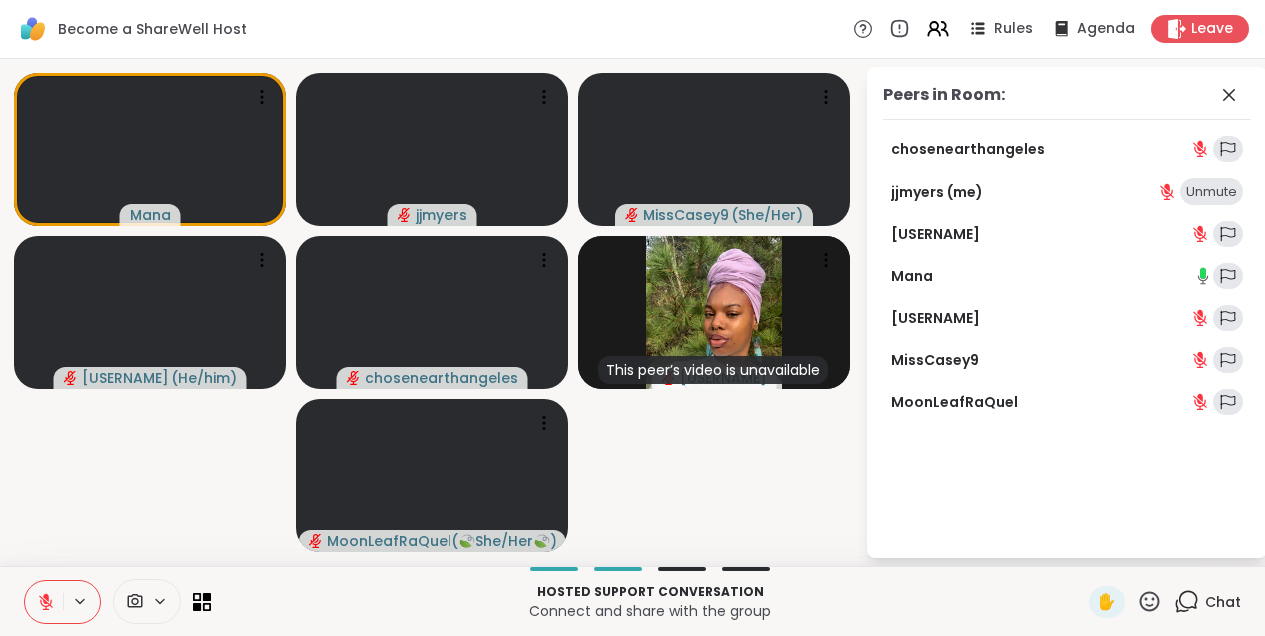 click on "[USERNAME] [USERNAME] MissCasey9 ( She/Her ) [USERNAME] ( He/him ) [USERNAME] This peer’s video is unavailable [USERNAME] [USERNAME] ( 🍃She/Her🍃 )" at bounding box center (432, 312) 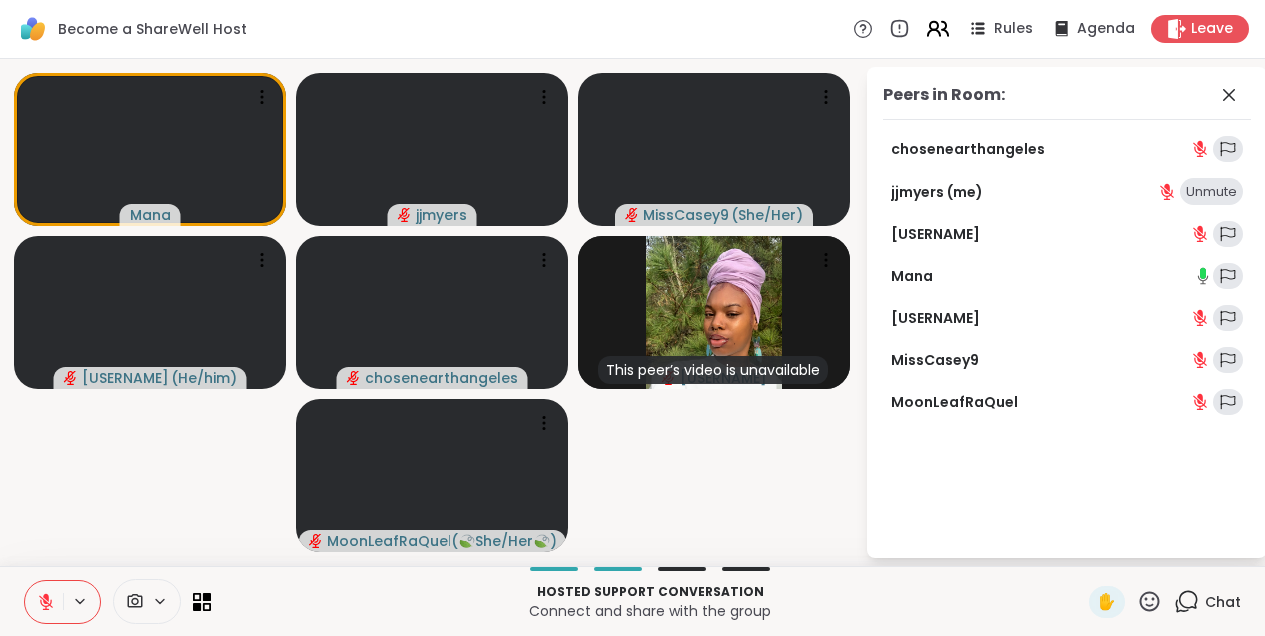 click 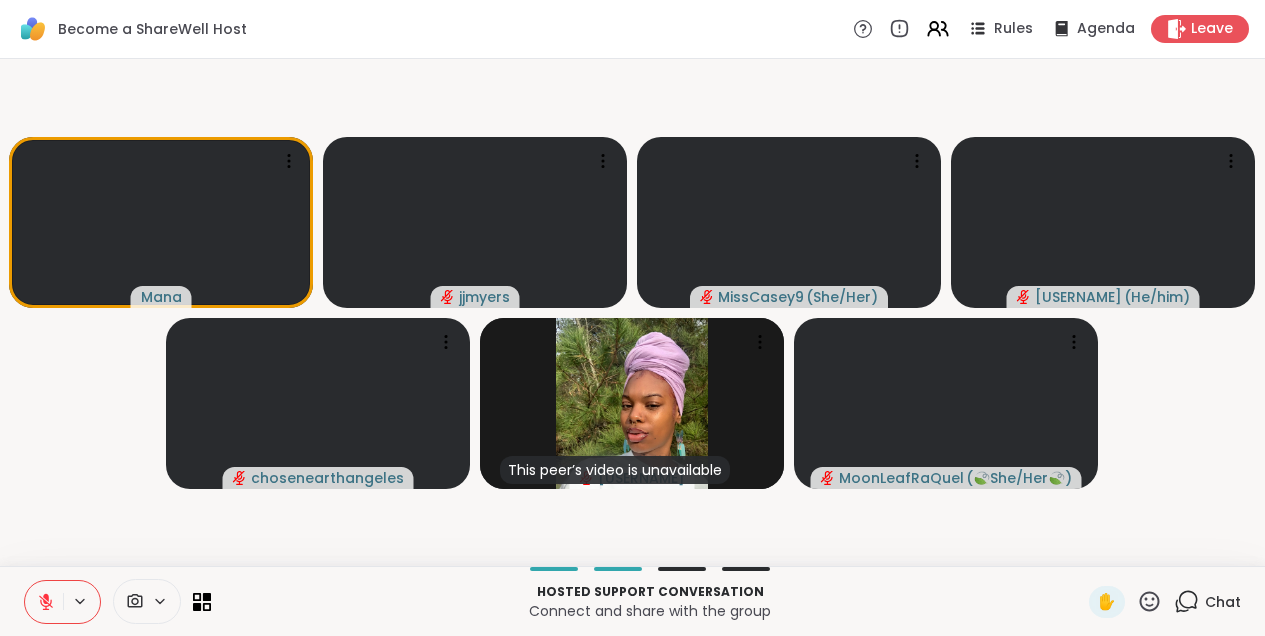 click on "Chat" at bounding box center [1223, 602] 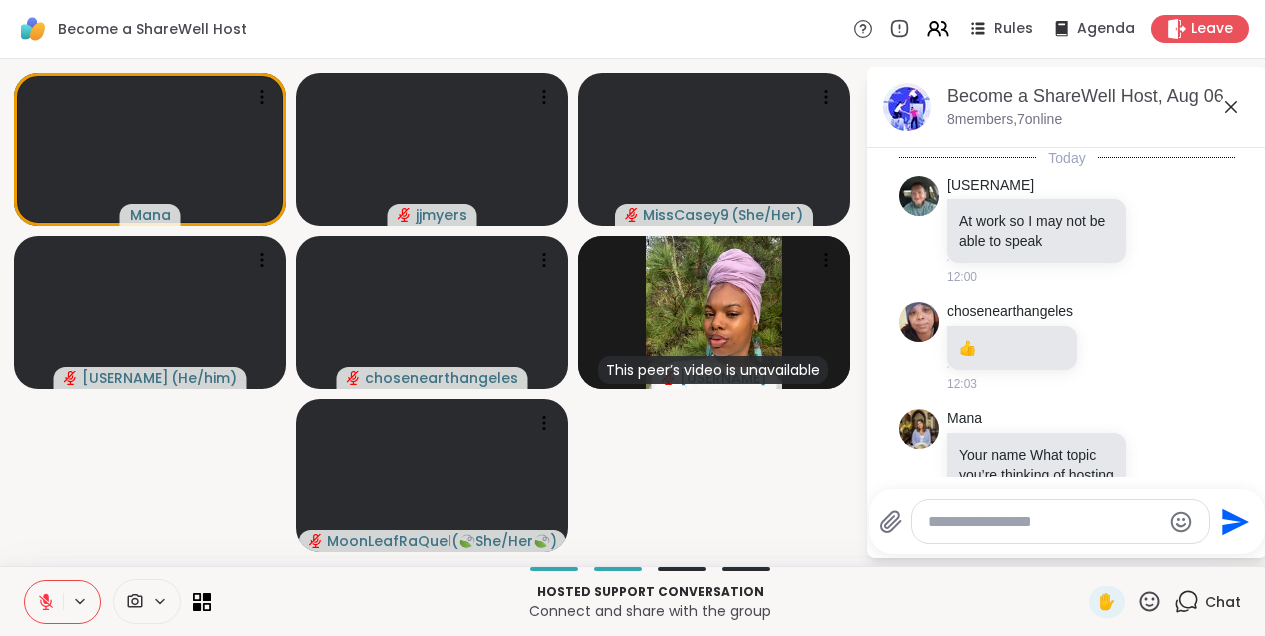 scroll, scrollTop: 3701, scrollLeft: 0, axis: vertical 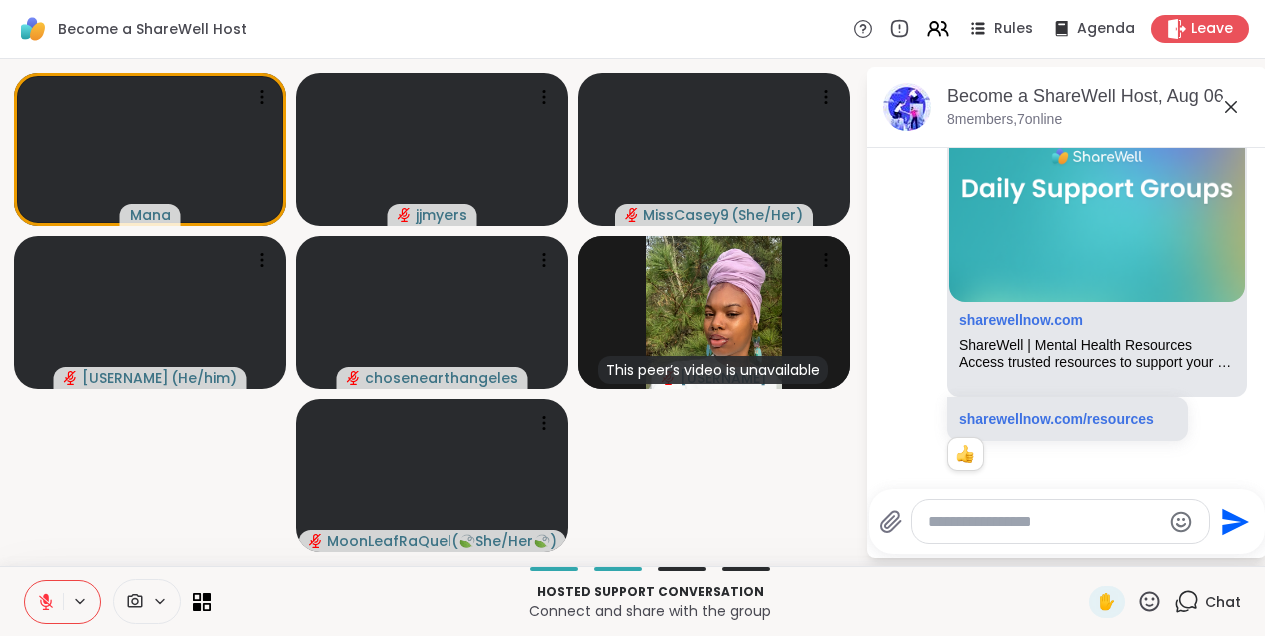 click on "Chat" at bounding box center (1223, 602) 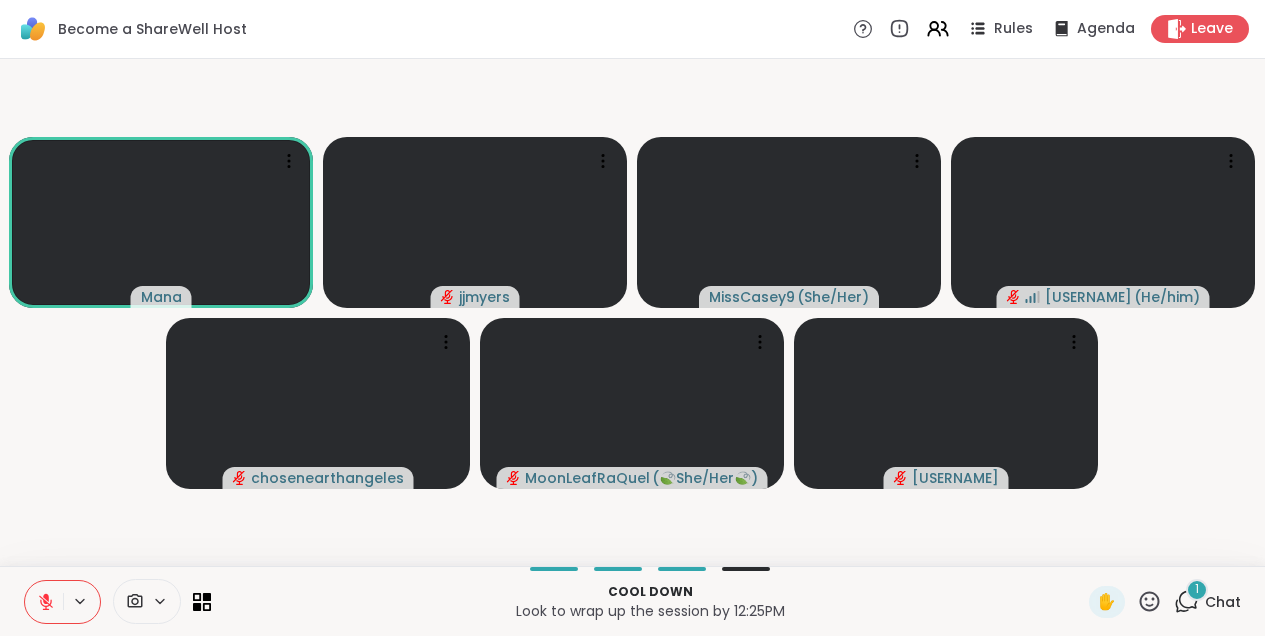 click 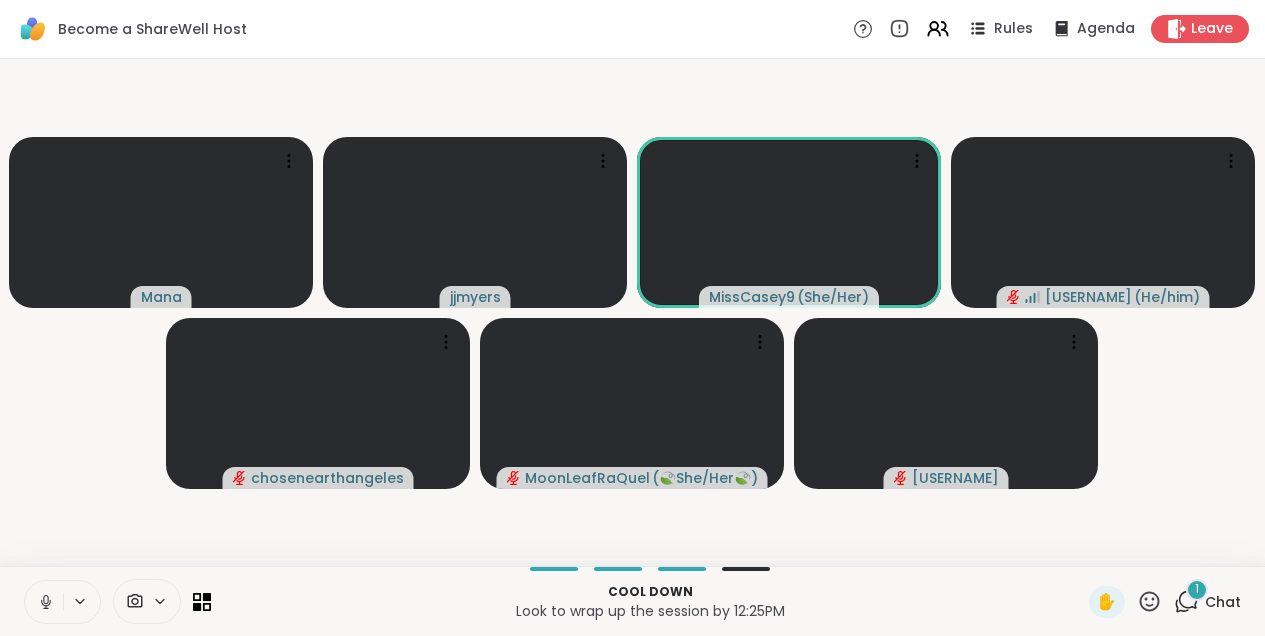 click 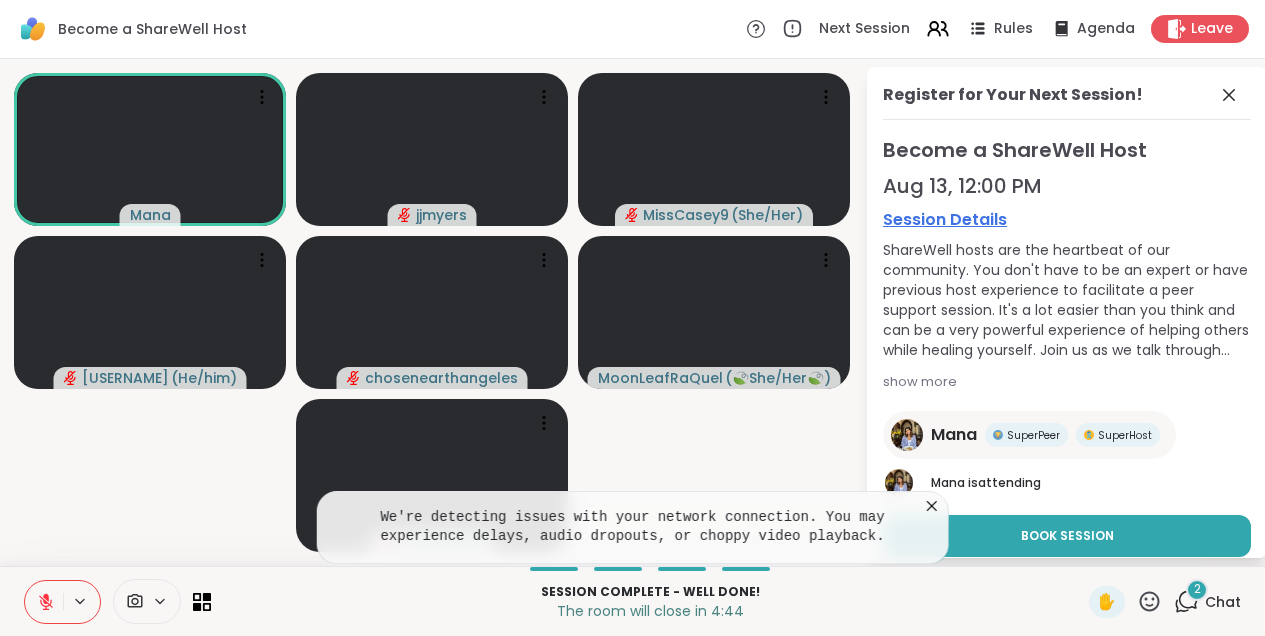 click 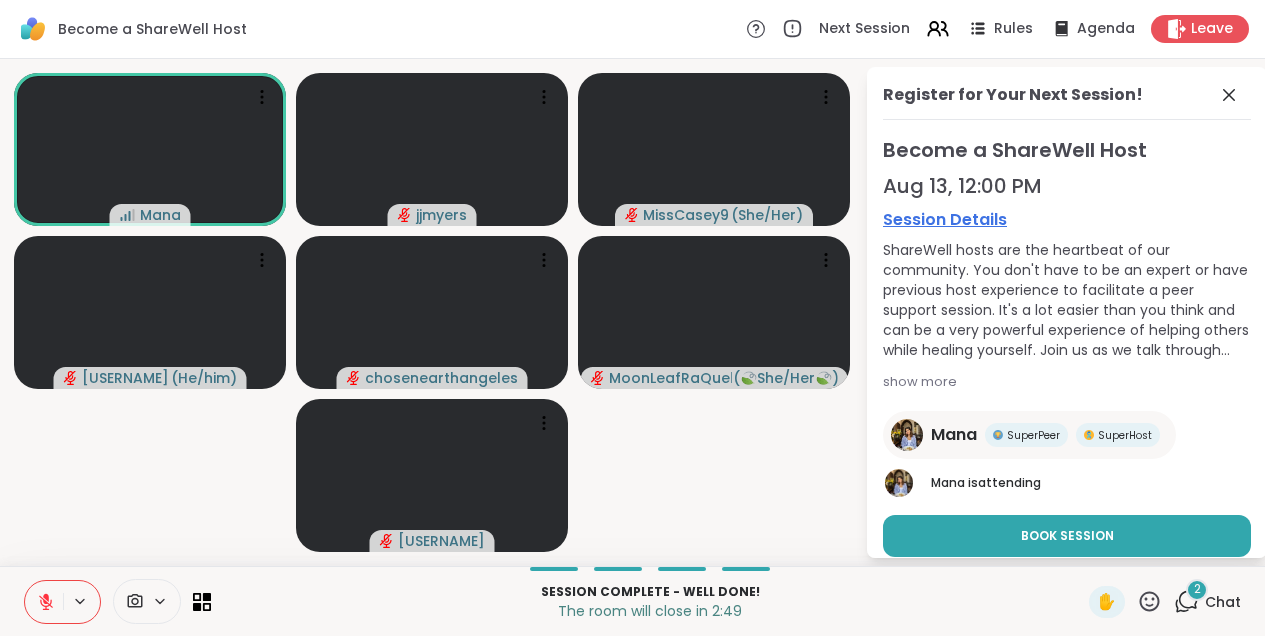click 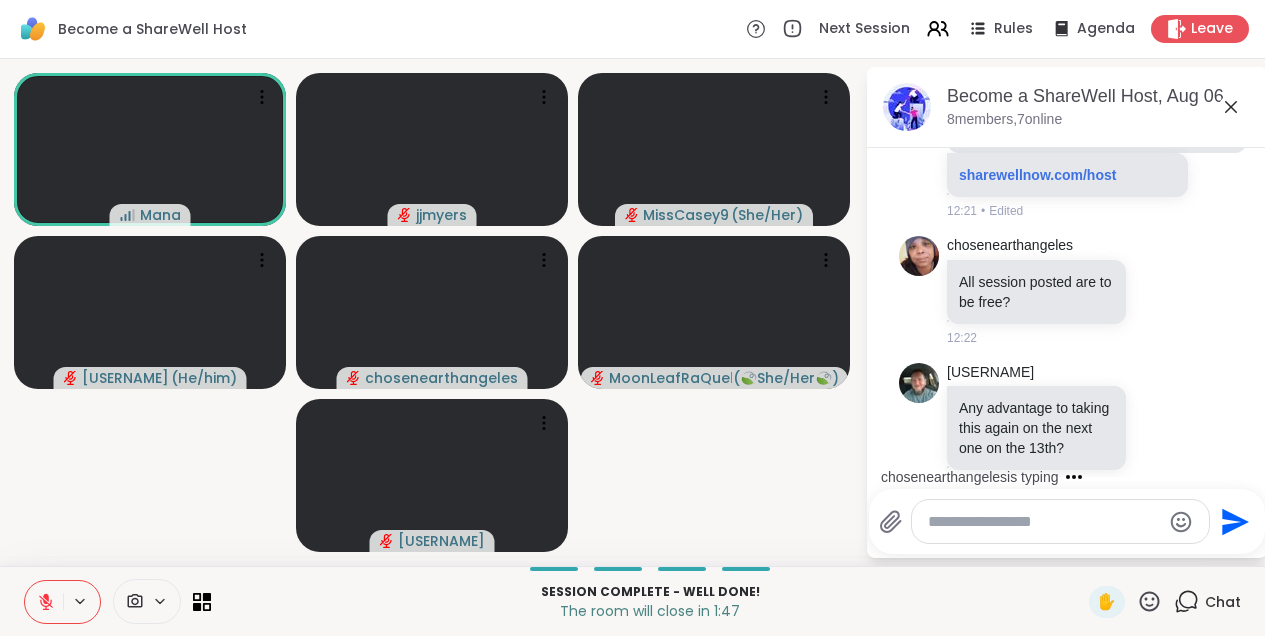 scroll, scrollTop: 4574, scrollLeft: 0, axis: vertical 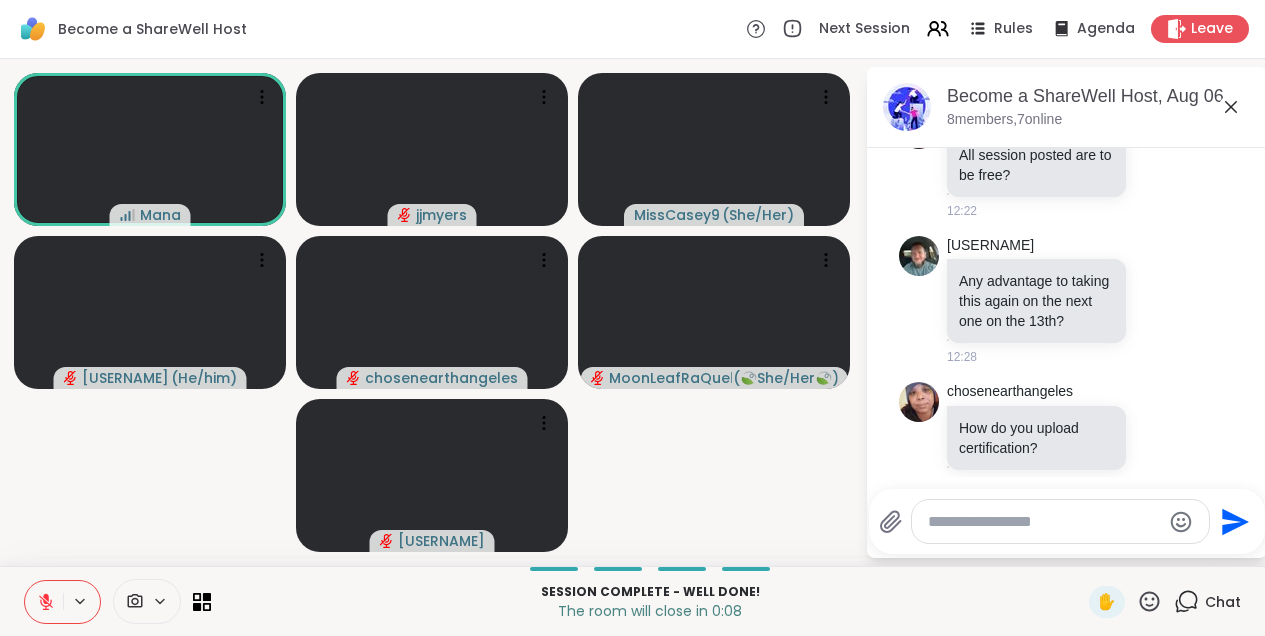 click at bounding box center (1044, 522) 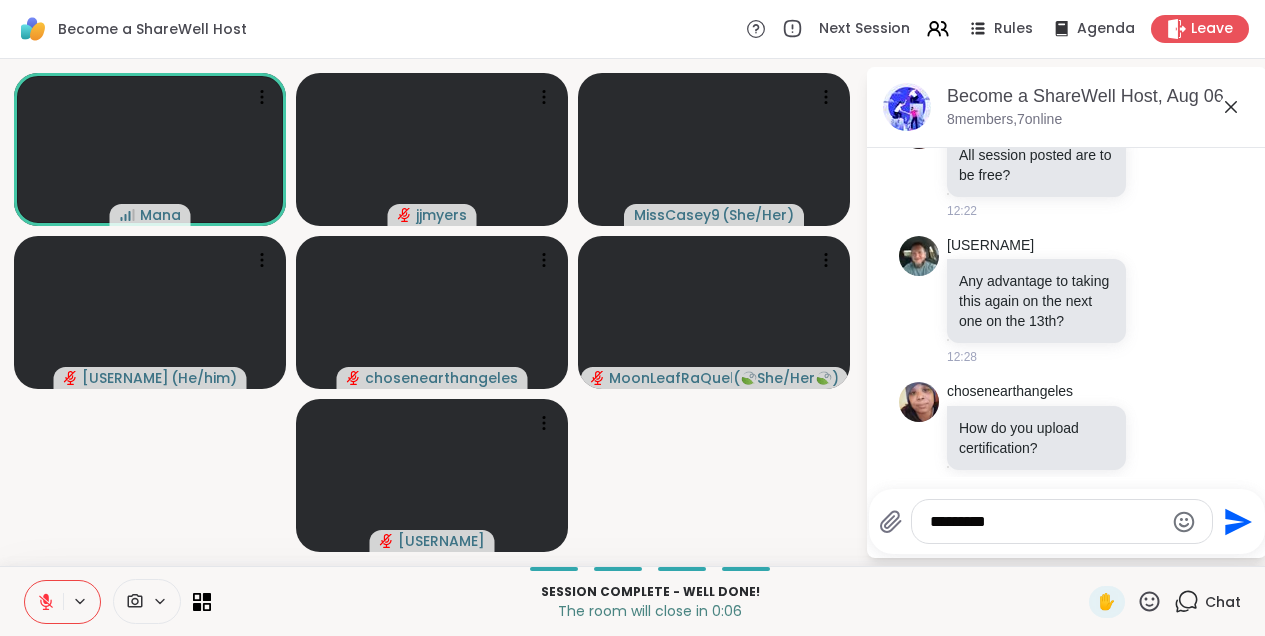 scroll, scrollTop: 4681, scrollLeft: 0, axis: vertical 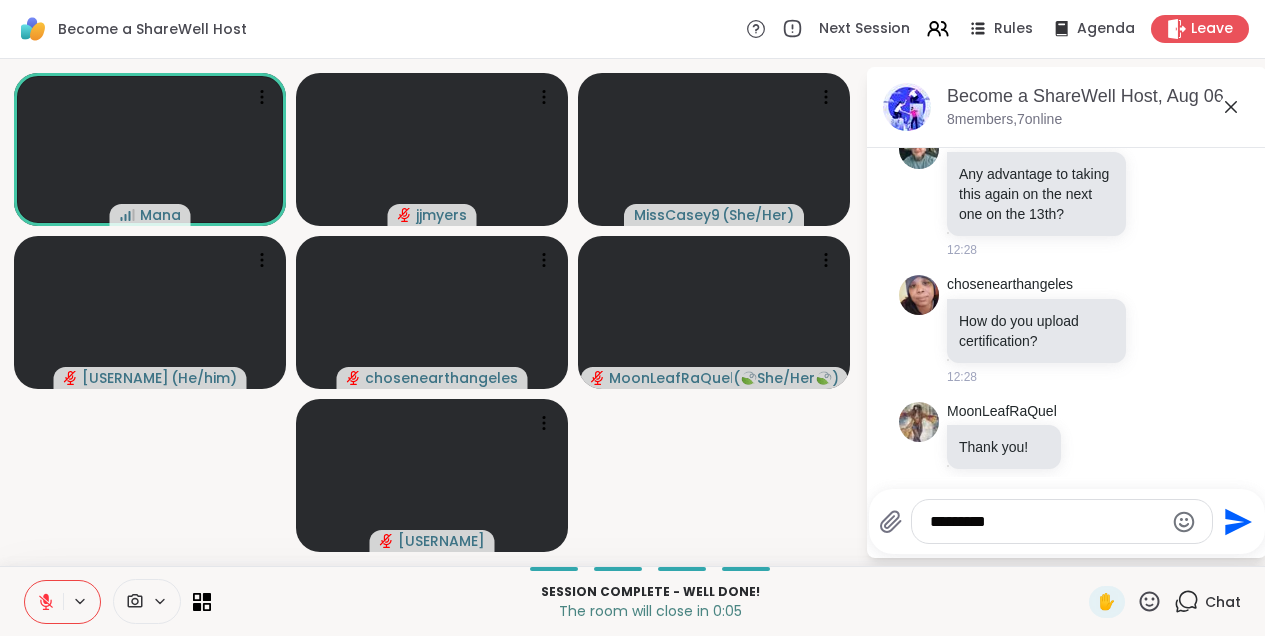 type on "**********" 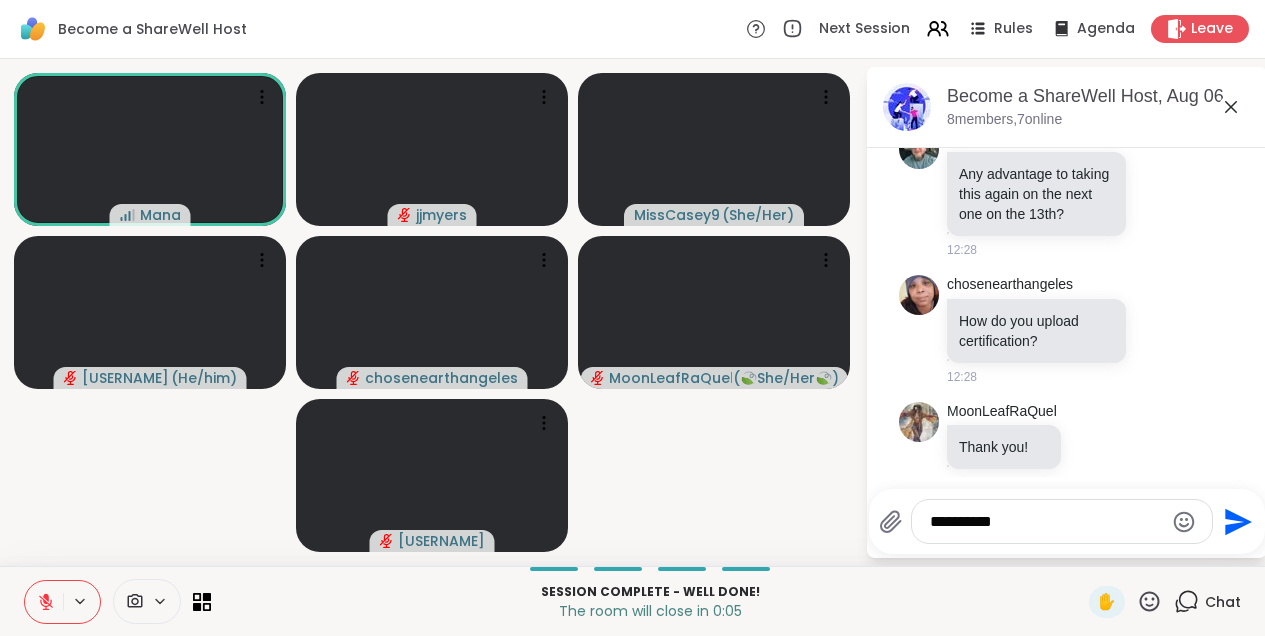 type 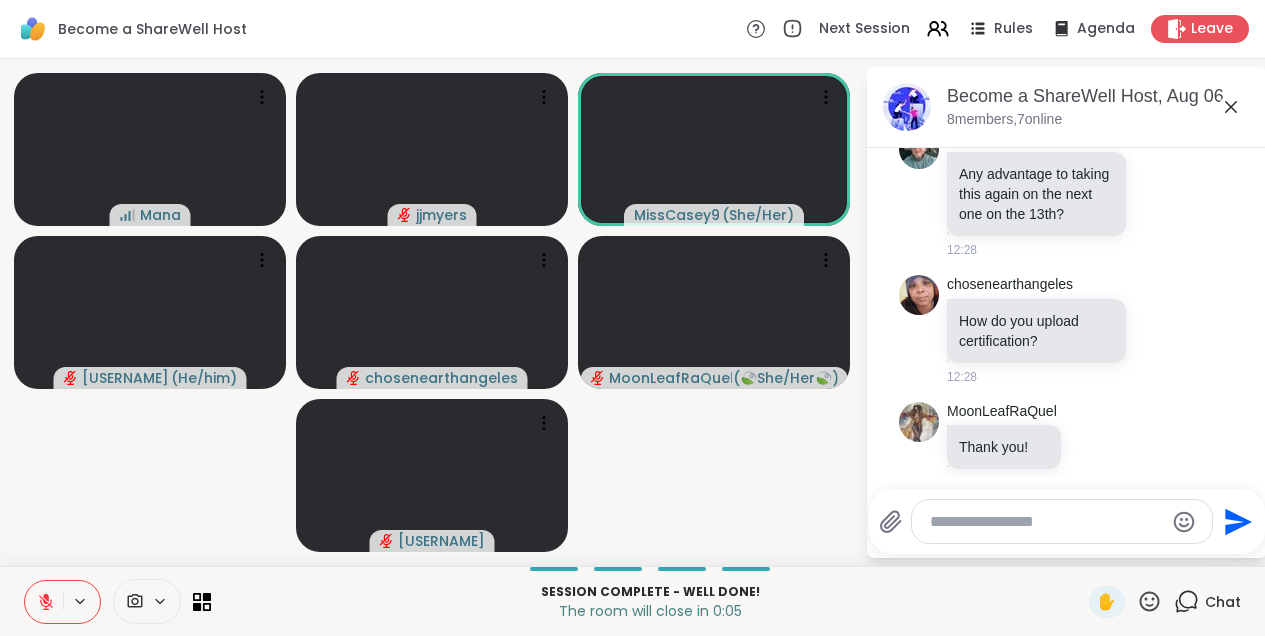 scroll, scrollTop: 4787, scrollLeft: 0, axis: vertical 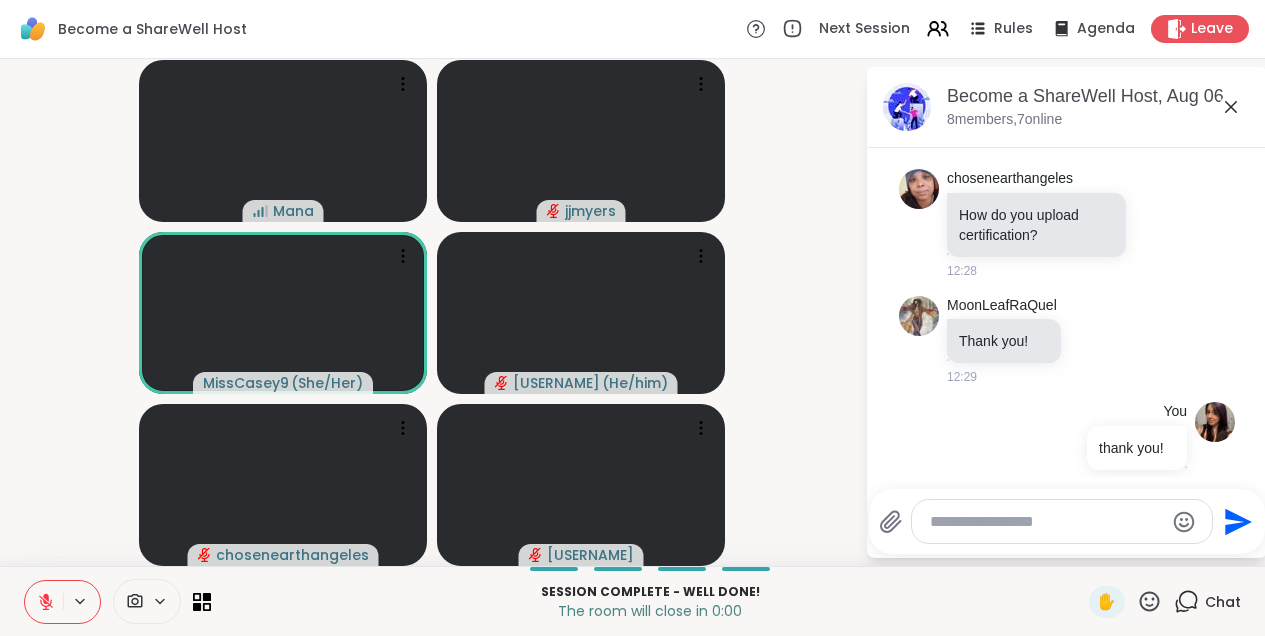 click 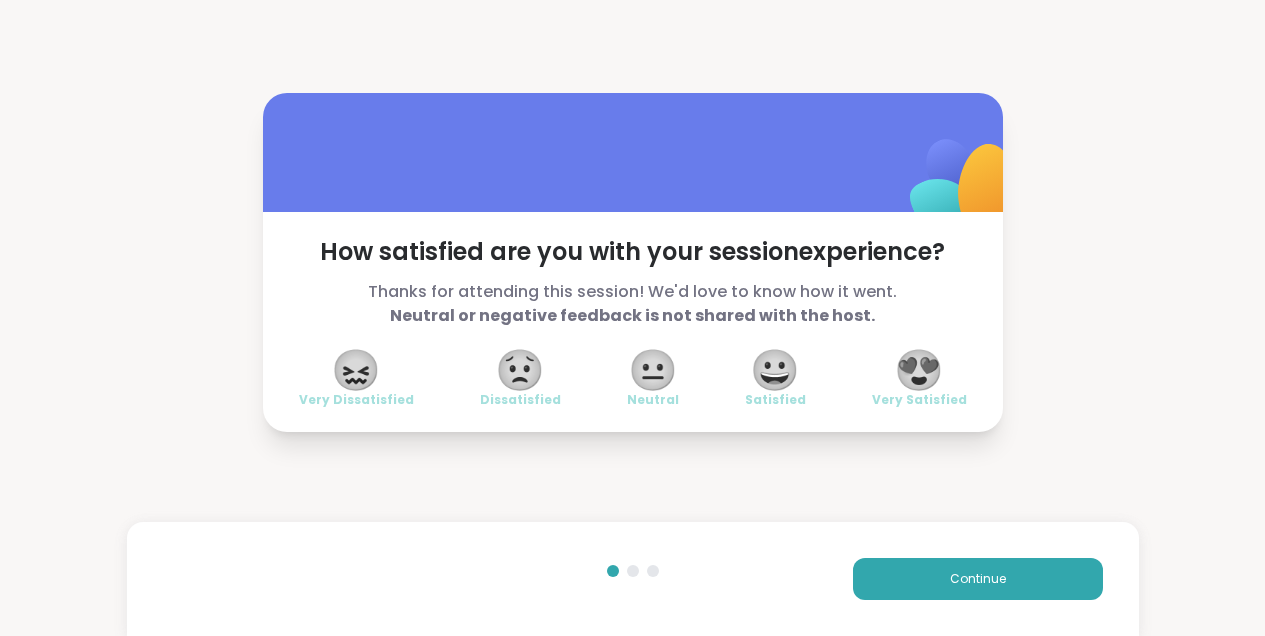 click on "😍" at bounding box center [919, 370] 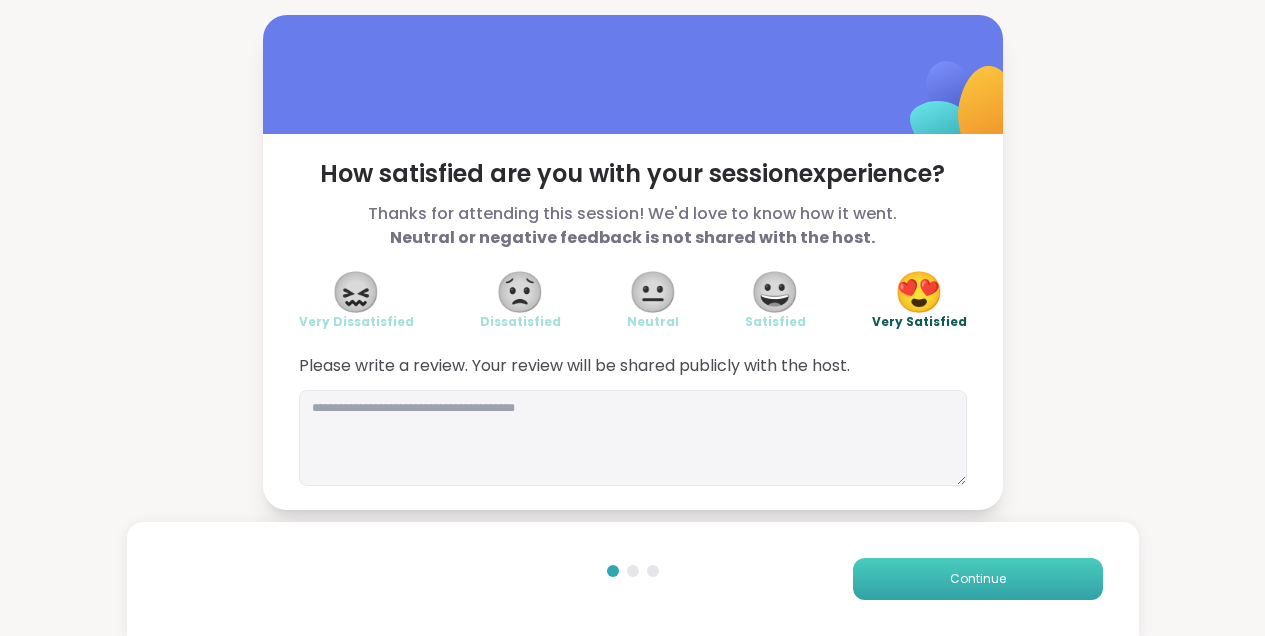 click on "Continue" at bounding box center (978, 579) 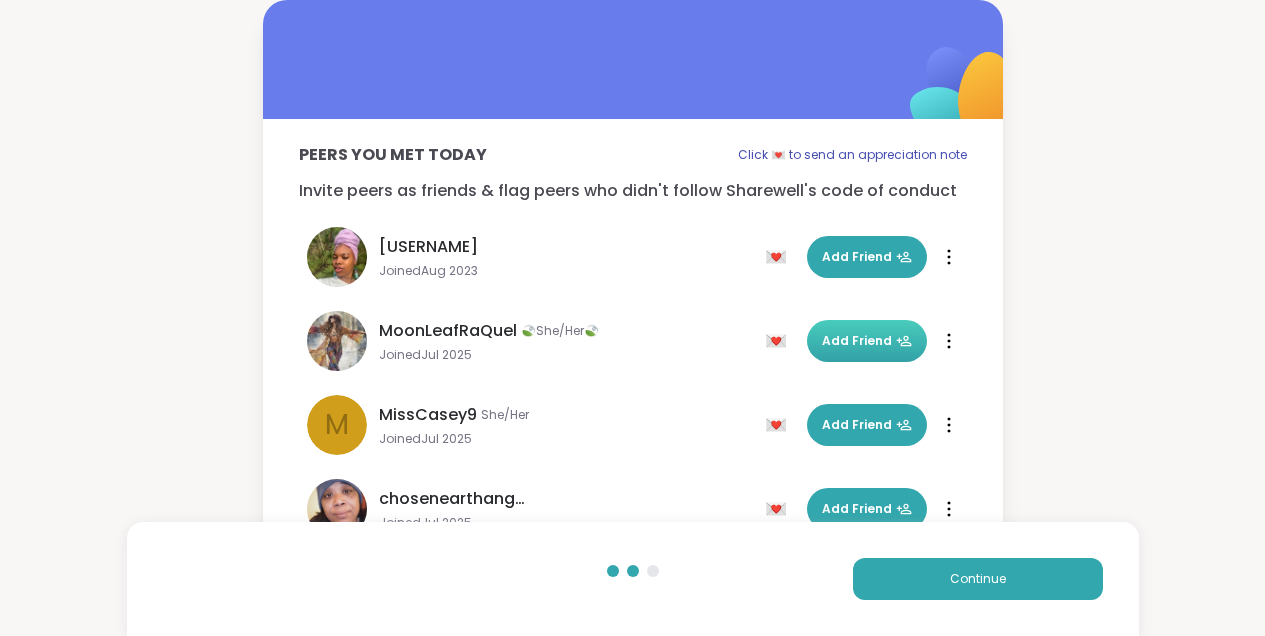 click on "Add Friend" at bounding box center (867, 341) 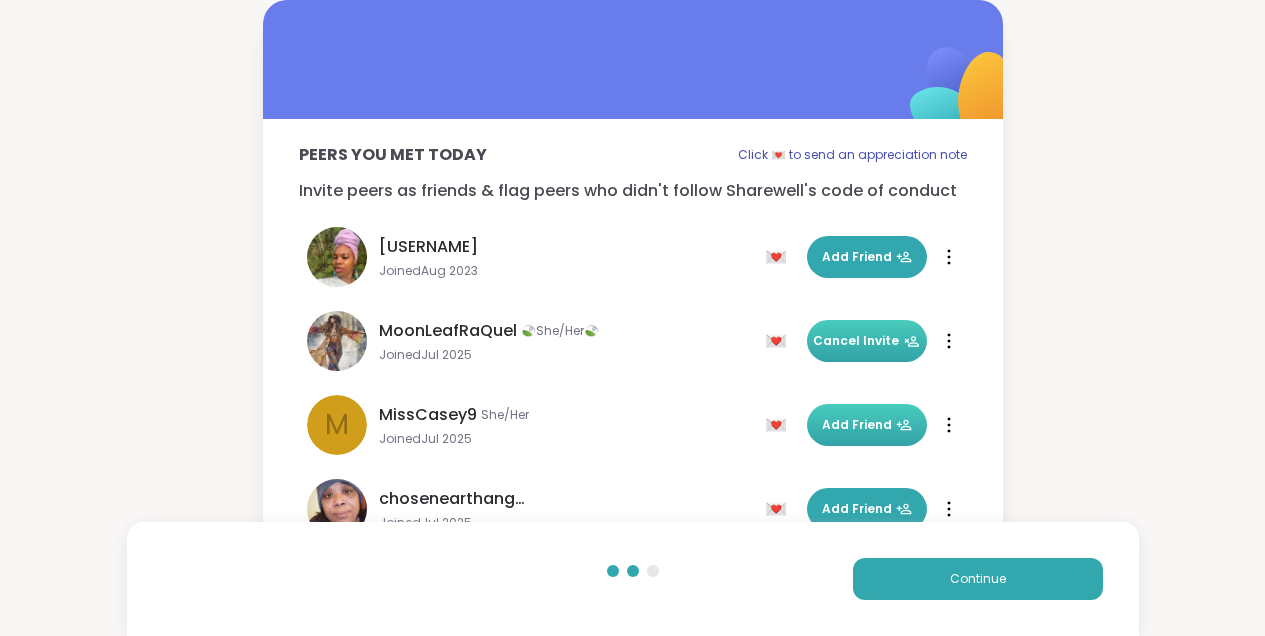 click on "Add Friend" at bounding box center [867, 425] 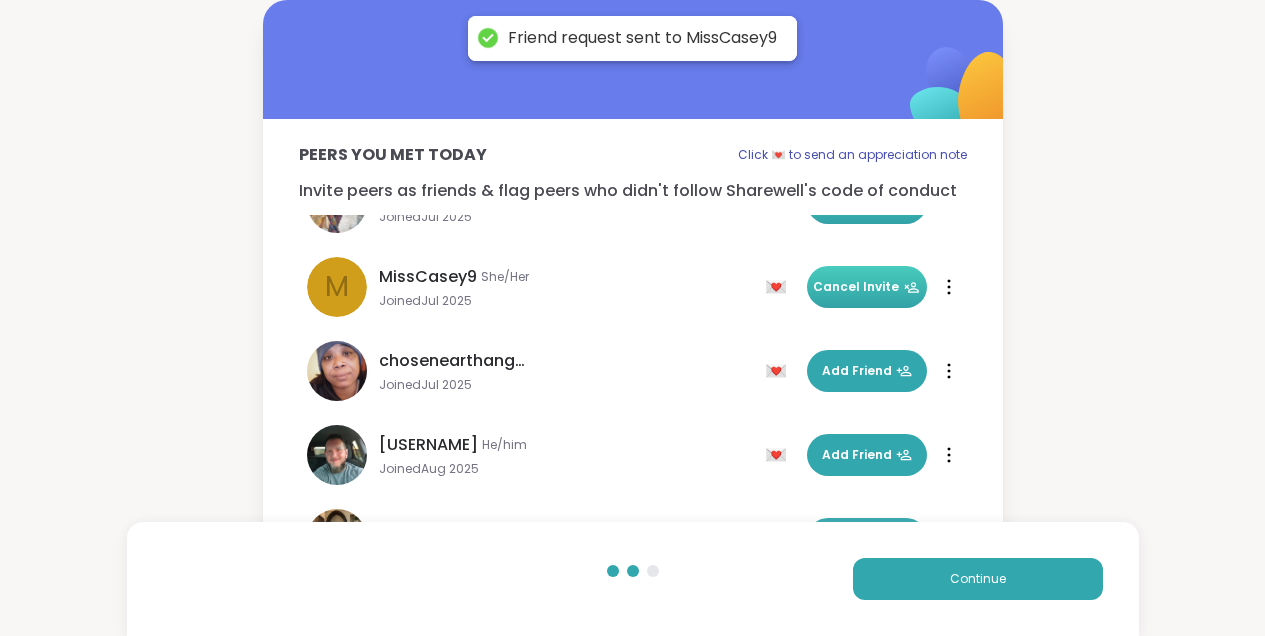 scroll, scrollTop: 144, scrollLeft: 0, axis: vertical 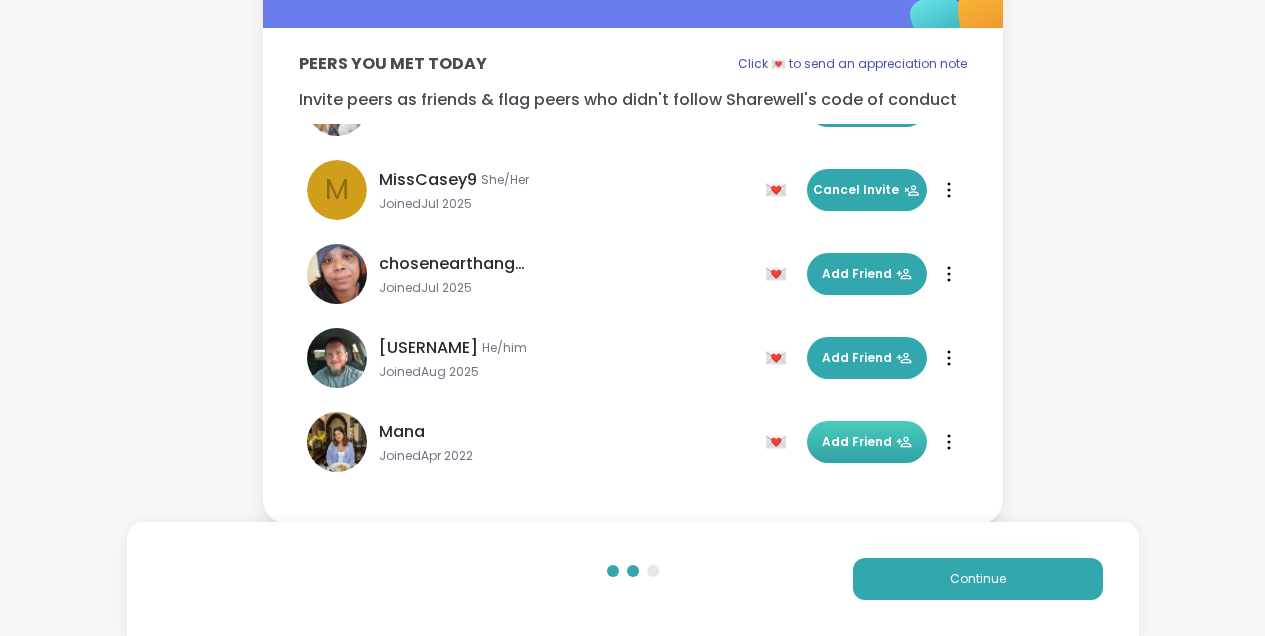 click on "Add Friend" at bounding box center [867, 442] 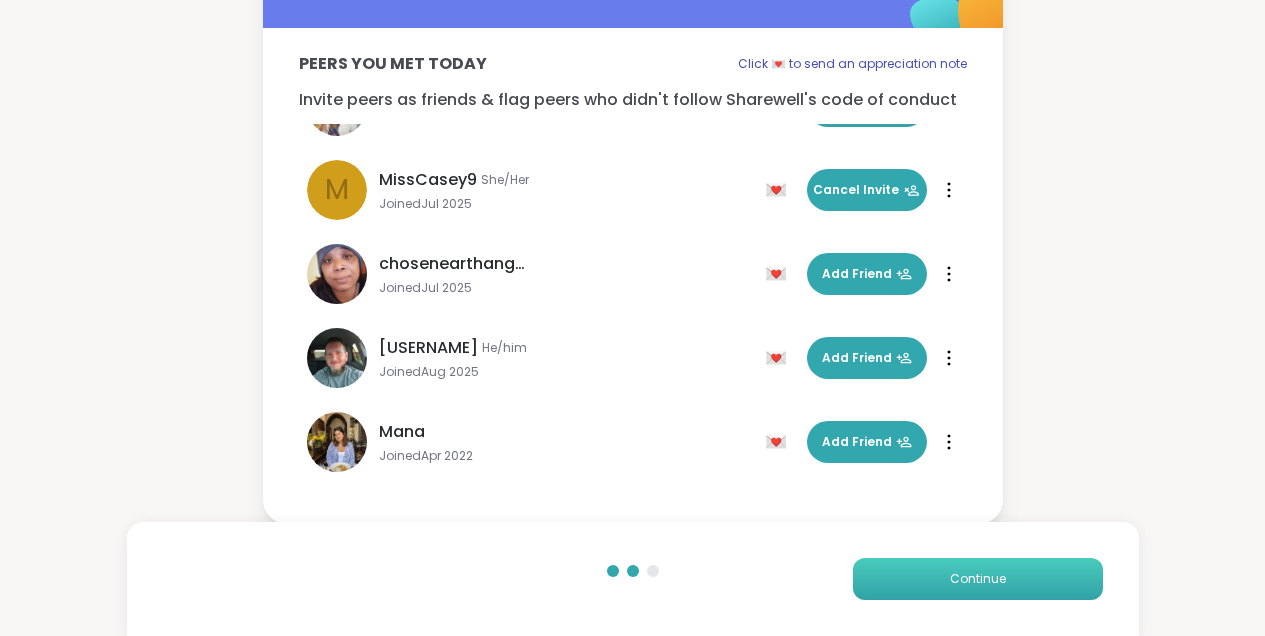 click on "Continue" at bounding box center (978, 579) 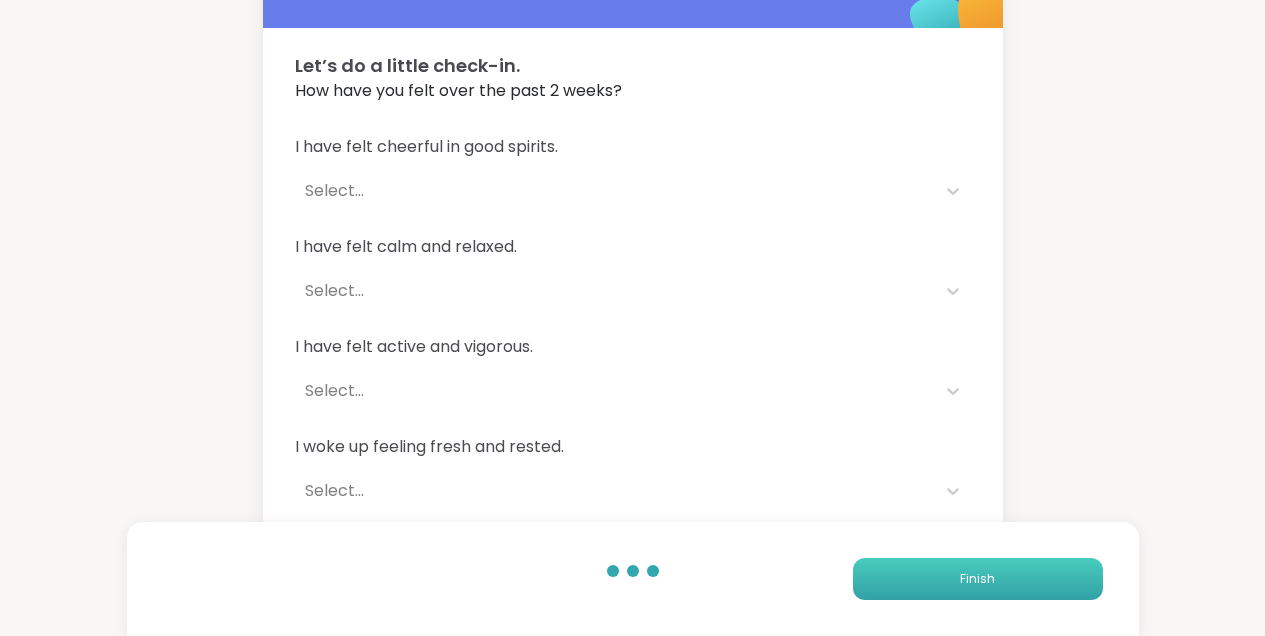 click on "Finish" at bounding box center [977, 579] 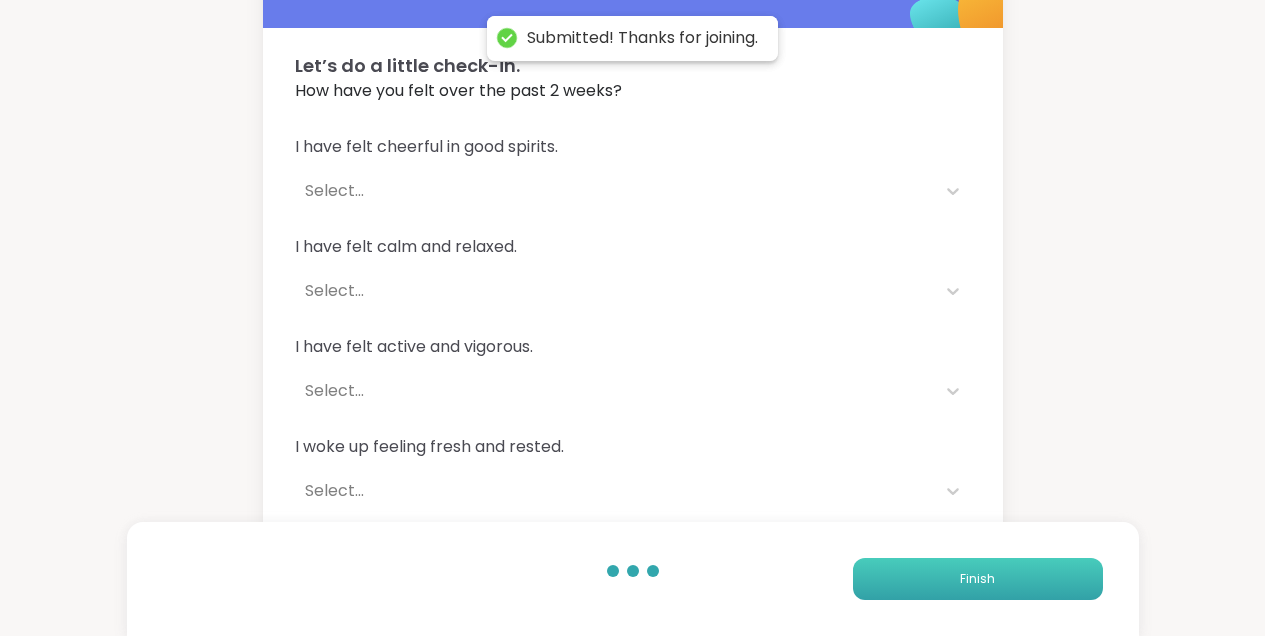 scroll, scrollTop: 0, scrollLeft: 0, axis: both 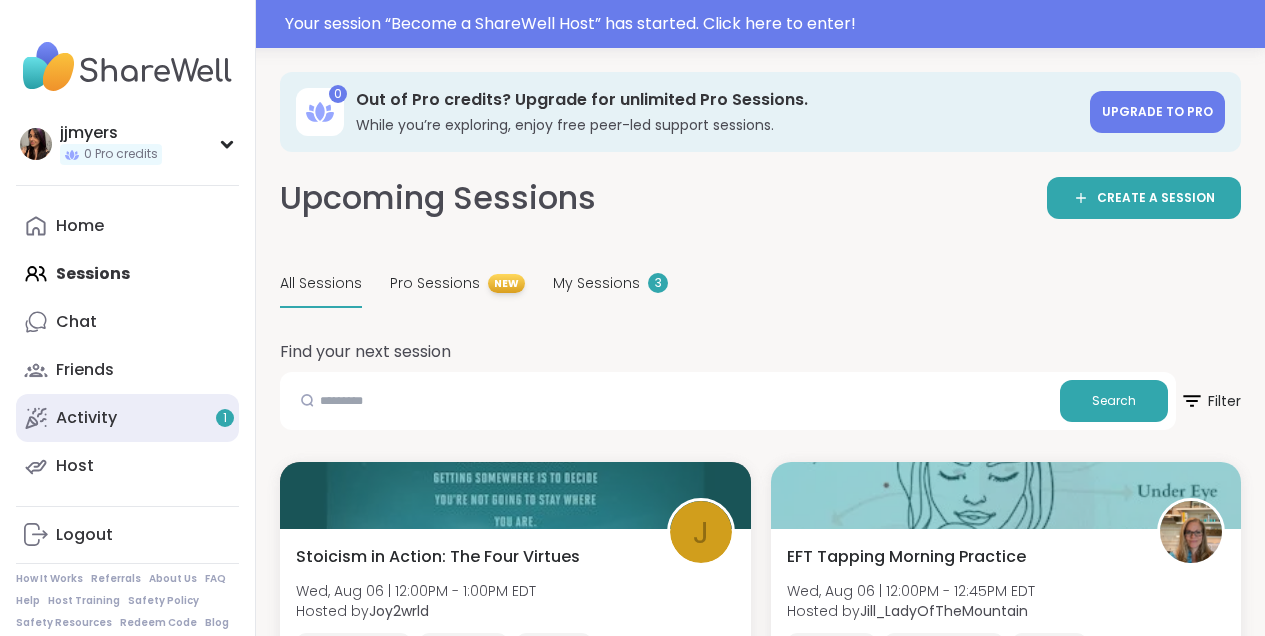 click on "Activity 1" at bounding box center [127, 418] 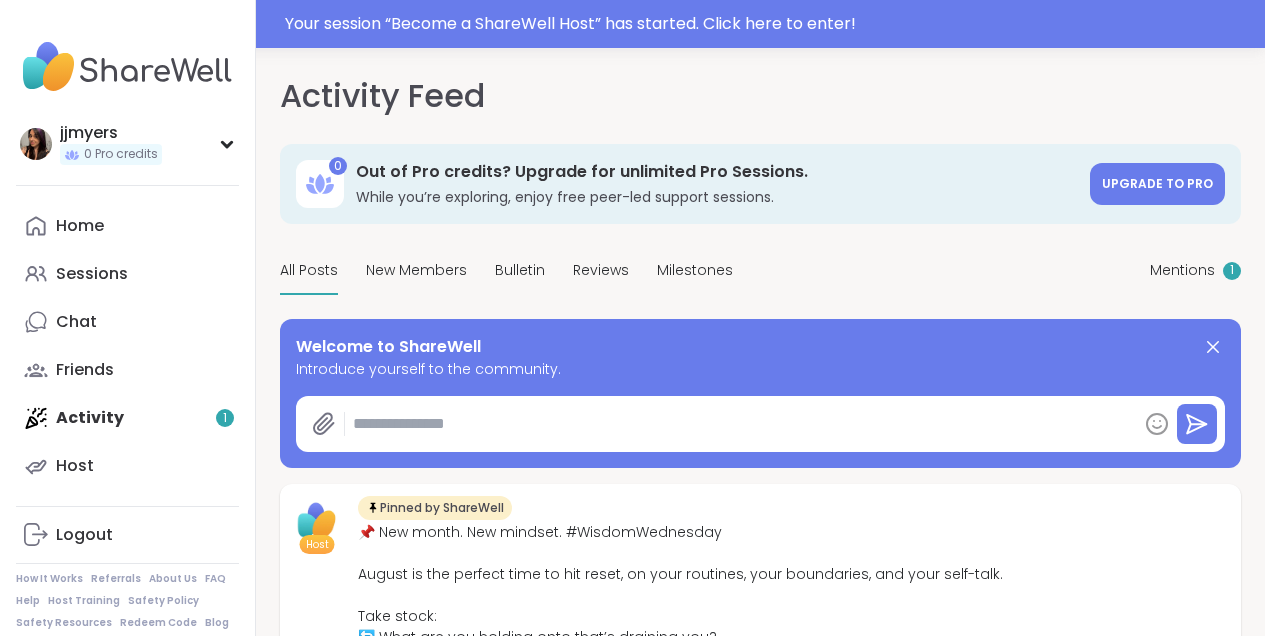 type on "*" 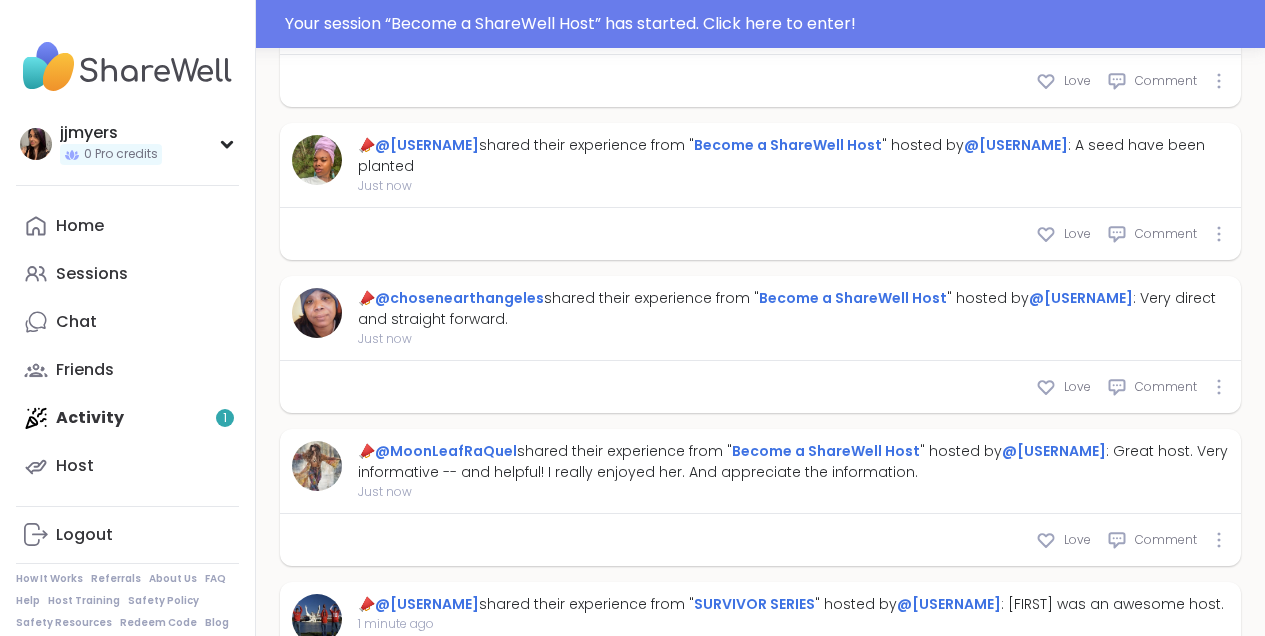 scroll, scrollTop: 0, scrollLeft: 0, axis: both 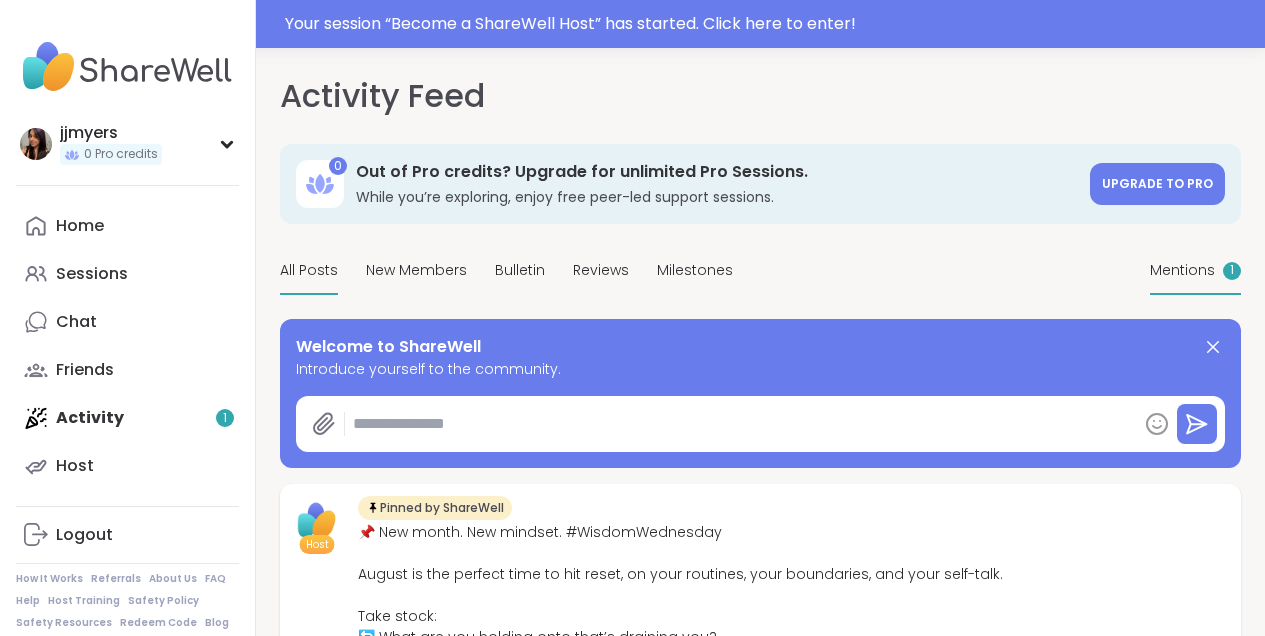 click on "Mentions" at bounding box center [1182, 270] 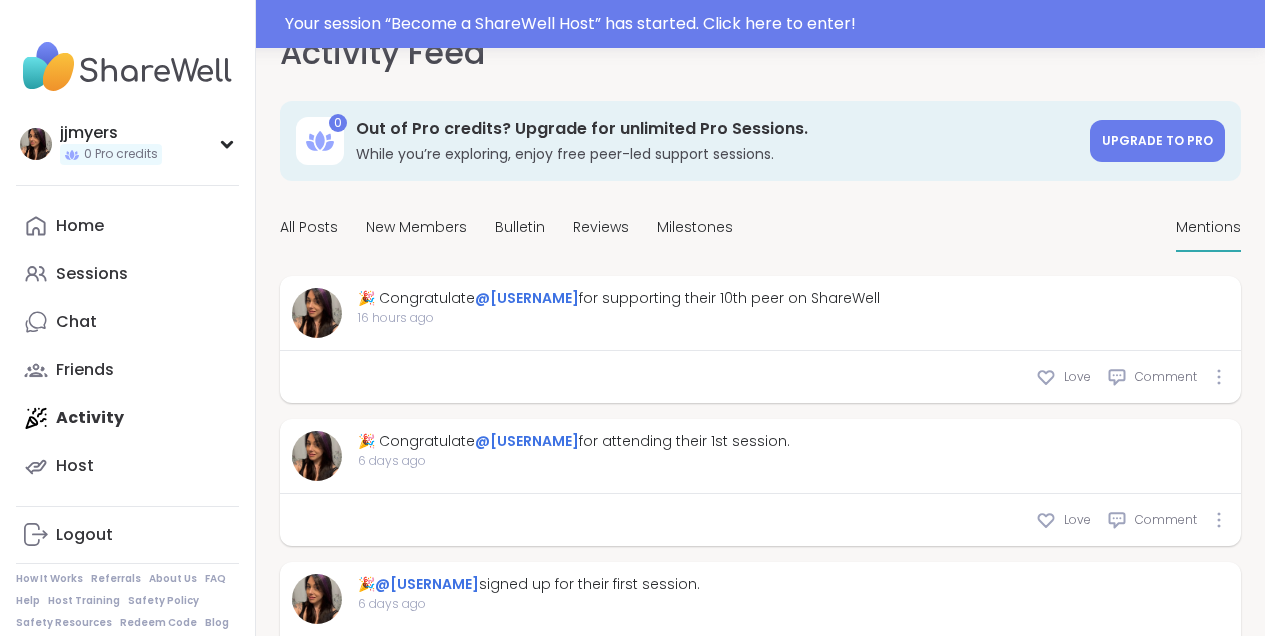 scroll, scrollTop: 0, scrollLeft: 0, axis: both 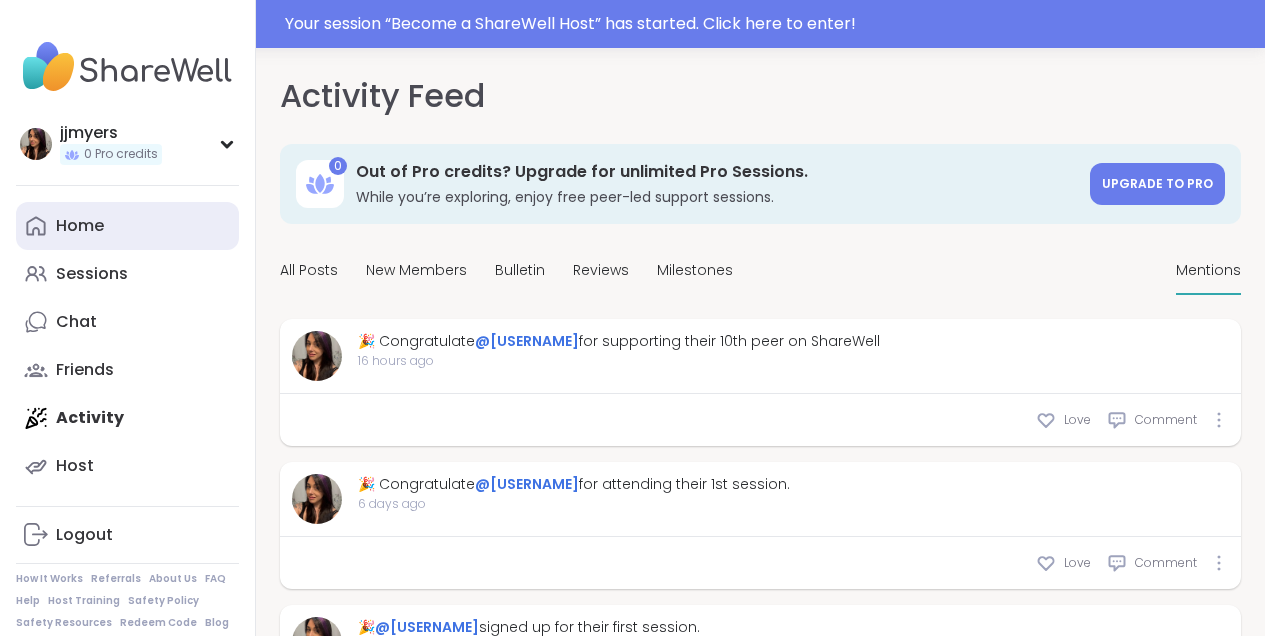 click on "Home" at bounding box center (80, 226) 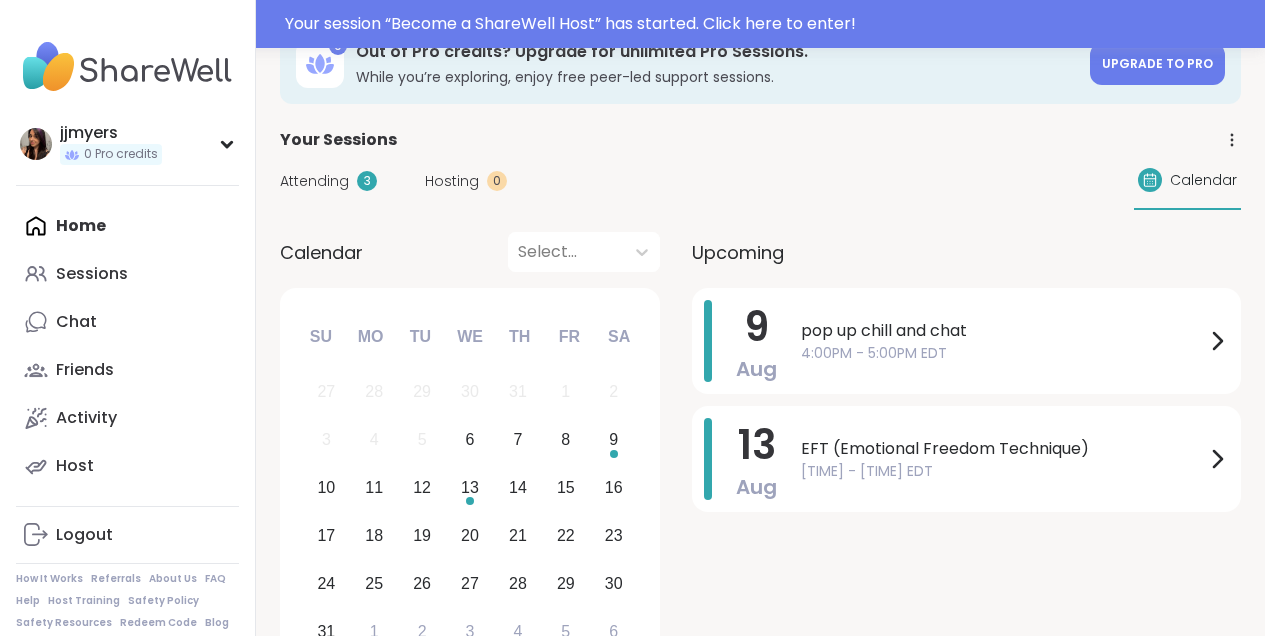 scroll, scrollTop: 0, scrollLeft: 0, axis: both 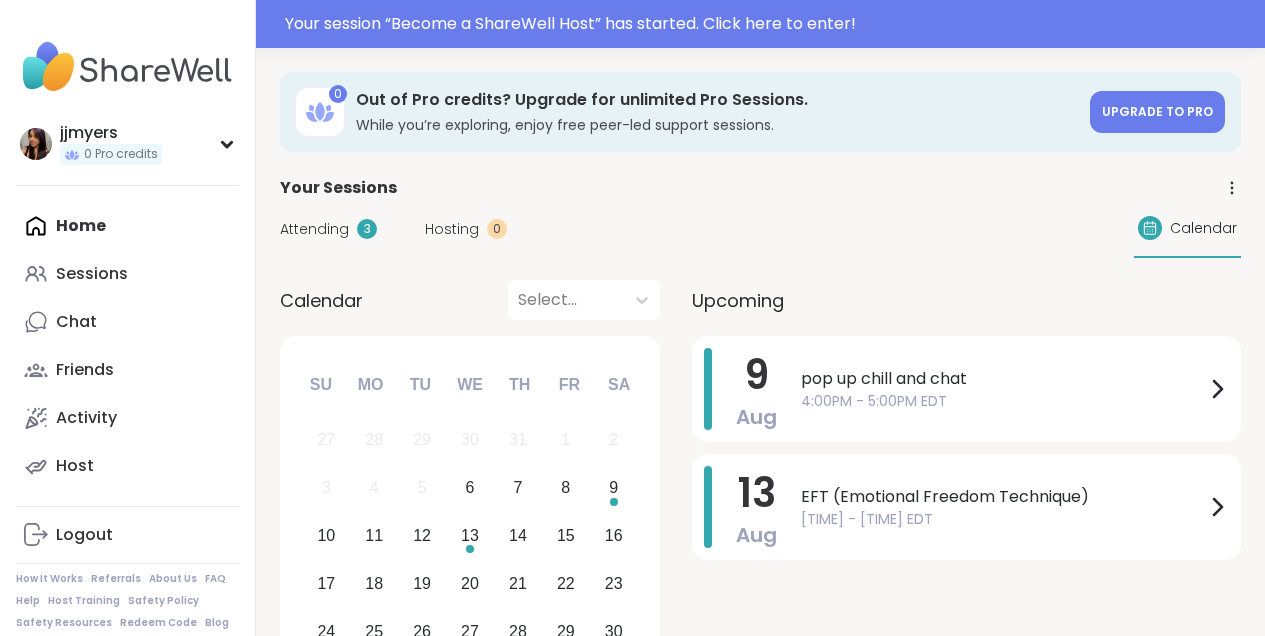 click on "Hosting" at bounding box center (452, 229) 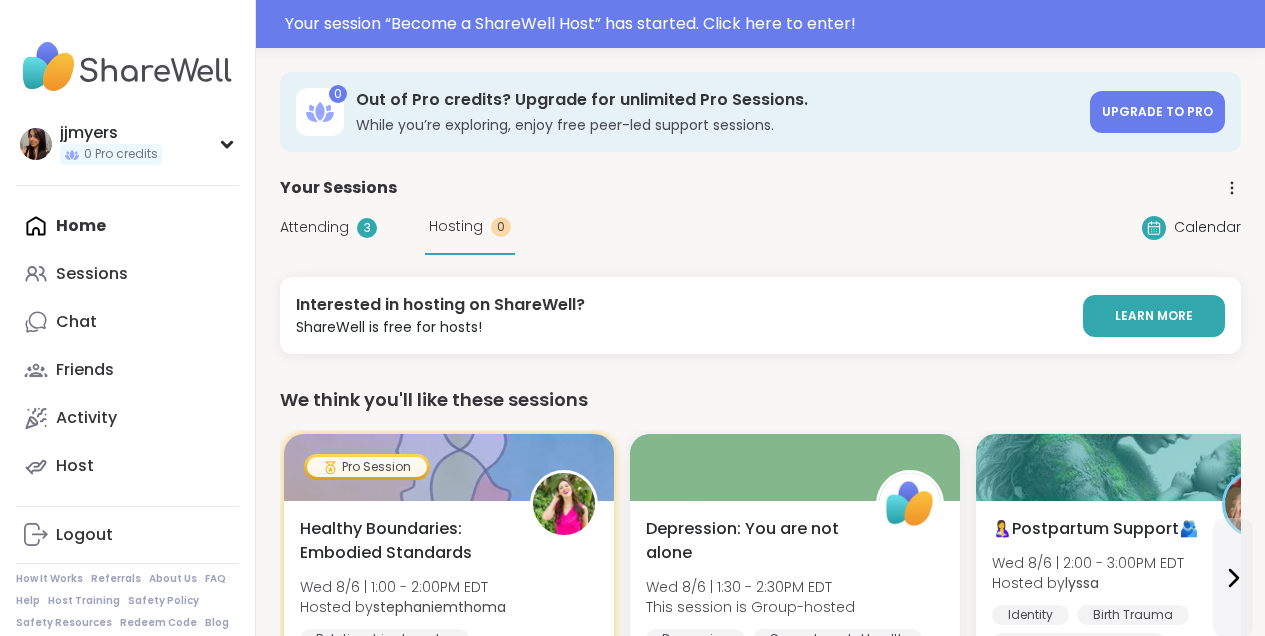 scroll, scrollTop: 33, scrollLeft: 0, axis: vertical 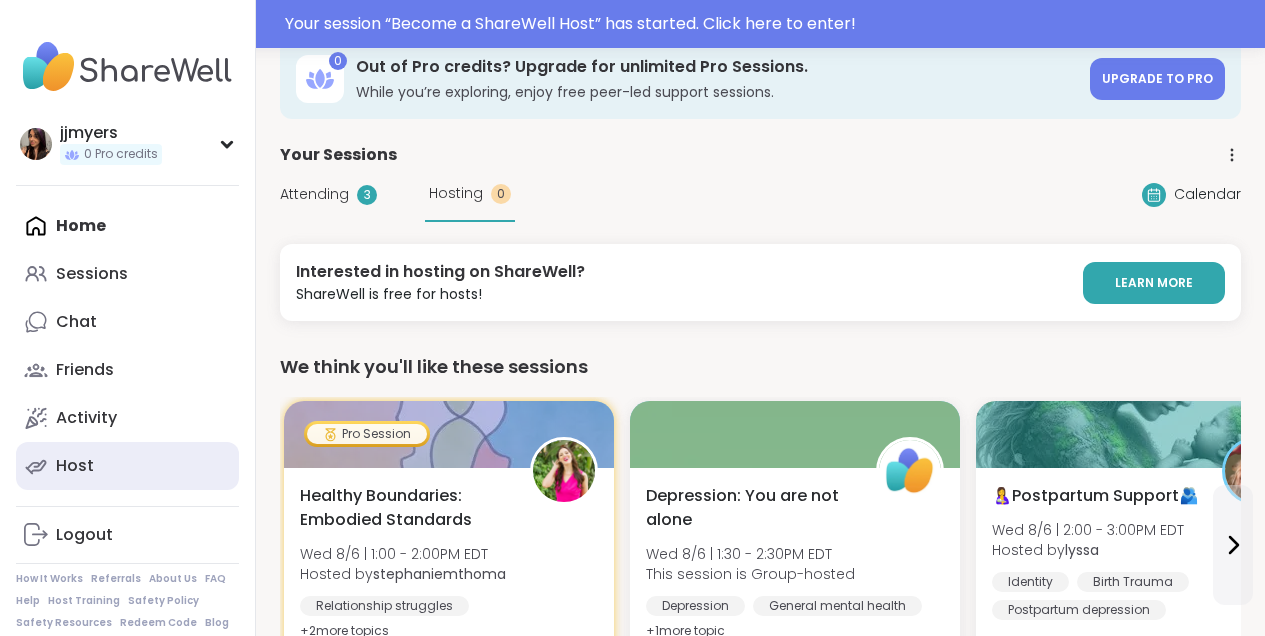 click on "Host" at bounding box center [75, 466] 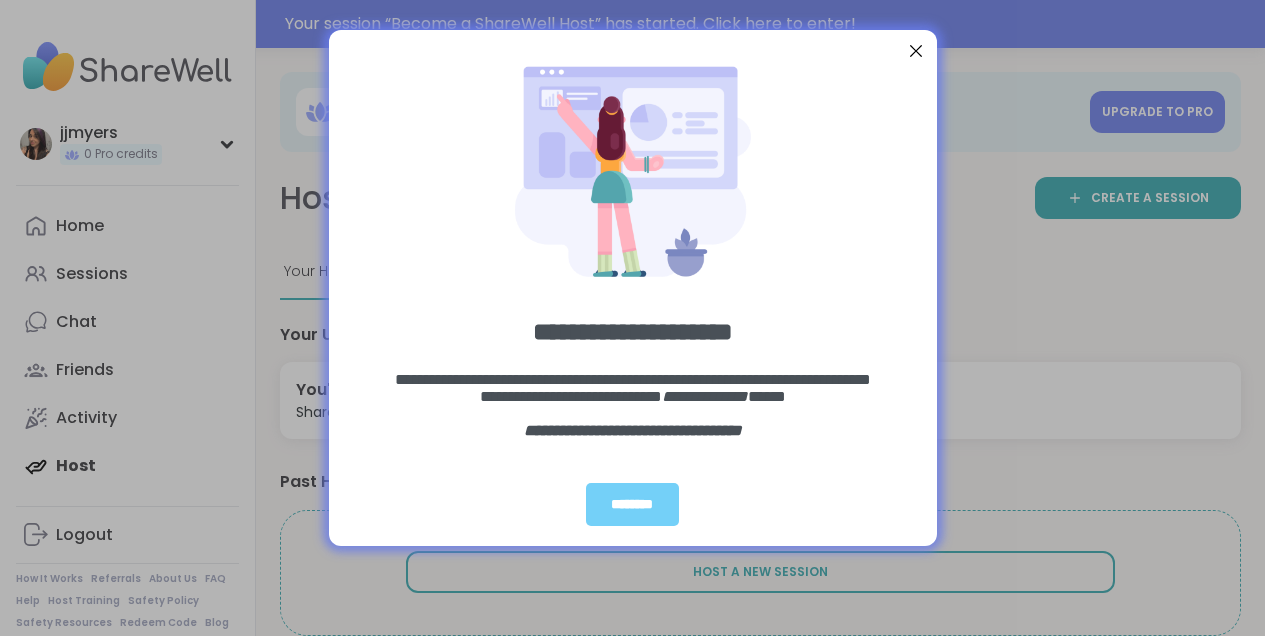 scroll, scrollTop: 0, scrollLeft: 0, axis: both 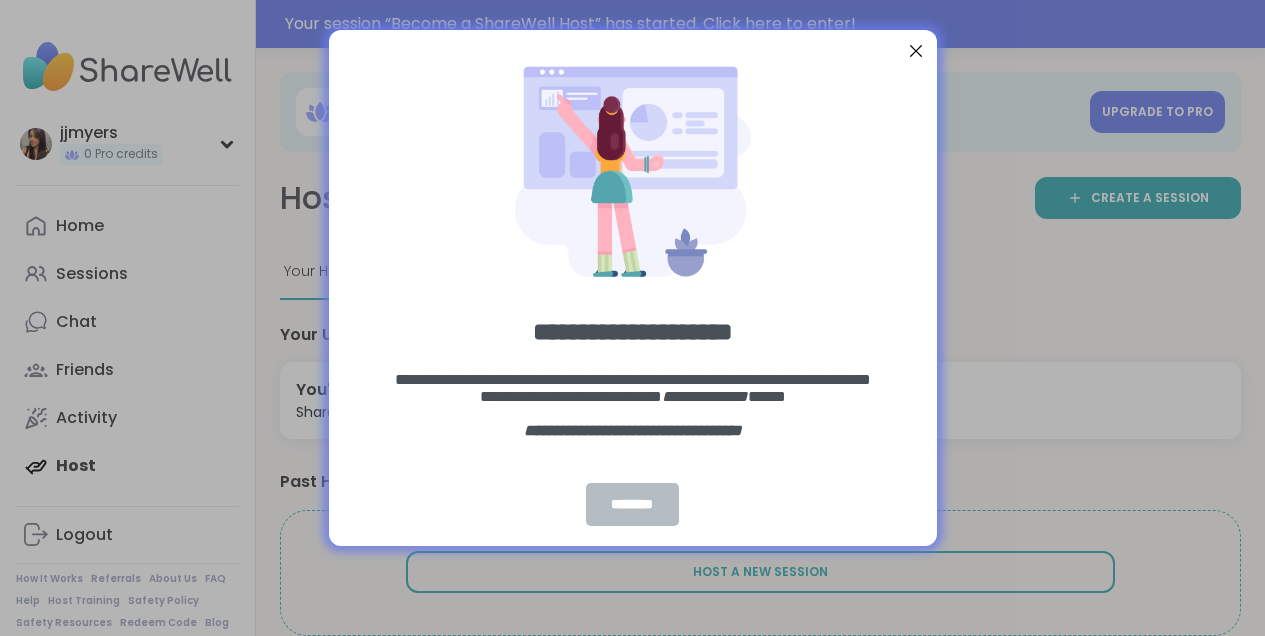 click on "********" at bounding box center (633, 504) 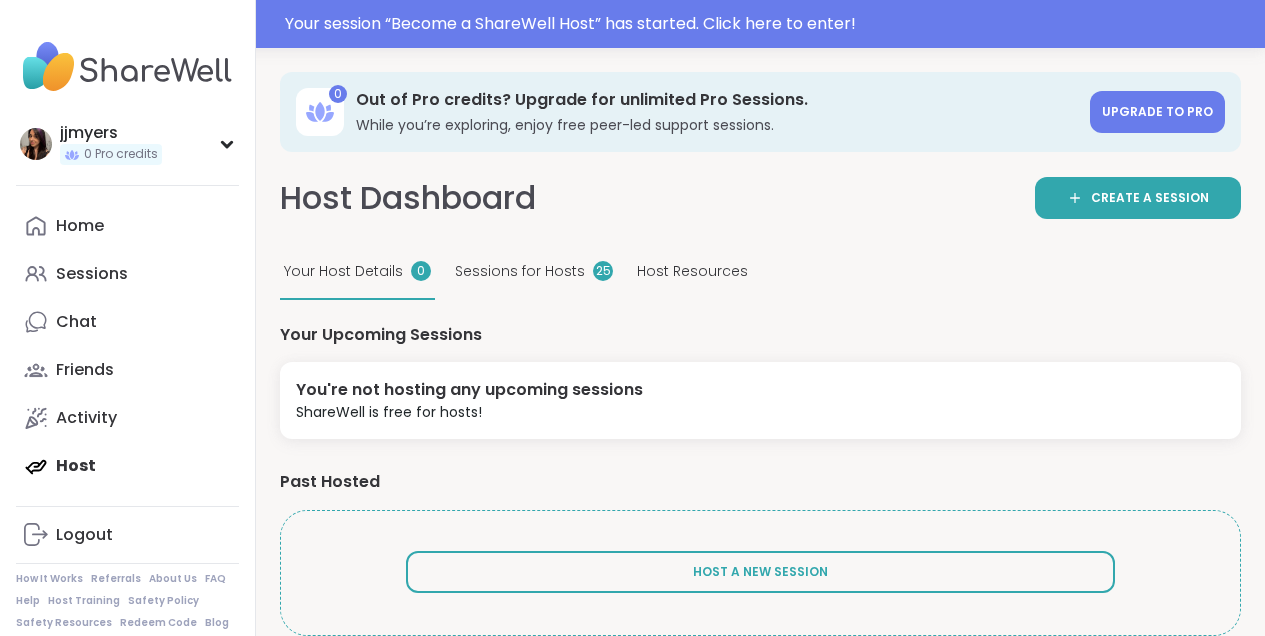 scroll, scrollTop: 0, scrollLeft: 0, axis: both 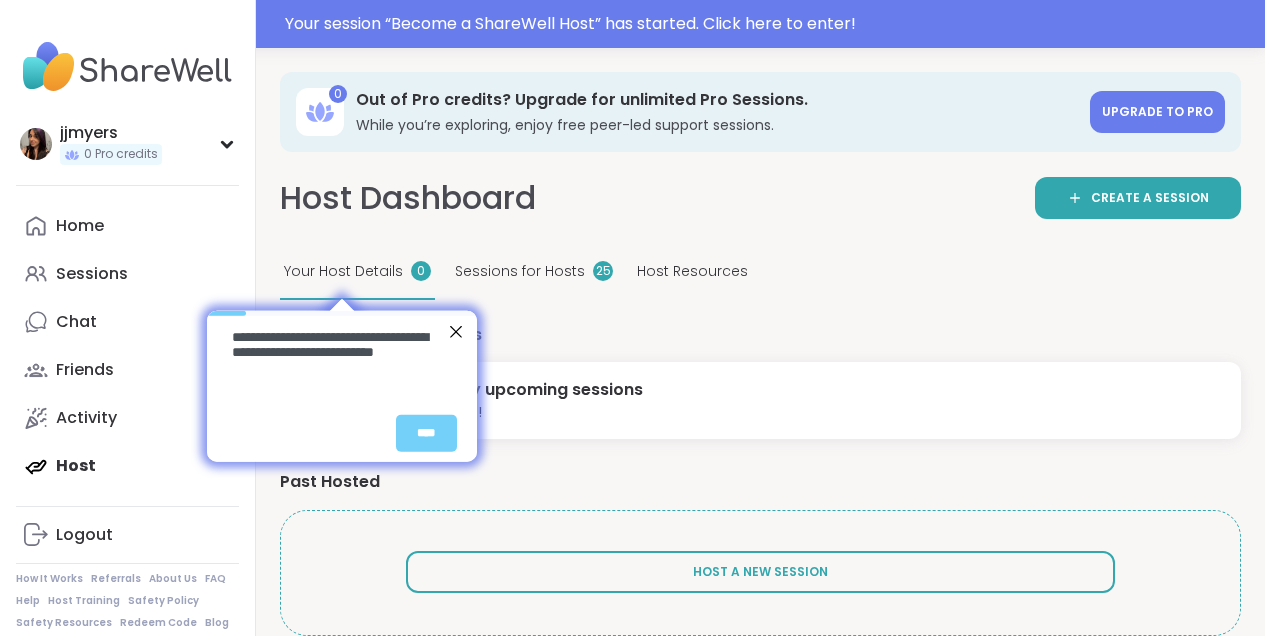 click at bounding box center (455, 331) 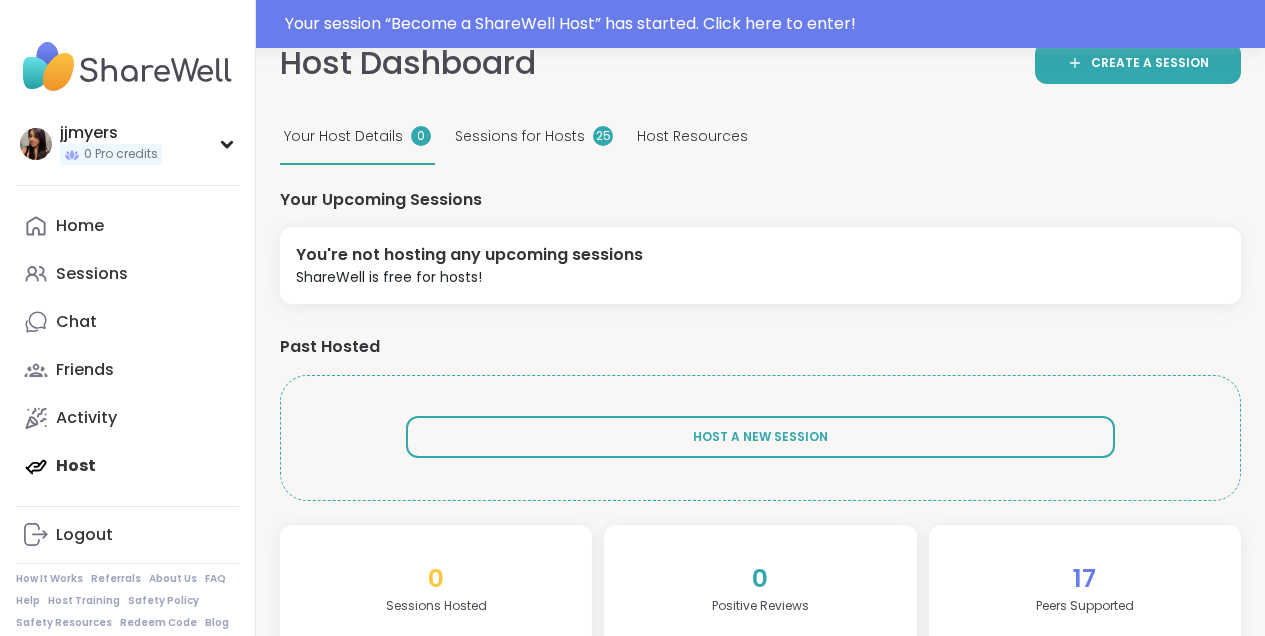 scroll, scrollTop: 144, scrollLeft: 0, axis: vertical 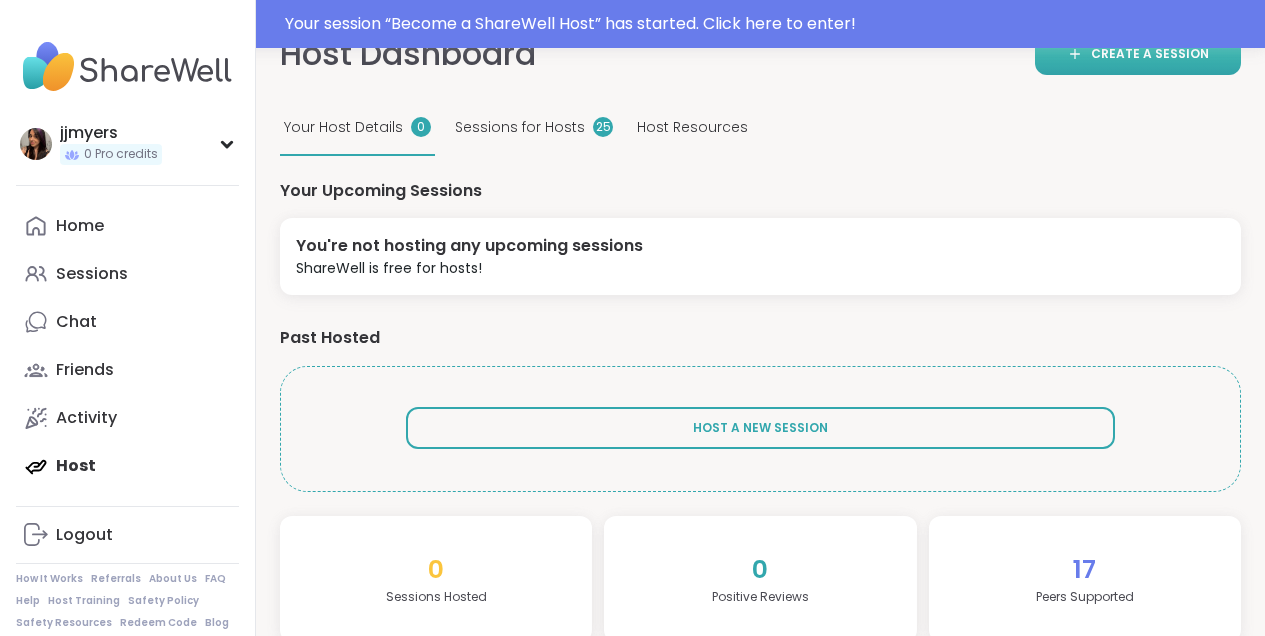 click on "Create a session" at bounding box center (1138, 54) 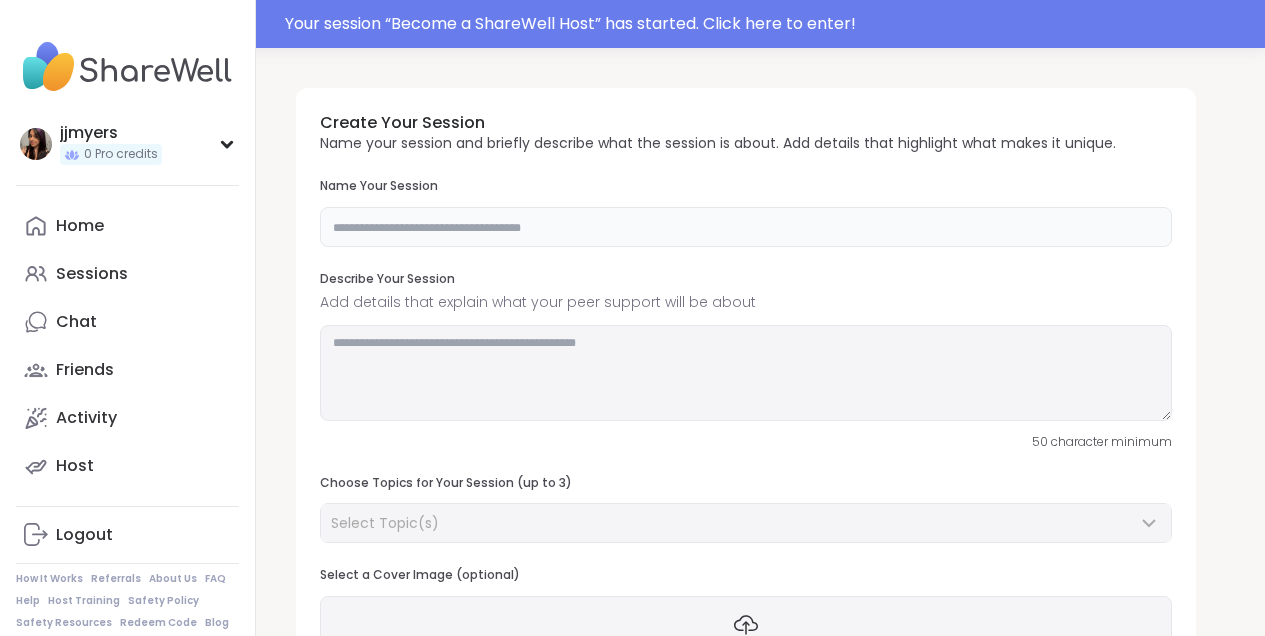 click at bounding box center [746, 227] 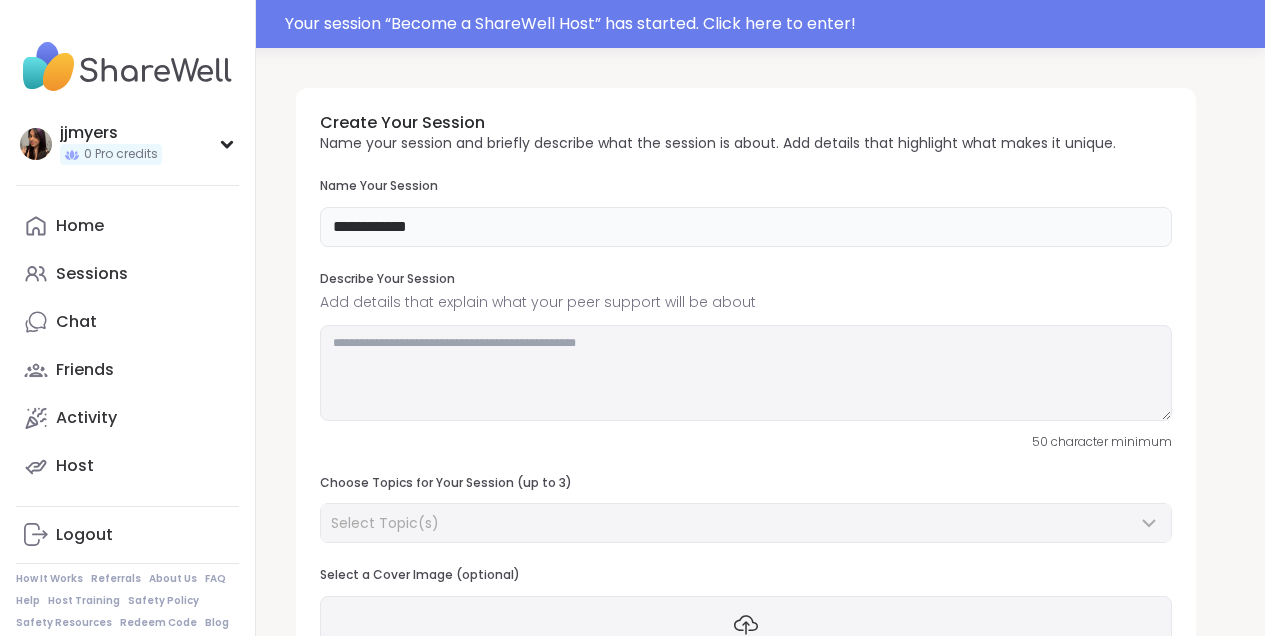 type on "**********" 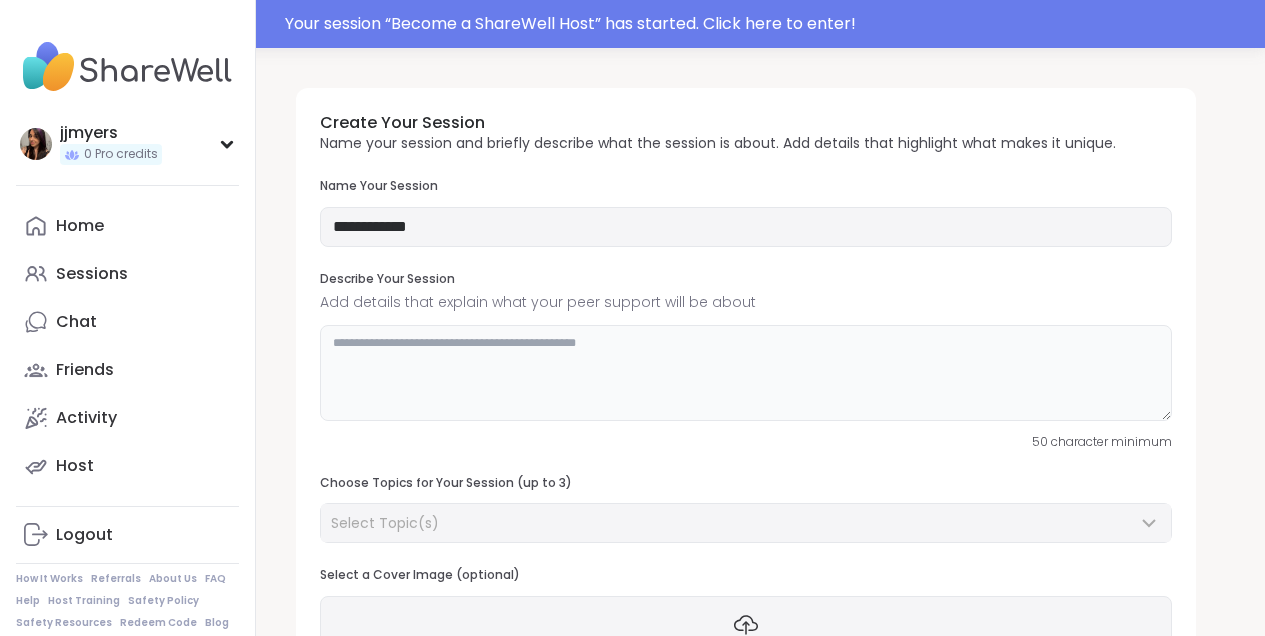 click at bounding box center (746, 373) 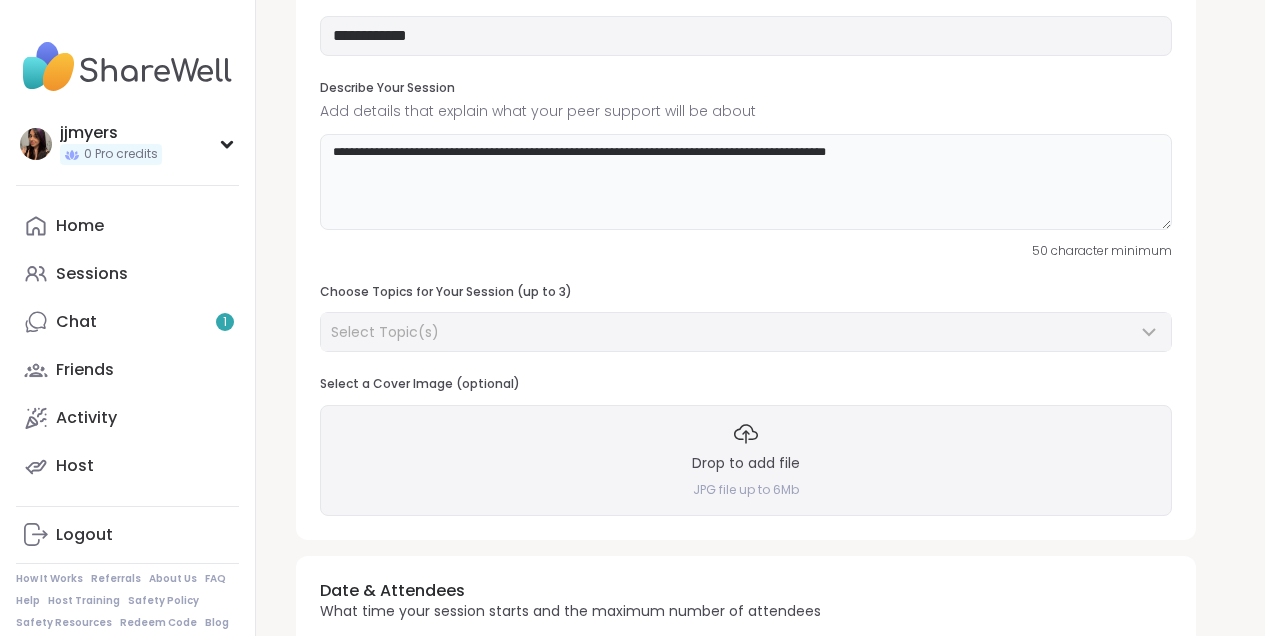 scroll, scrollTop: 150, scrollLeft: 0, axis: vertical 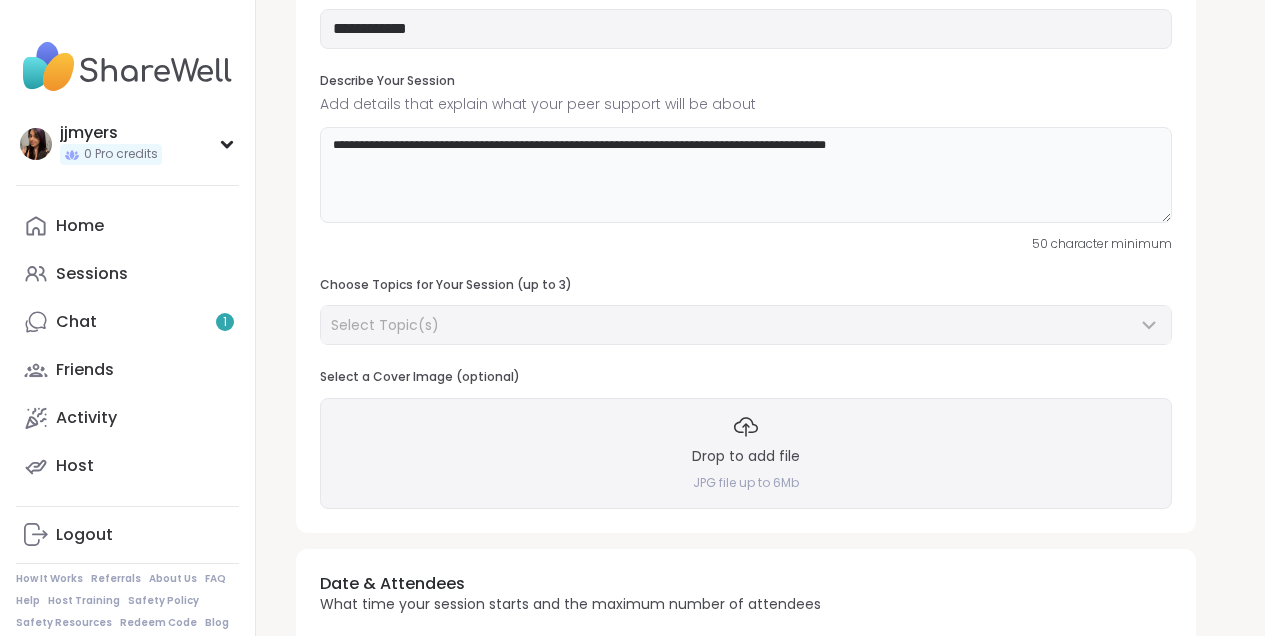 type on "**********" 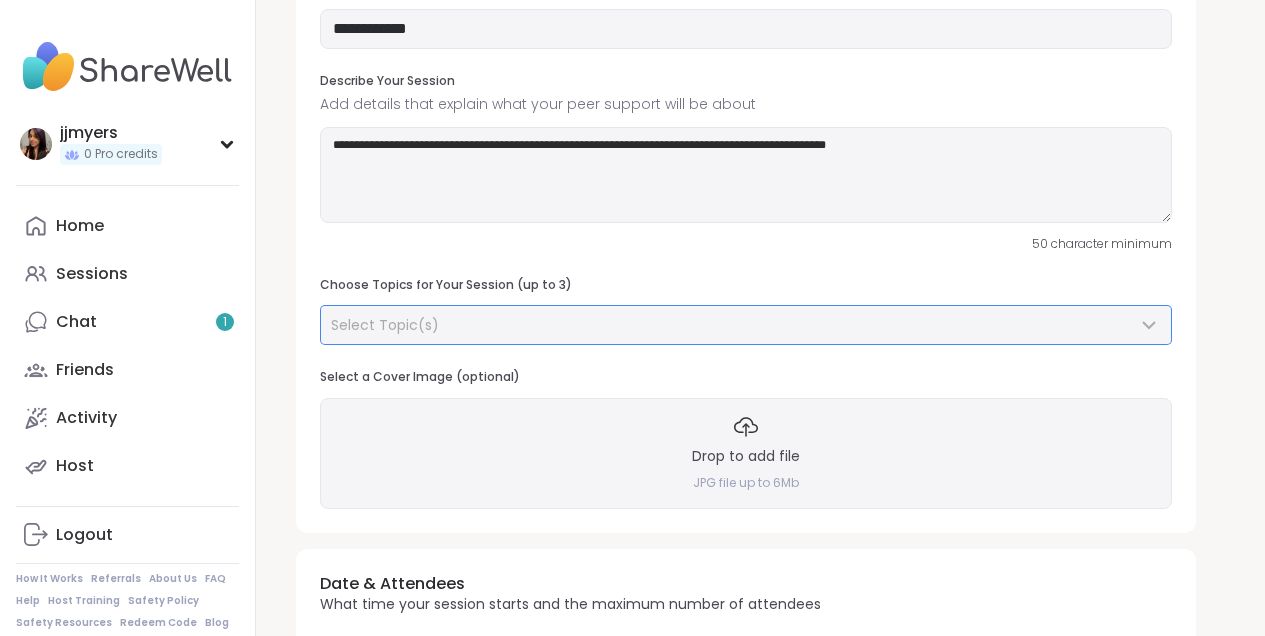 click on "Select Topic(s)" at bounding box center (734, 325) 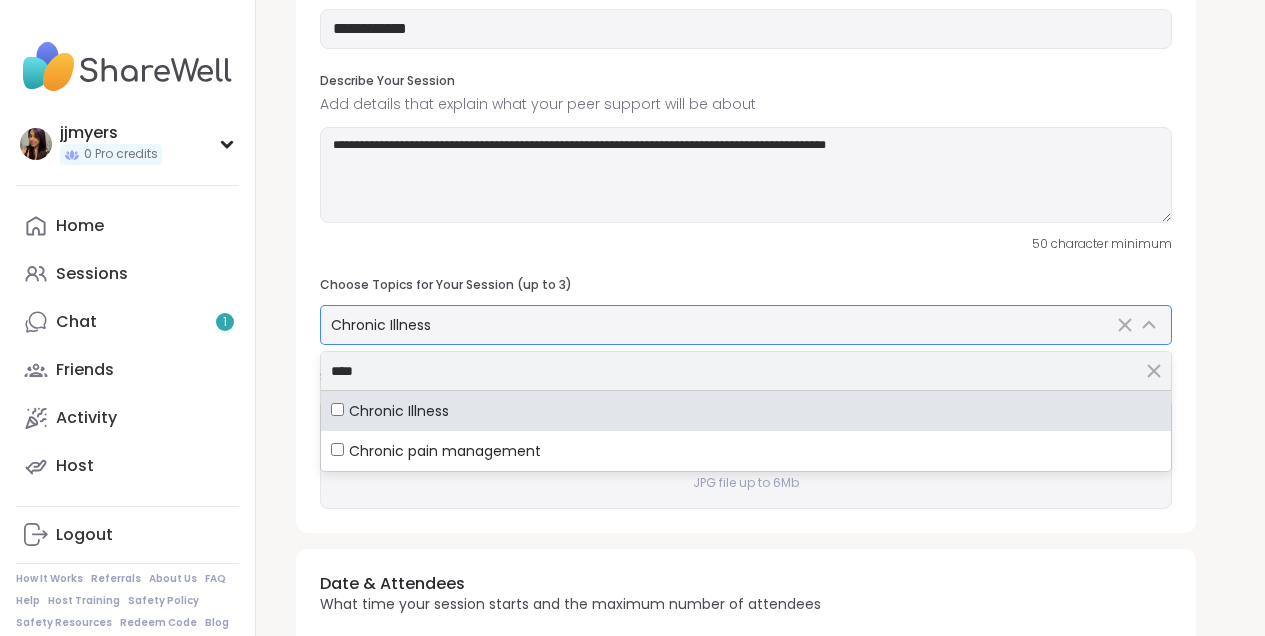 click on "****" at bounding box center [746, 371] 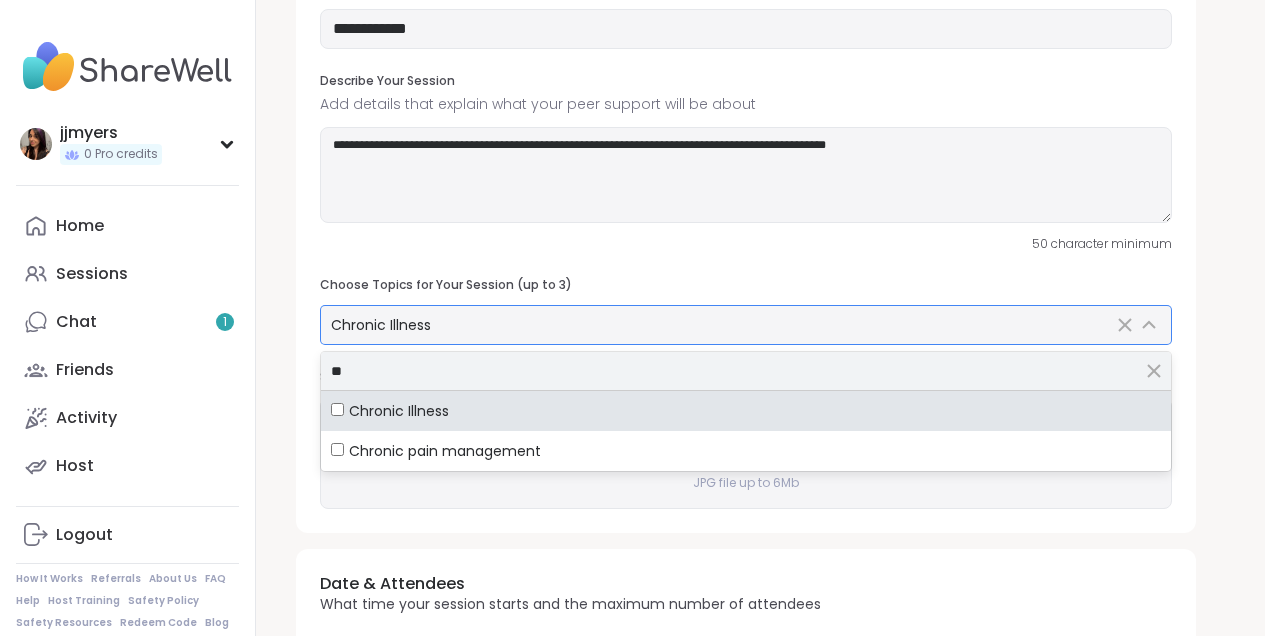 type on "*" 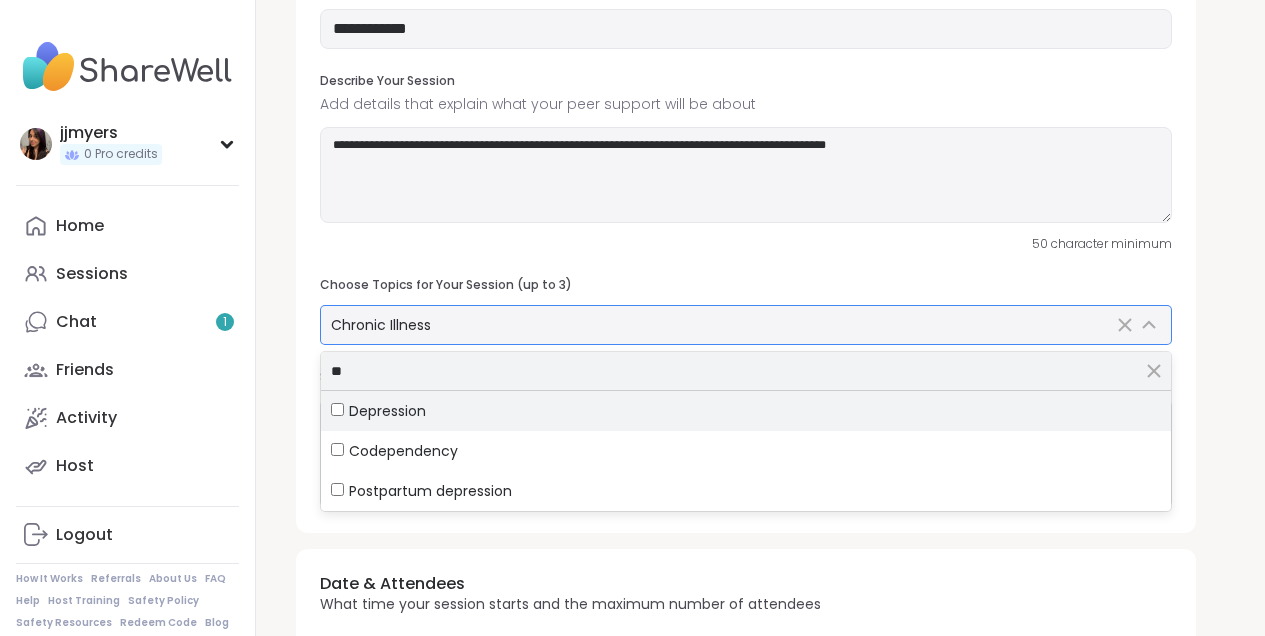 type on "*" 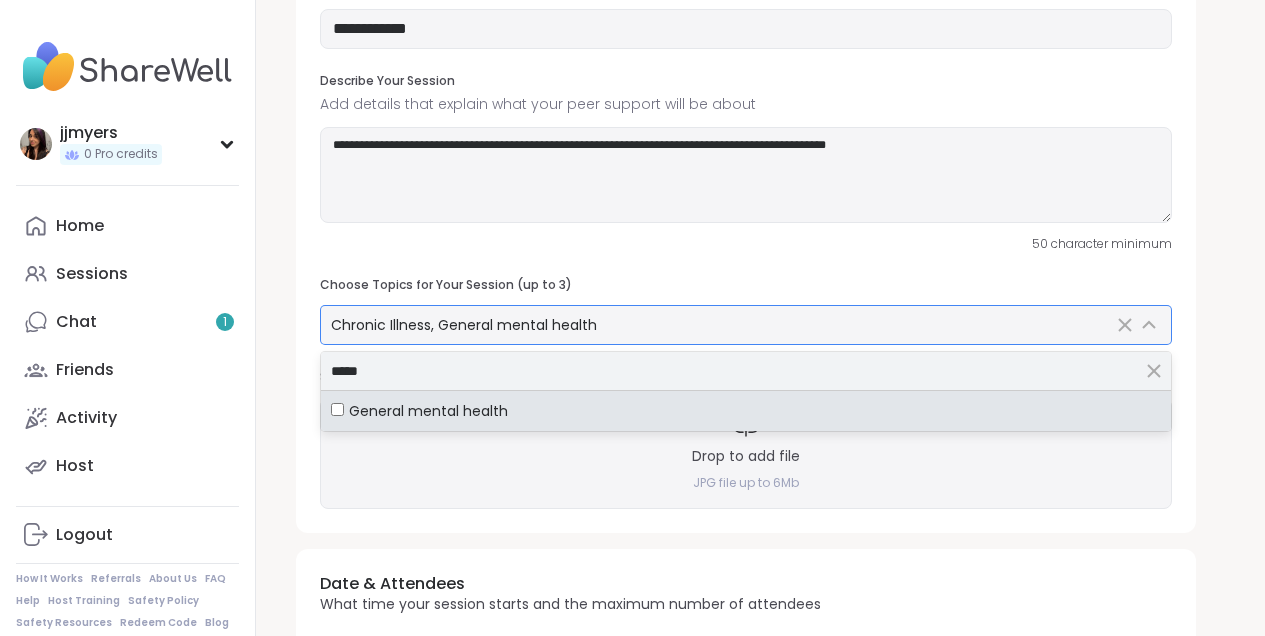 click on "*****" at bounding box center [746, 371] 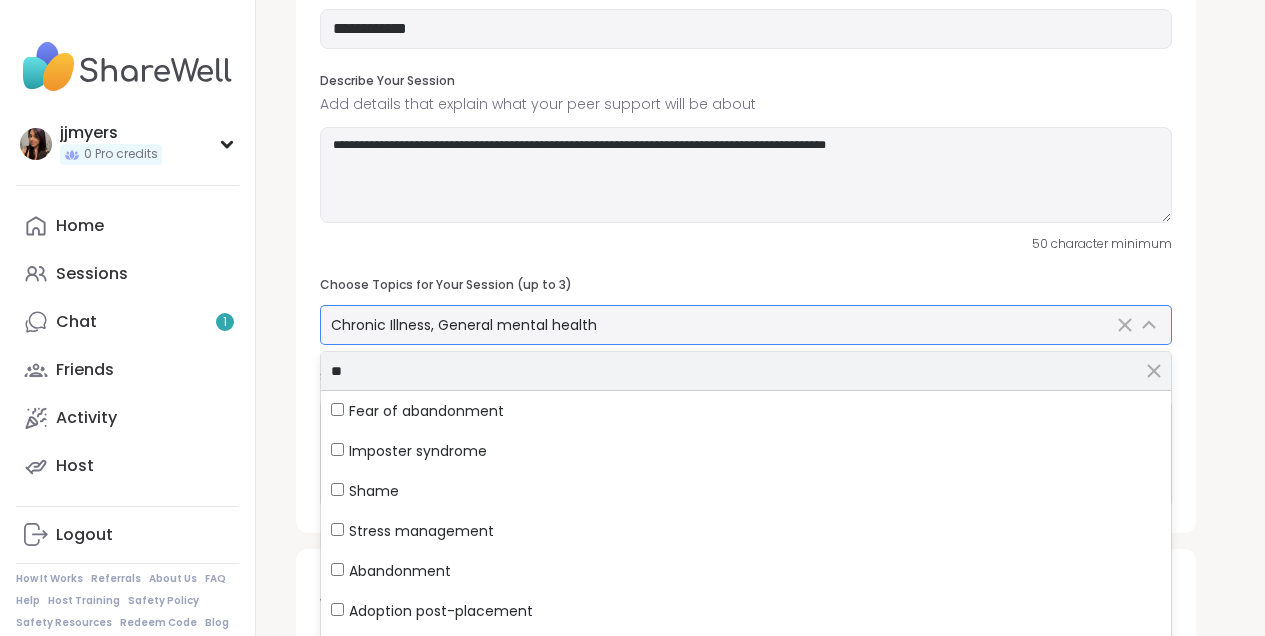 type on "*" 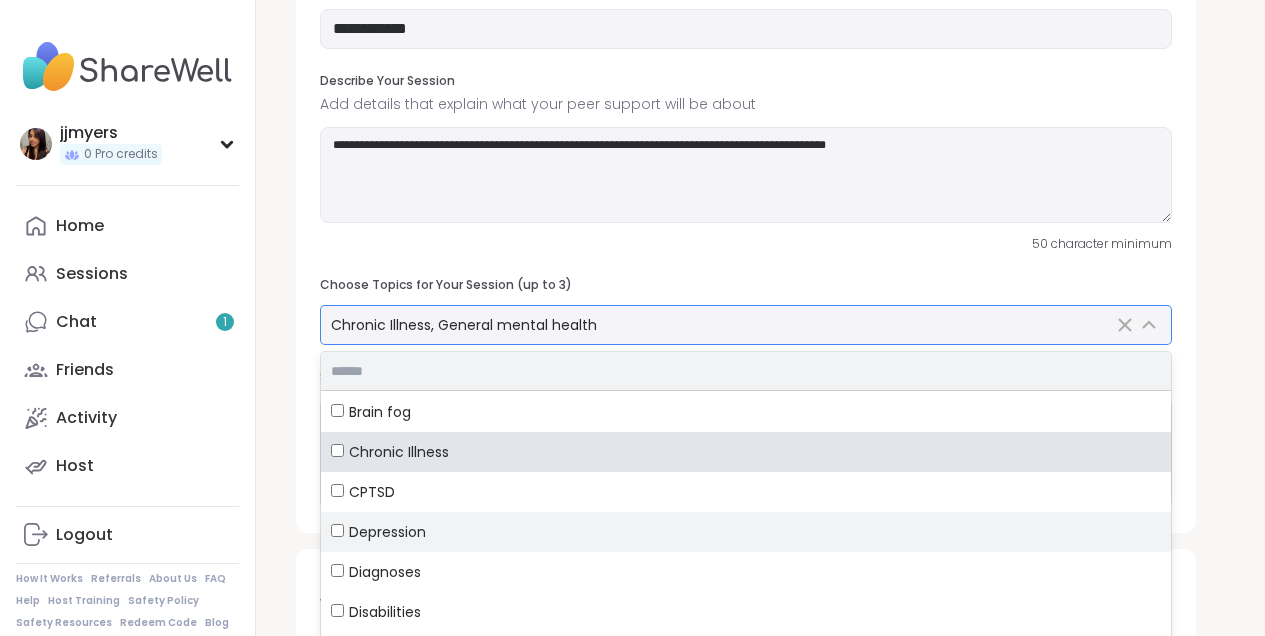 scroll, scrollTop: 132, scrollLeft: 0, axis: vertical 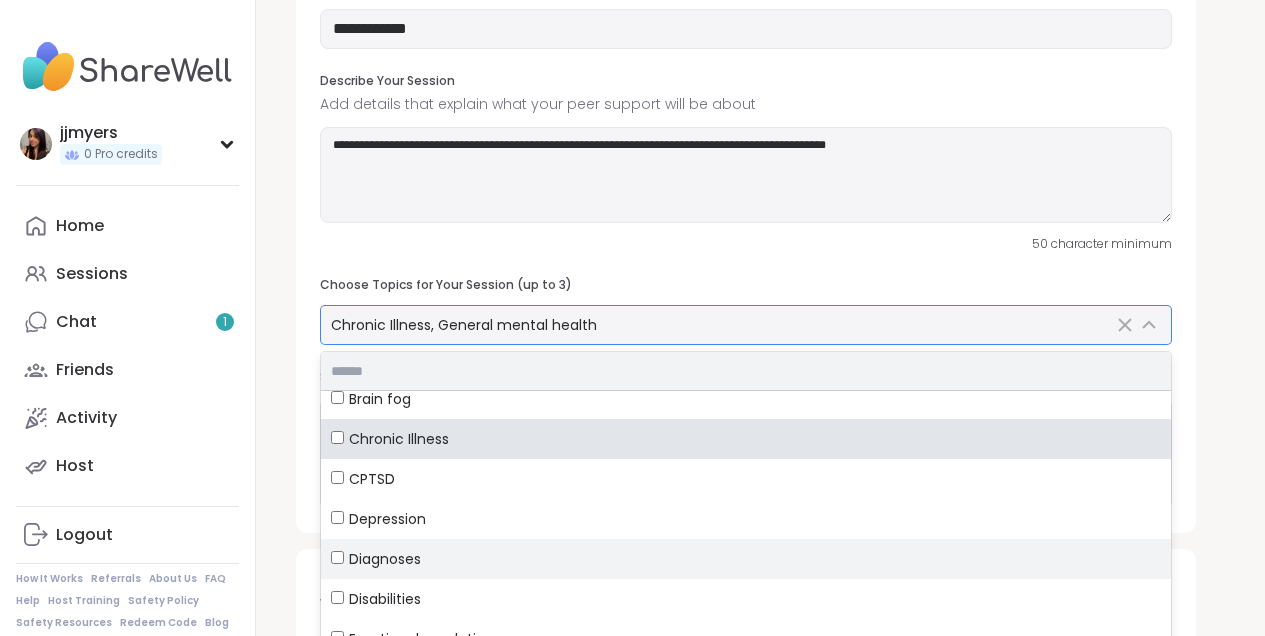 type 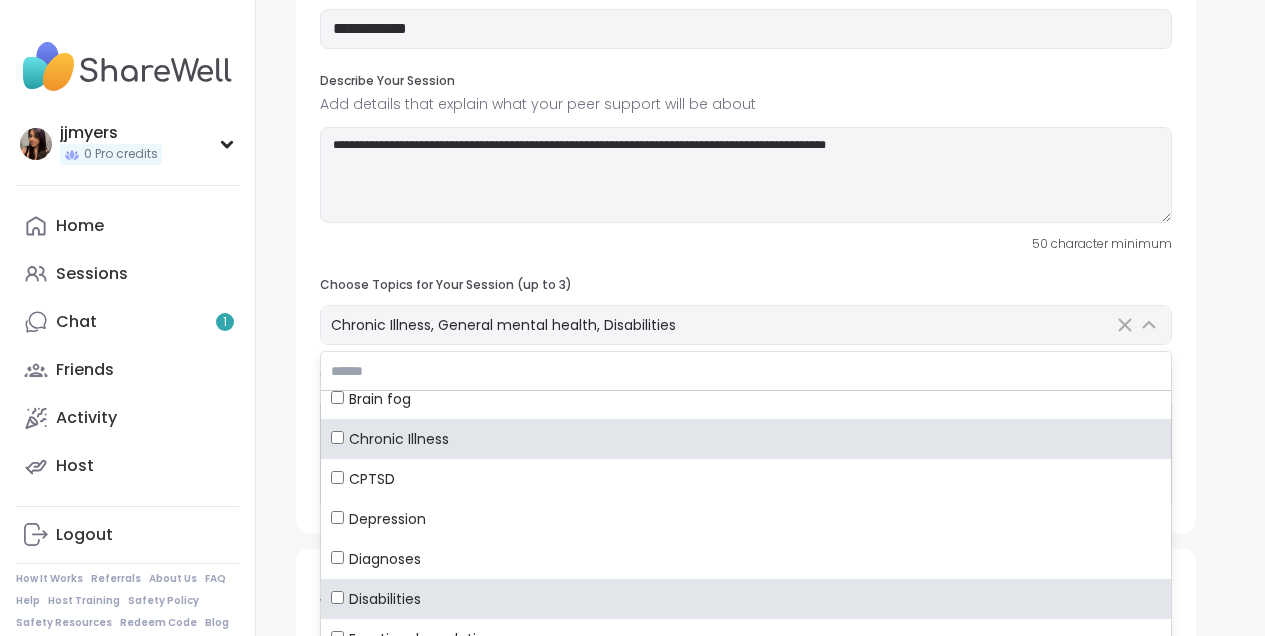click on "**********" at bounding box center (746, 211) 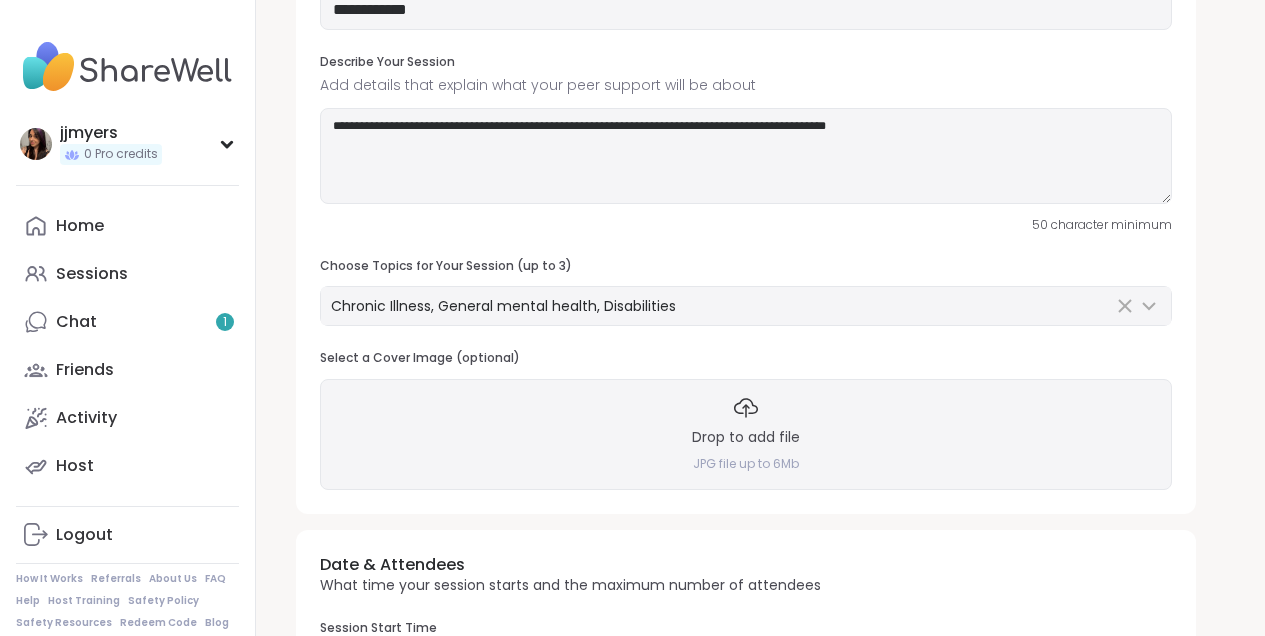 scroll, scrollTop: 157, scrollLeft: 0, axis: vertical 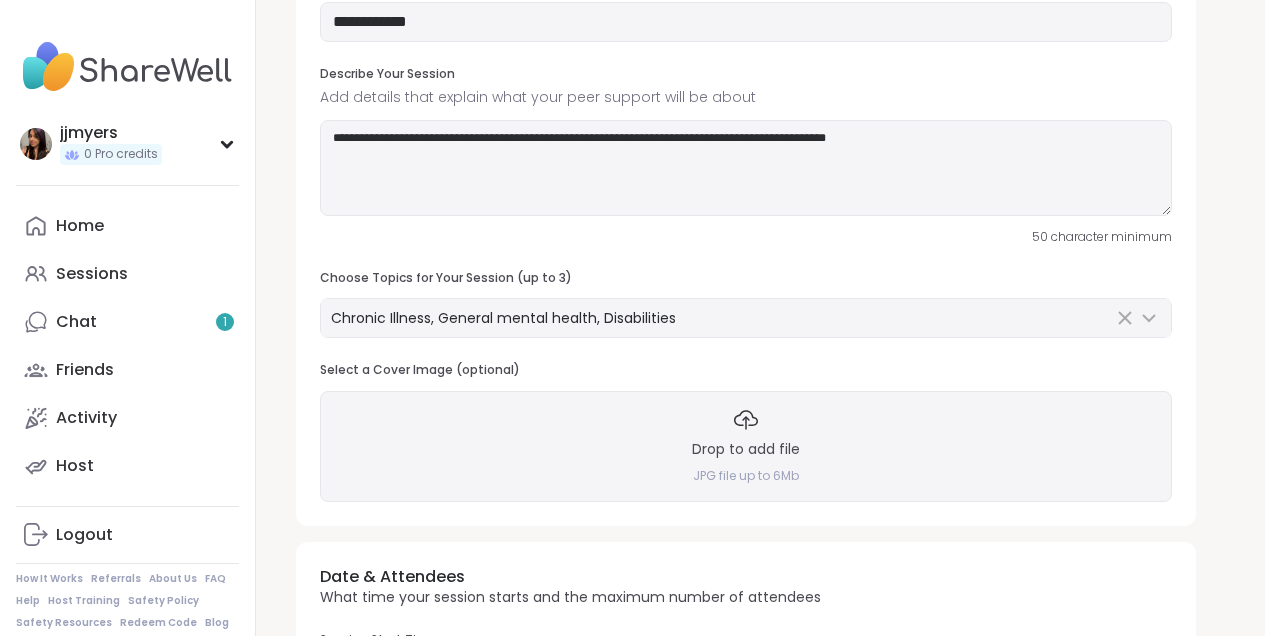 click on "Drop to add file" at bounding box center [746, 450] 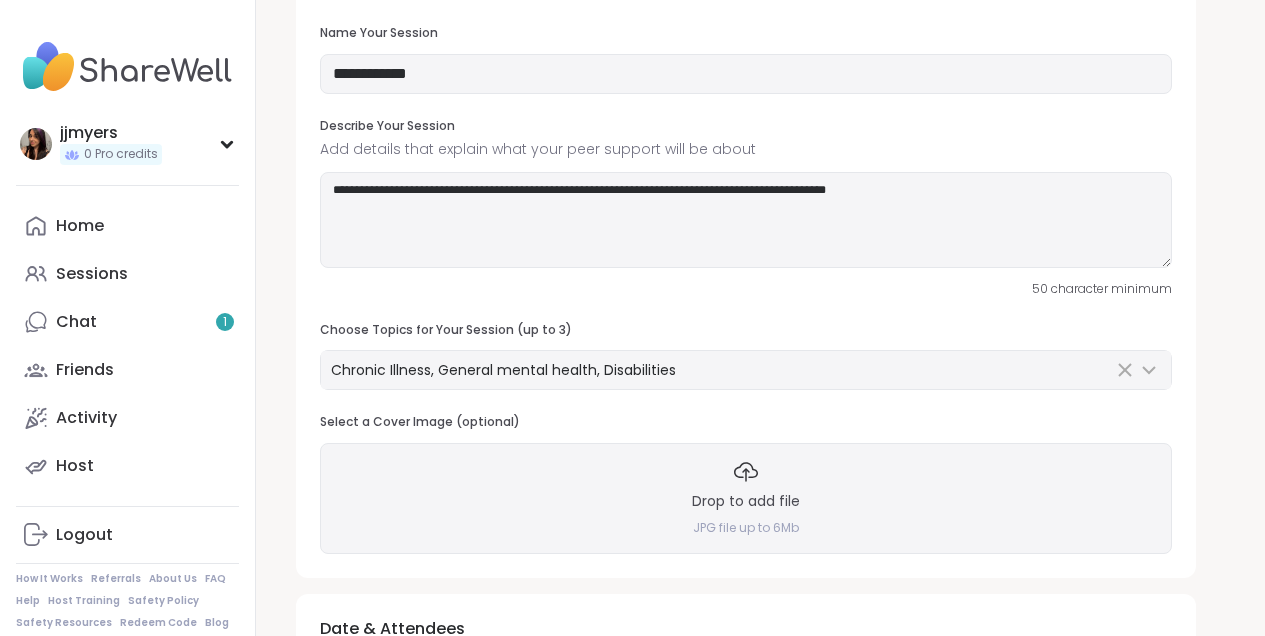scroll, scrollTop: 114, scrollLeft: 0, axis: vertical 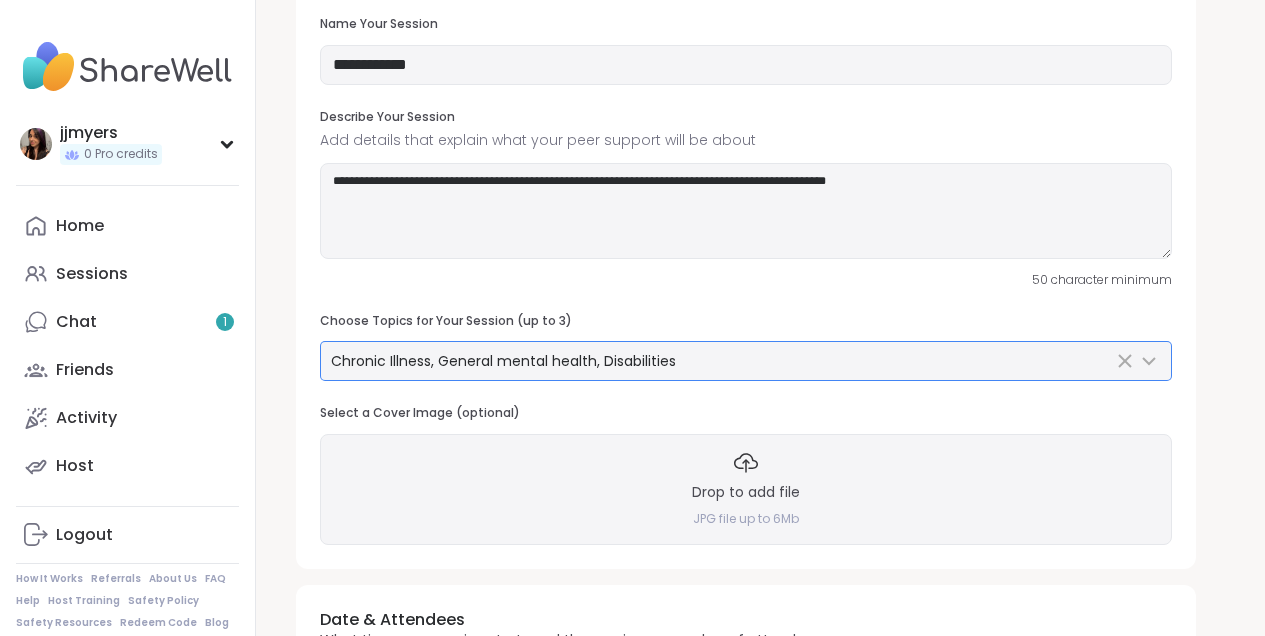 click on "Chronic Illness, General mental health, Disabilities" at bounding box center (503, 361) 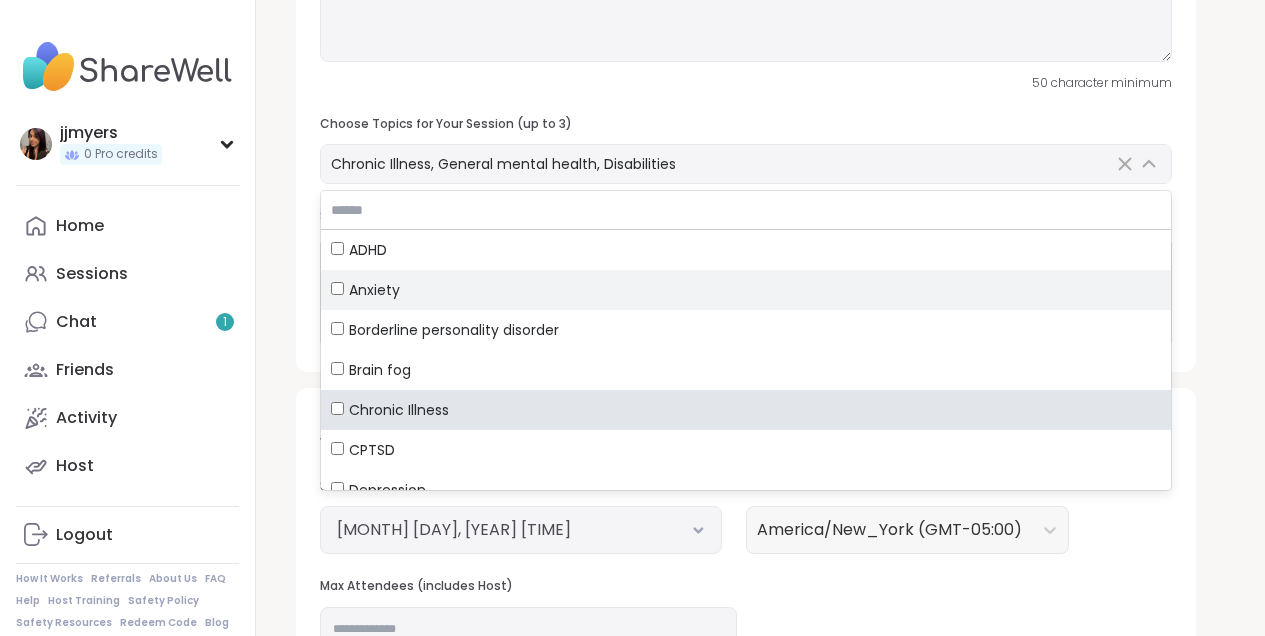 scroll, scrollTop: 317, scrollLeft: 0, axis: vertical 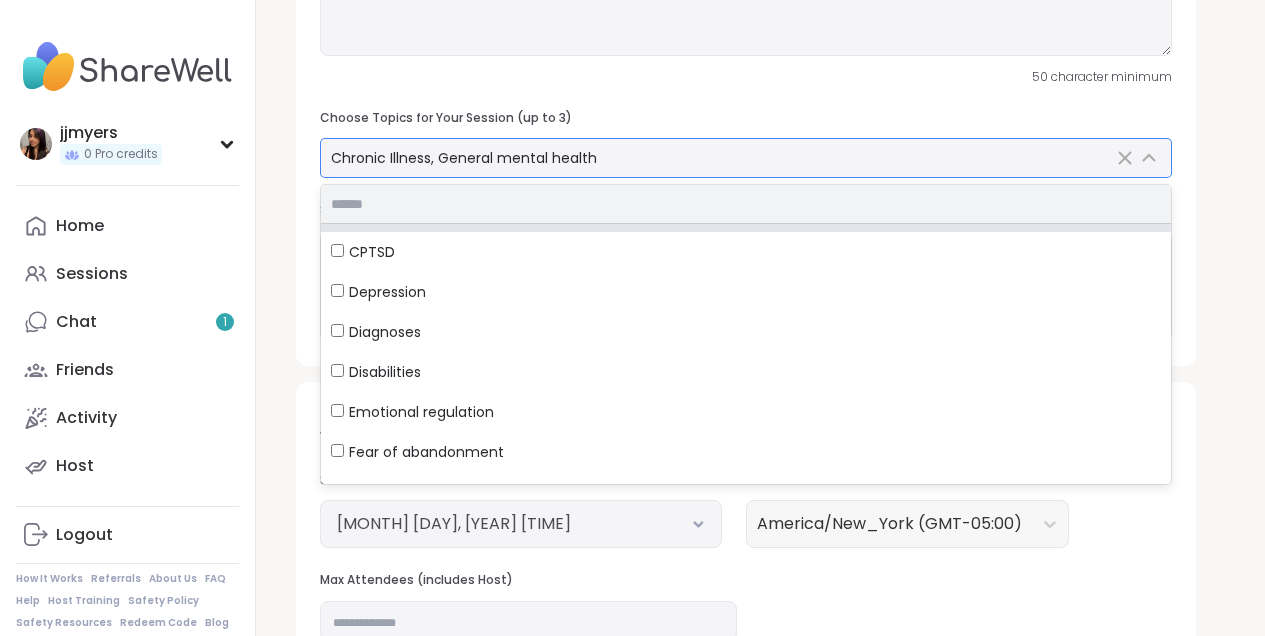 click at bounding box center (746, 204) 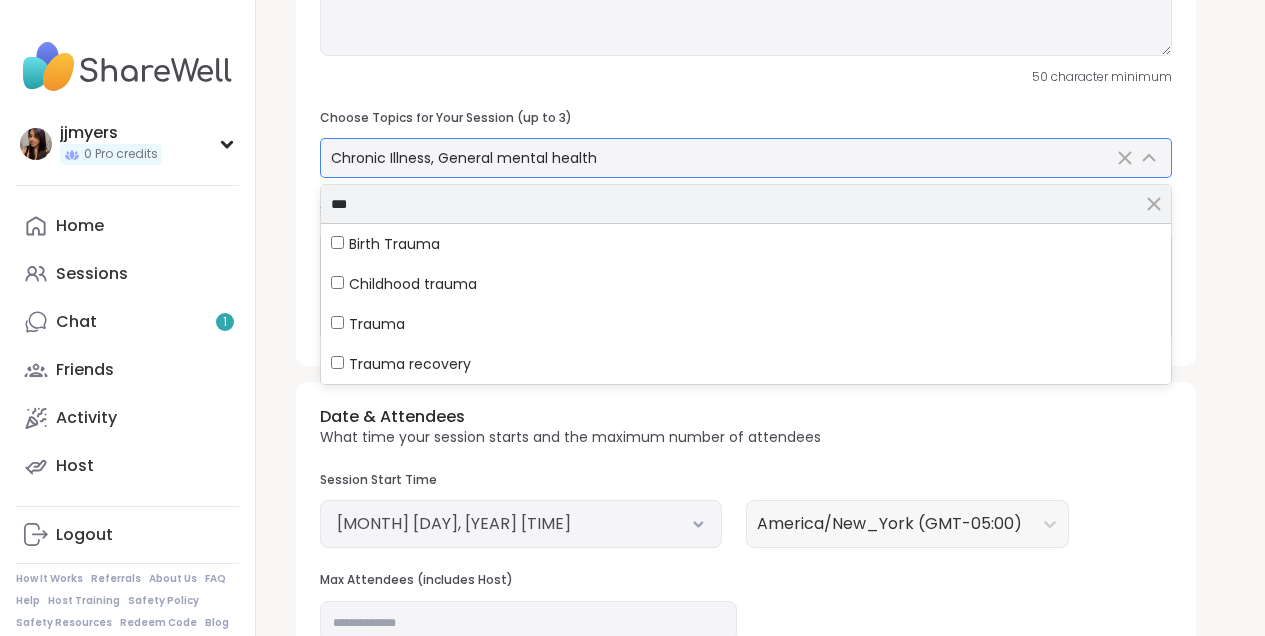 scroll, scrollTop: 0, scrollLeft: 0, axis: both 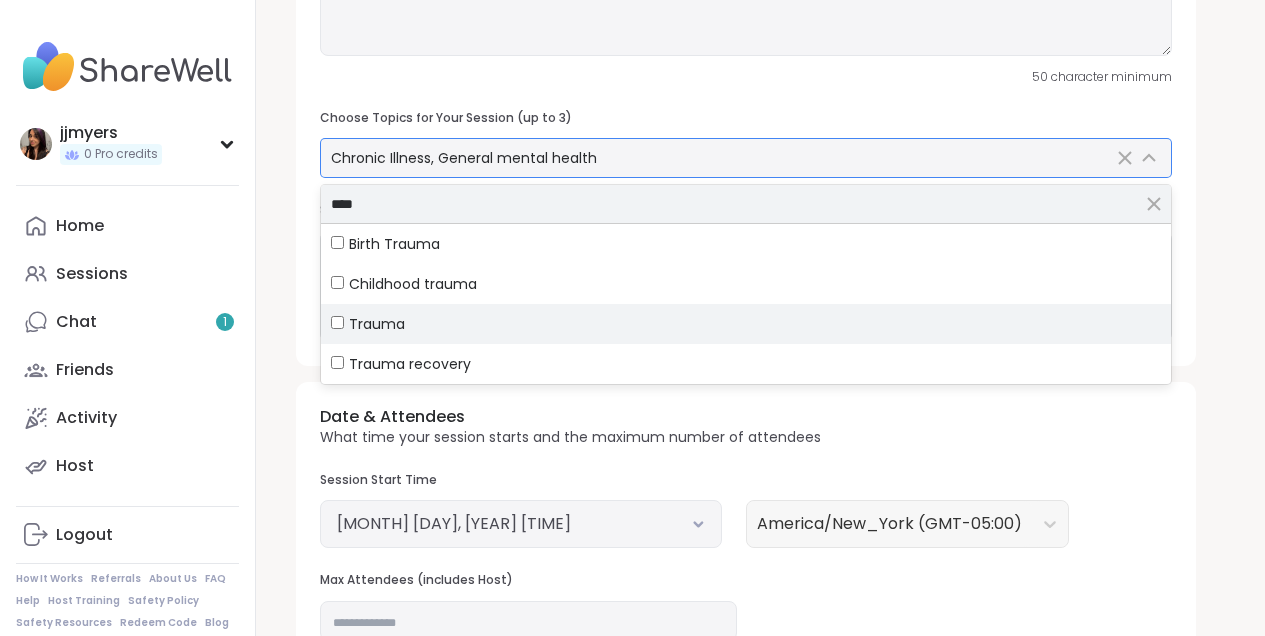 type on "****" 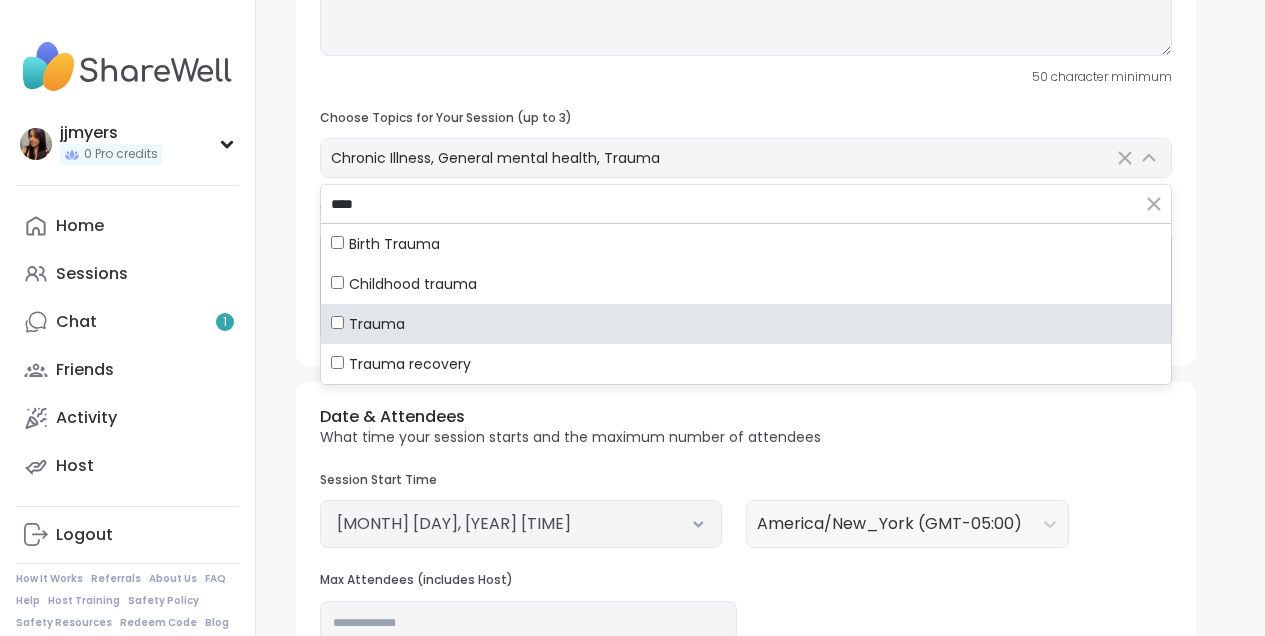 click on "Choose Topics for Your Session (up to 3)" at bounding box center (746, 118) 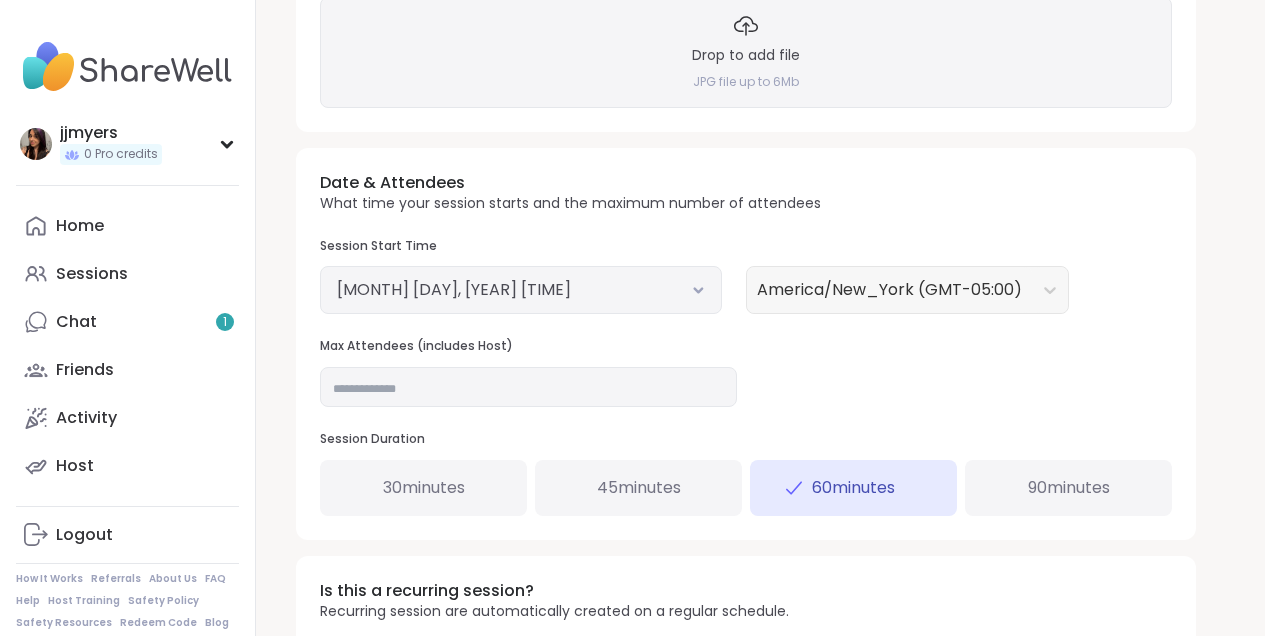 scroll, scrollTop: 557, scrollLeft: 0, axis: vertical 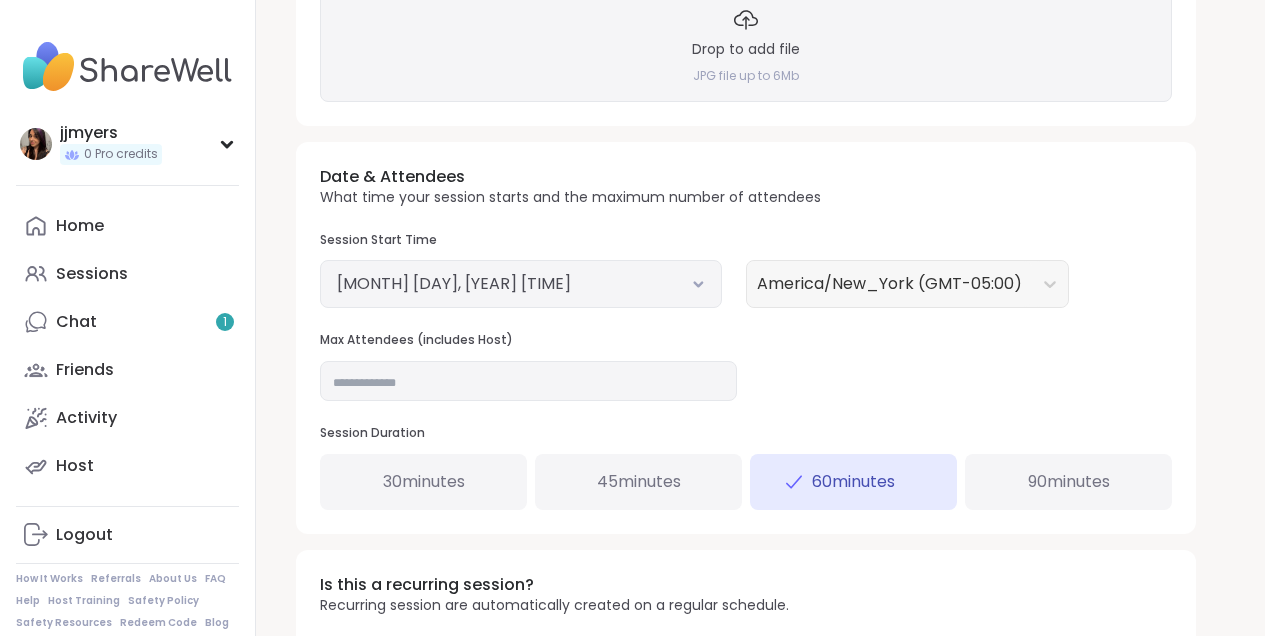 click on "[MONTH] [DAY], [YEAR] [TIME]" at bounding box center [521, 284] 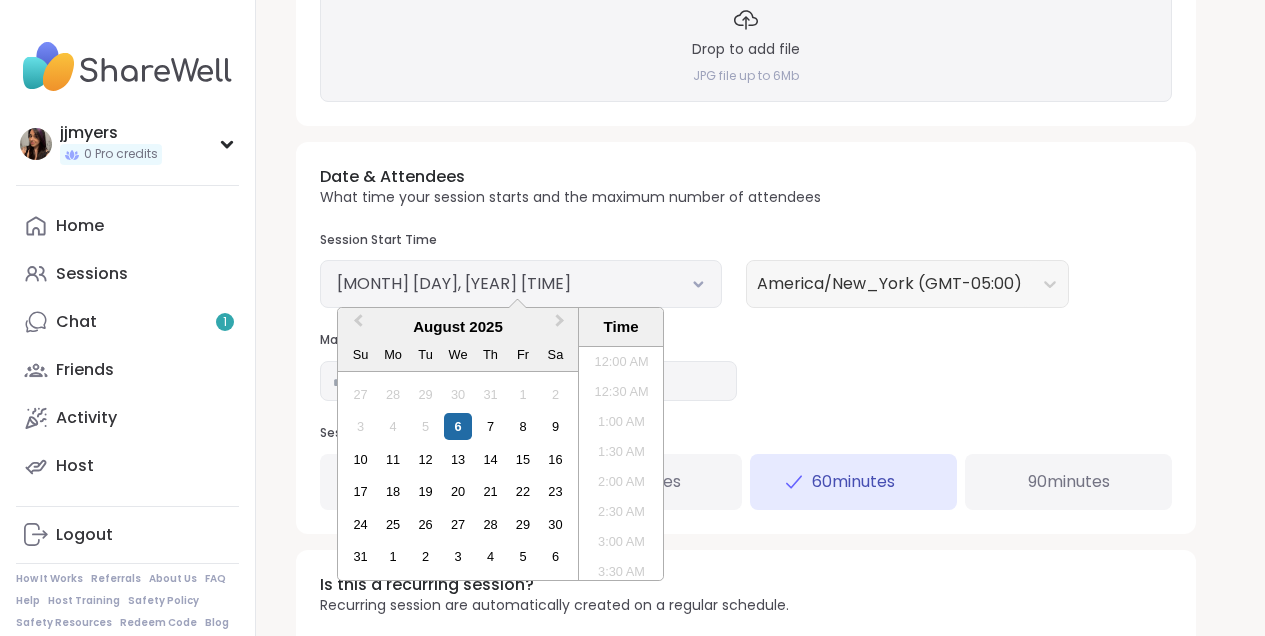 scroll, scrollTop: 679, scrollLeft: 0, axis: vertical 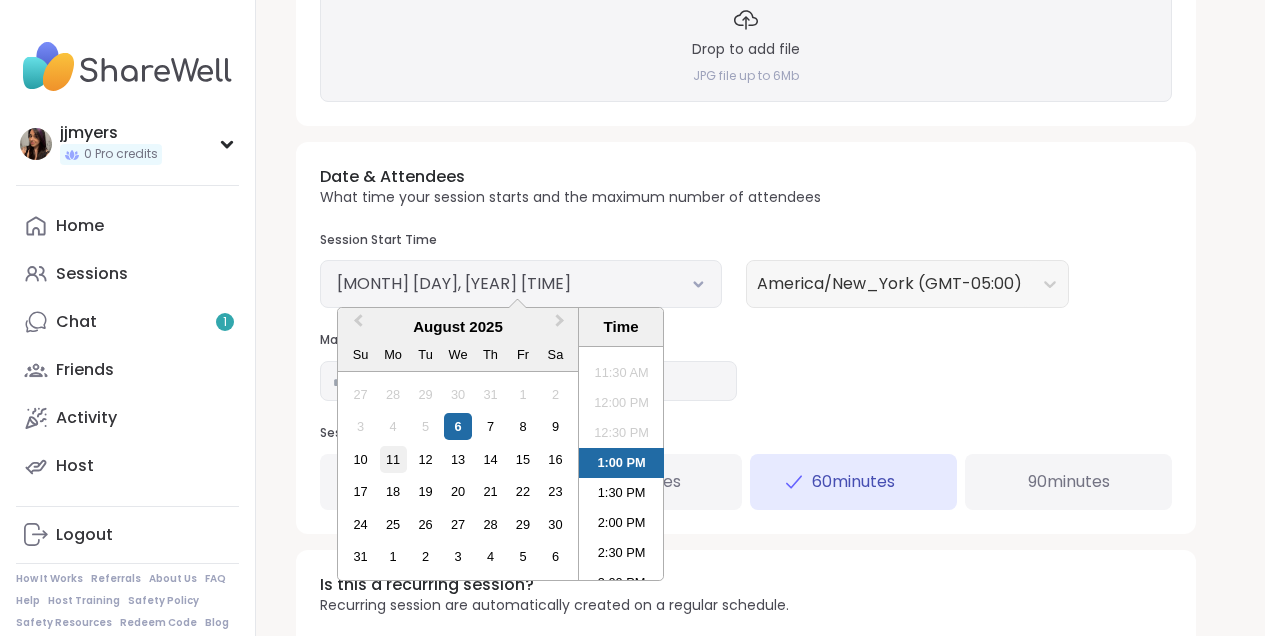 click on "11" at bounding box center [393, 459] 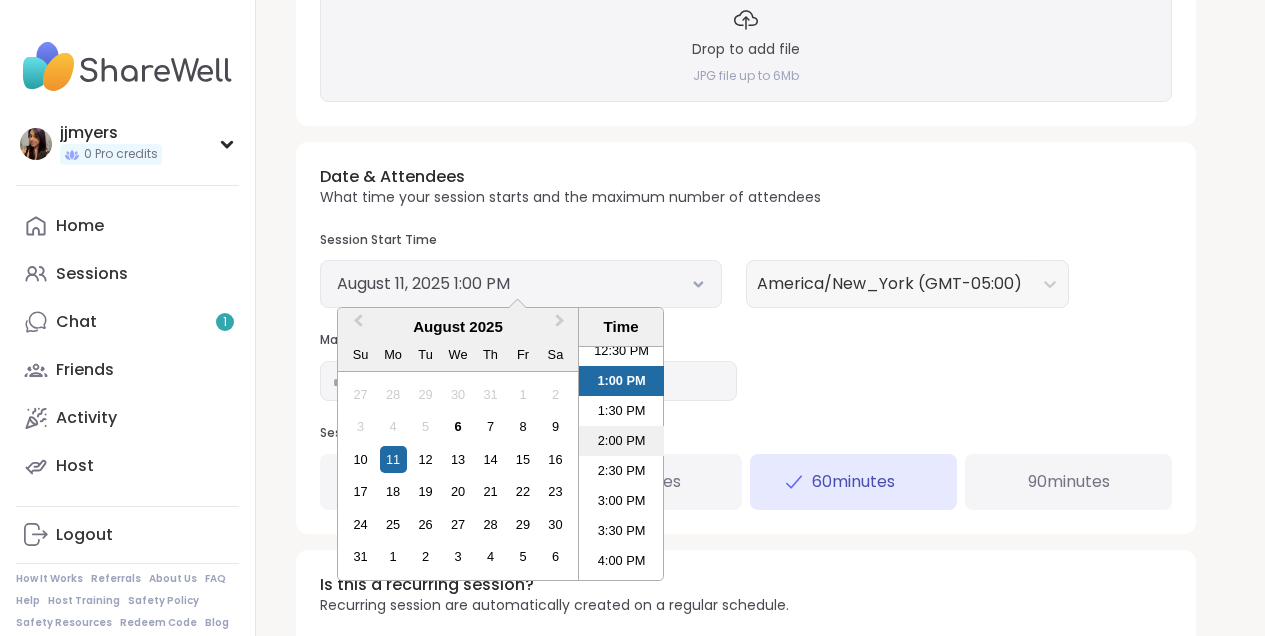 scroll, scrollTop: 767, scrollLeft: 0, axis: vertical 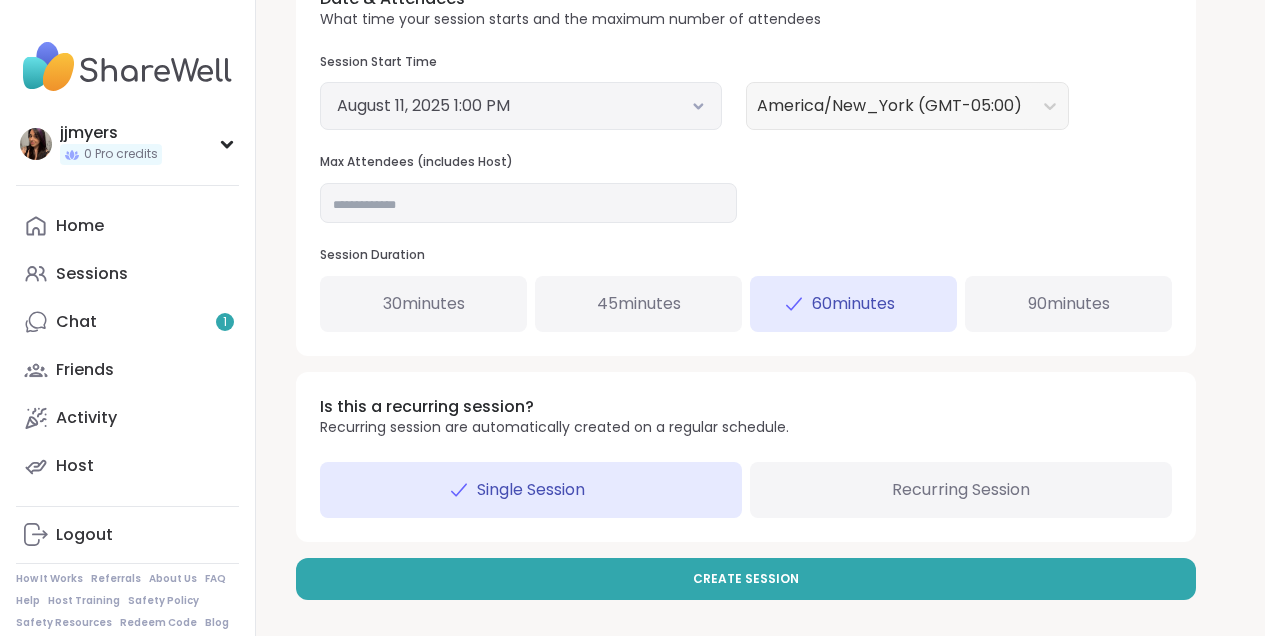 click on "**********" at bounding box center [760, -48] 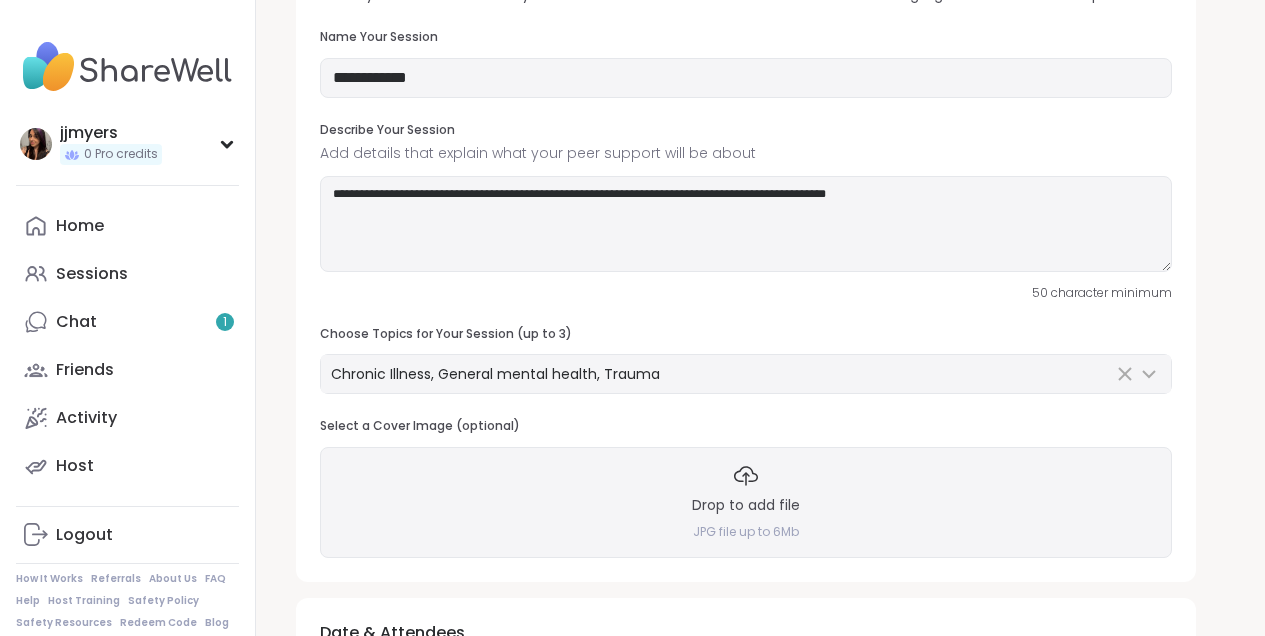 scroll, scrollTop: 0, scrollLeft: 0, axis: both 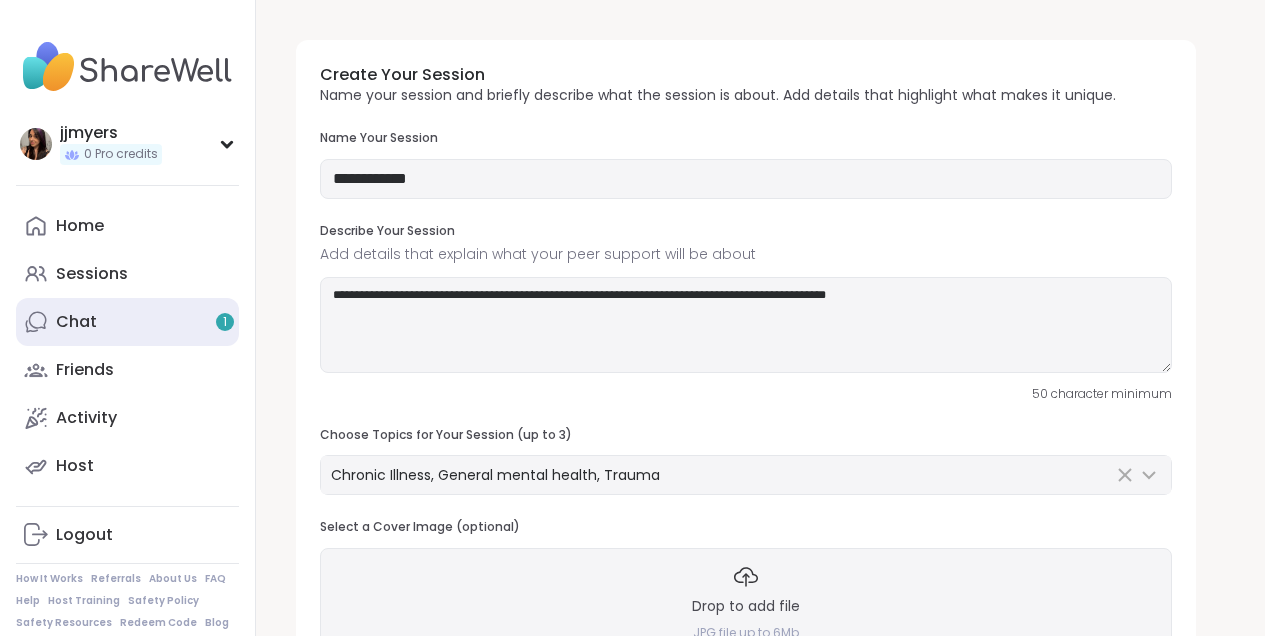 click on "Chat 1" at bounding box center [127, 322] 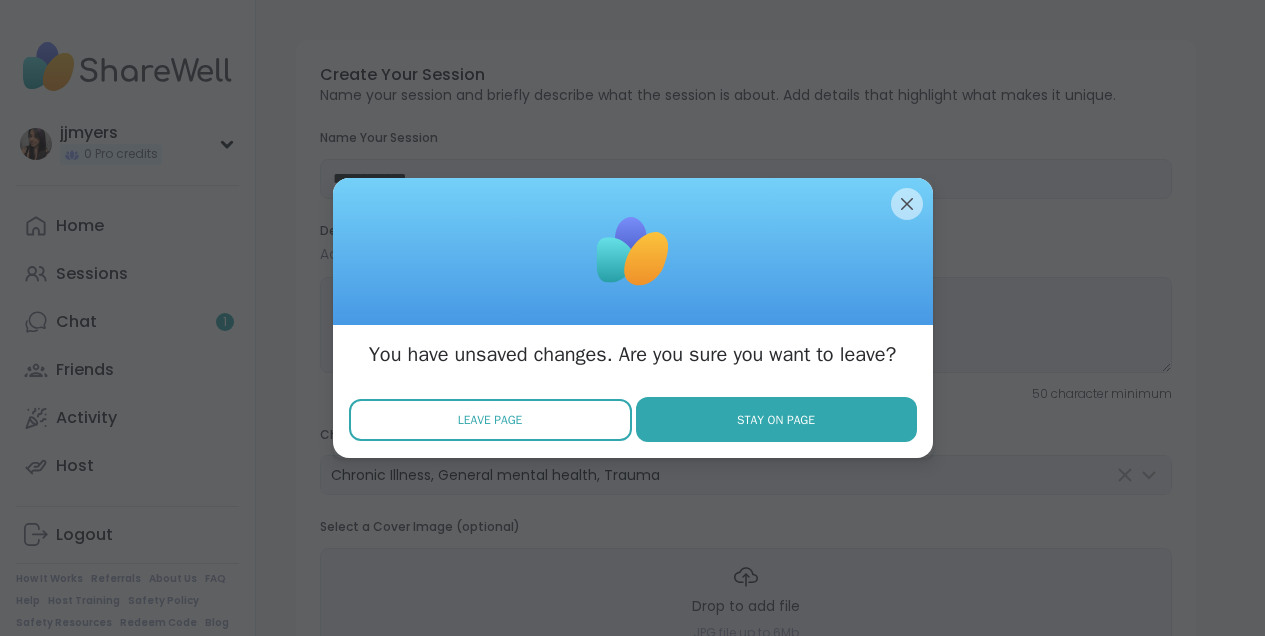 click on "Leave Page" at bounding box center (490, 420) 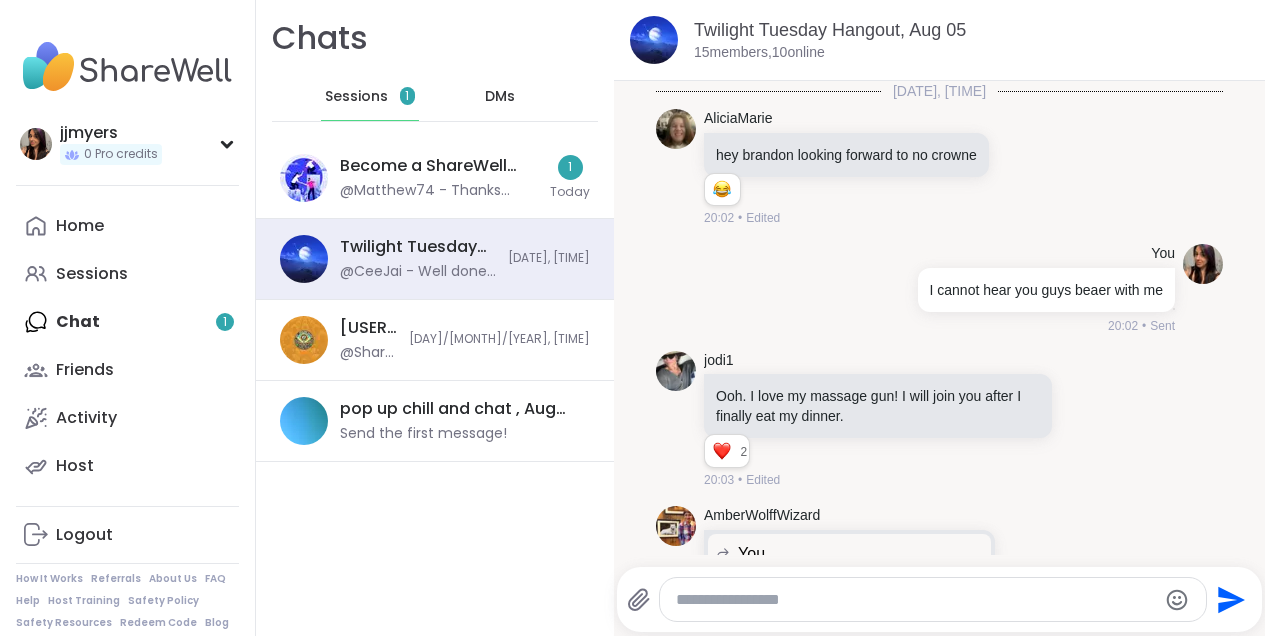 scroll, scrollTop: 8964, scrollLeft: 0, axis: vertical 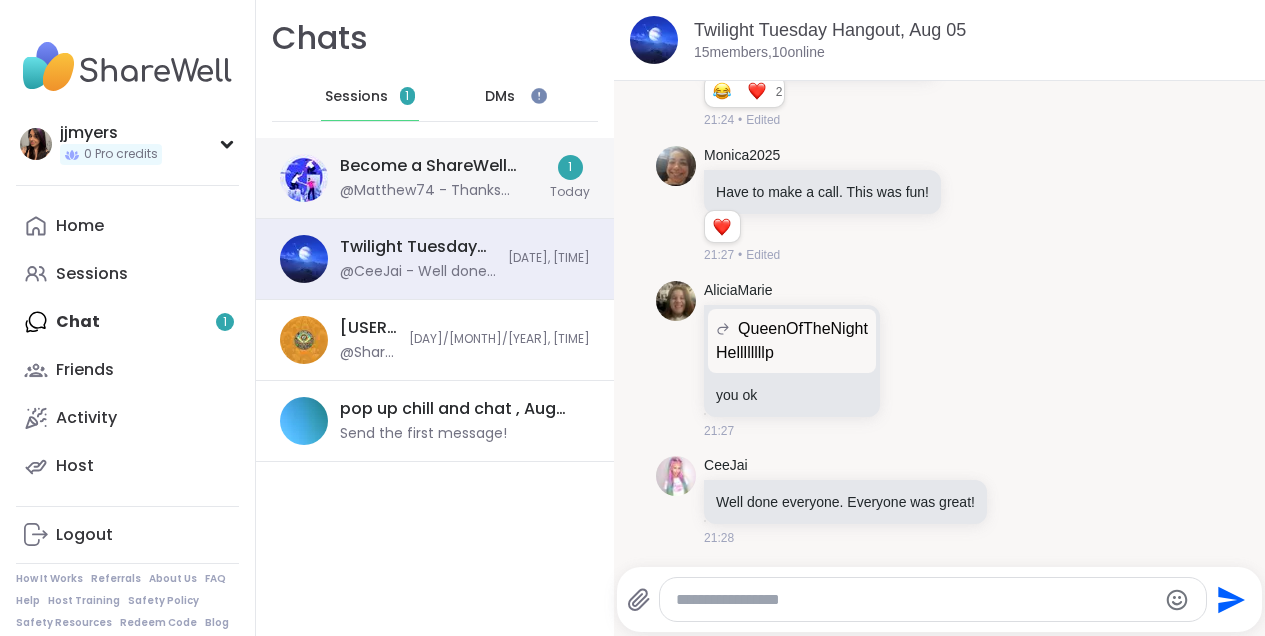 click on "Become a ShareWell Host, Aug 06 @[USERNAME] - Thanks again 1 Today" at bounding box center [435, 178] 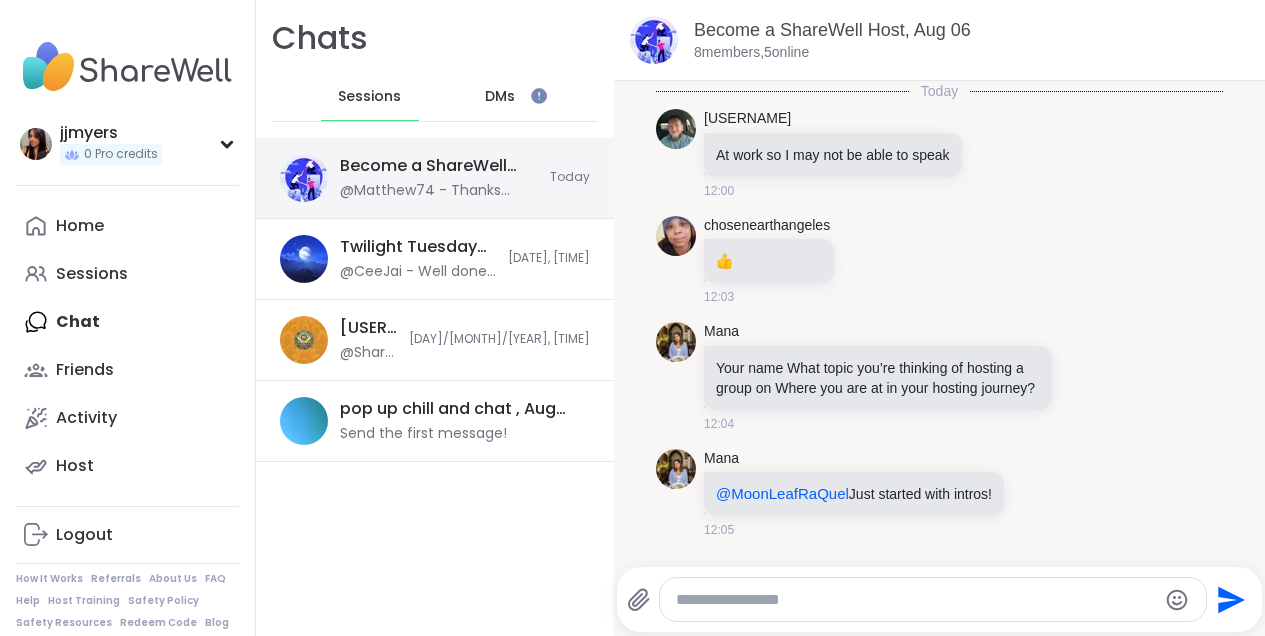 scroll, scrollTop: 3892, scrollLeft: 0, axis: vertical 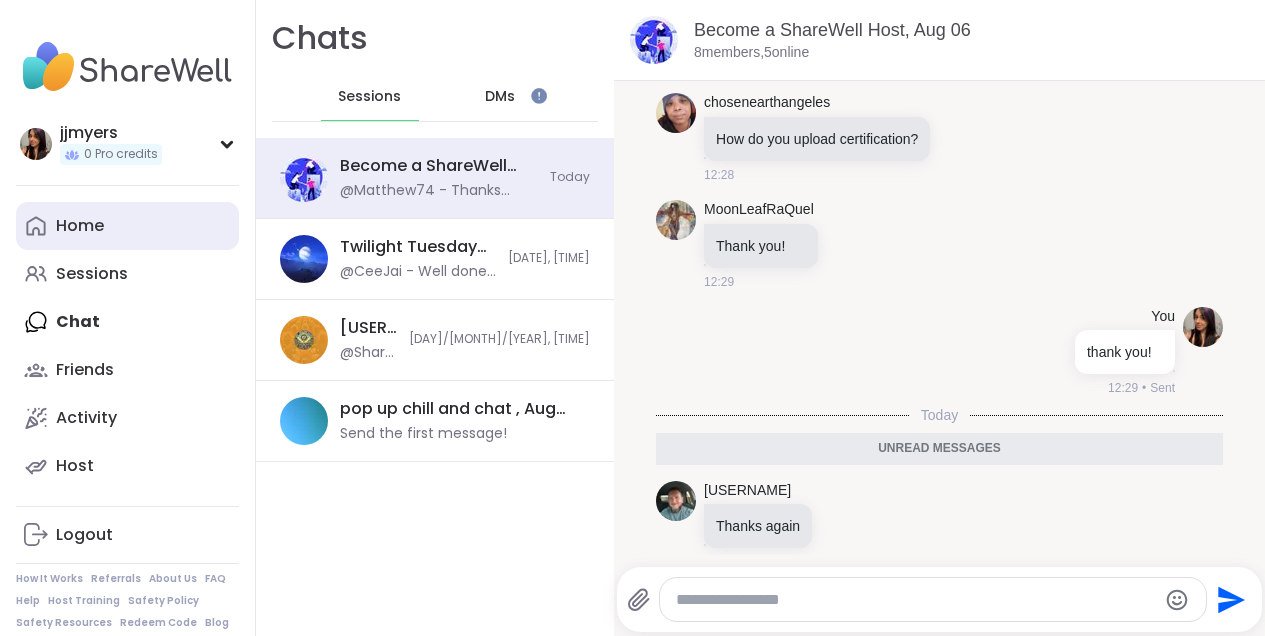 click on "Home" at bounding box center [127, 226] 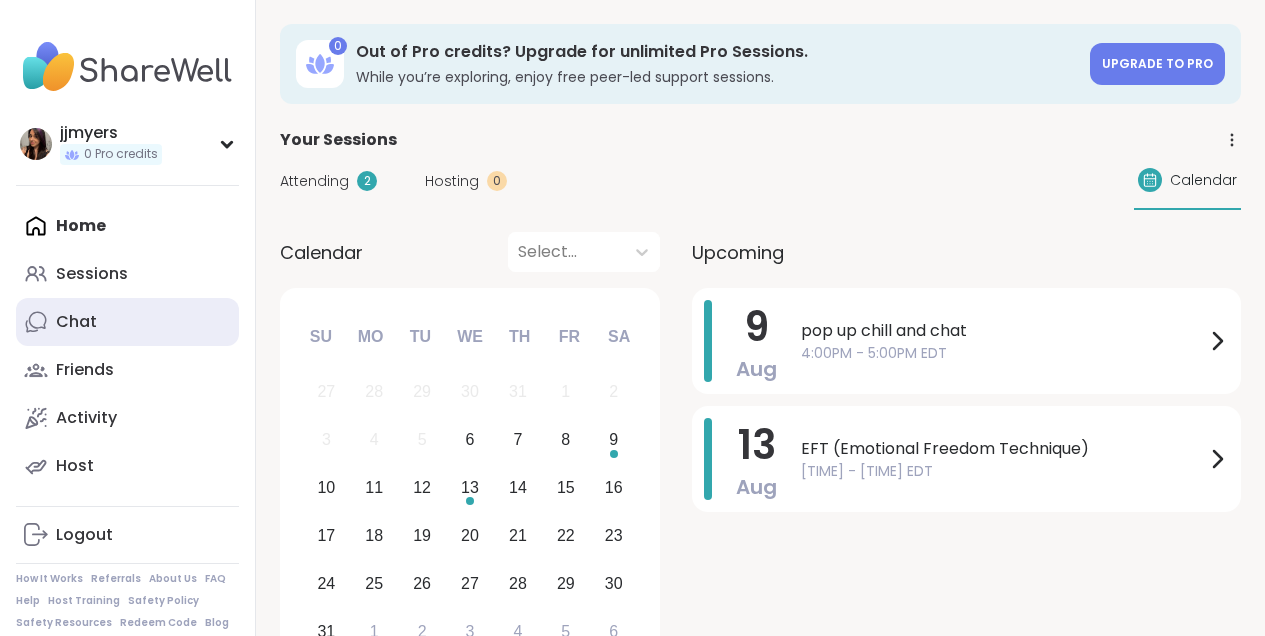 click on "Chat" at bounding box center (76, 322) 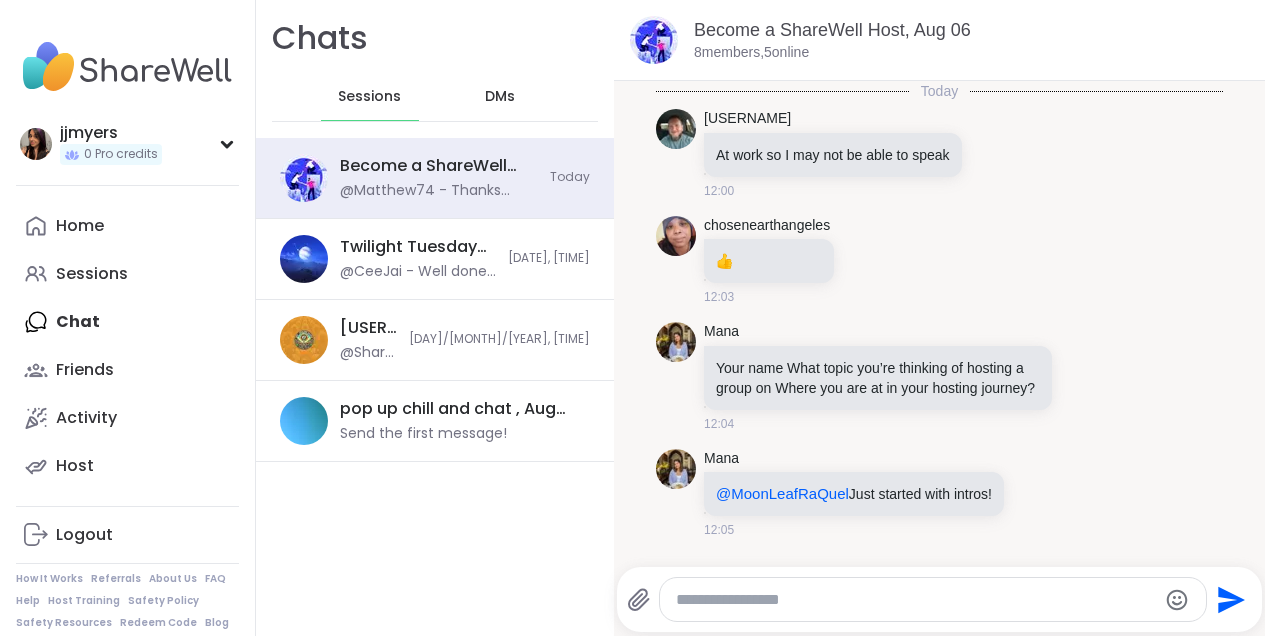 scroll, scrollTop: 3825, scrollLeft: 0, axis: vertical 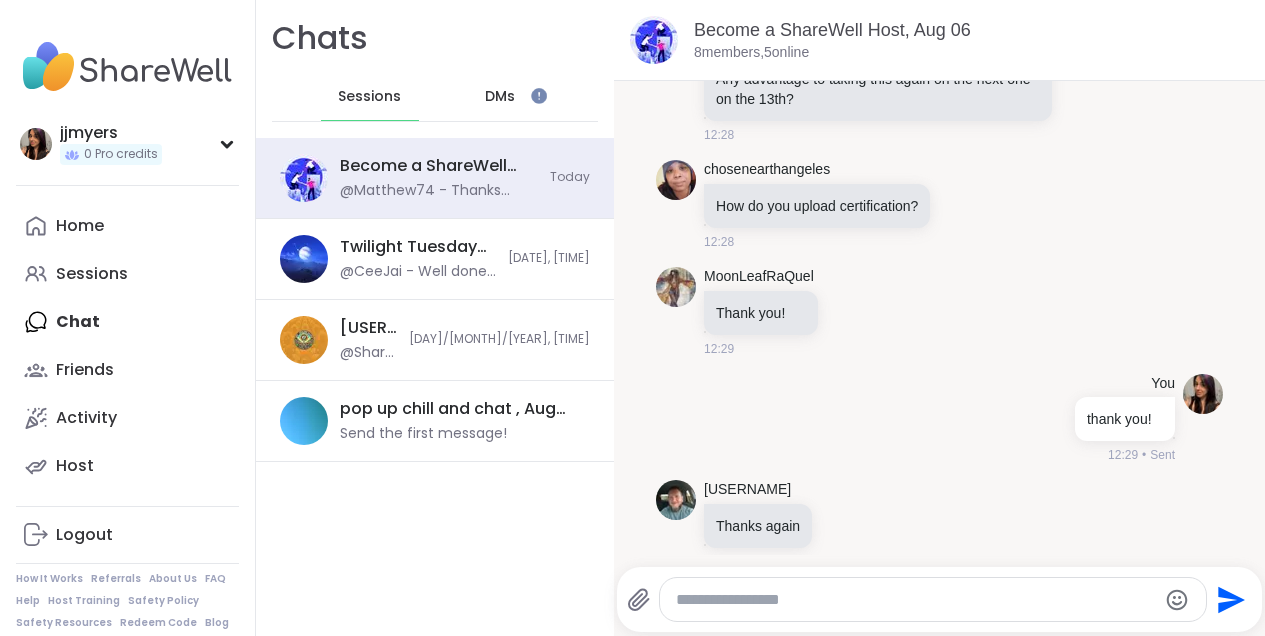 click on "DMs" at bounding box center [501, 97] 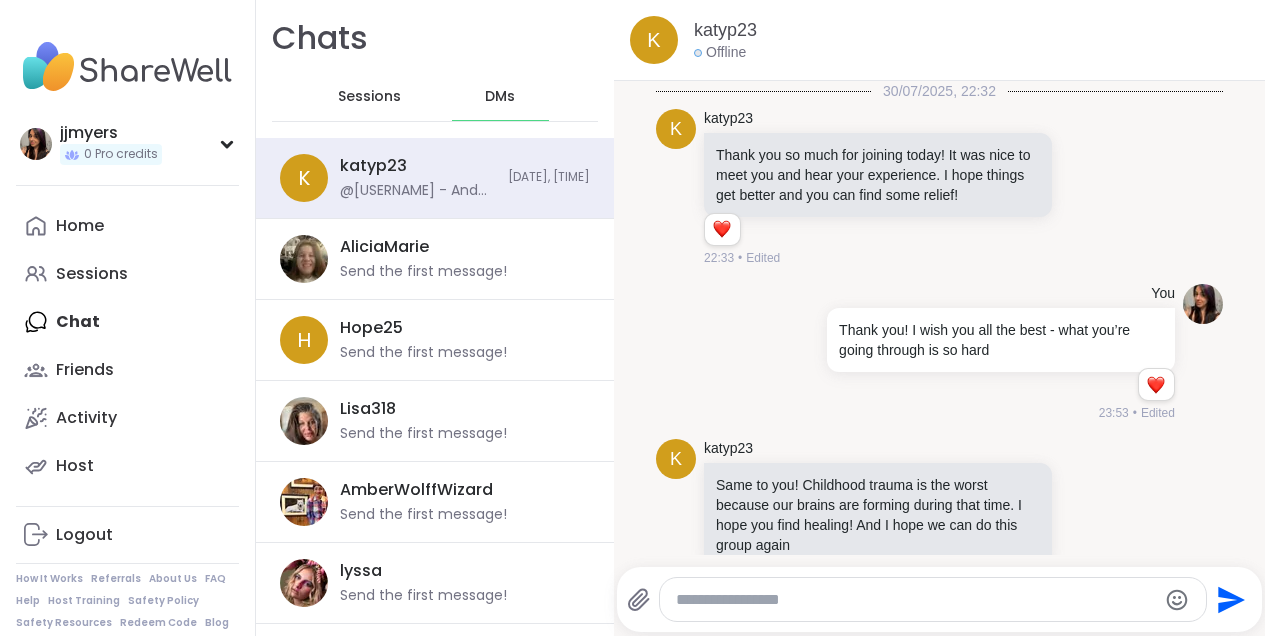scroll, scrollTop: 2124, scrollLeft: 0, axis: vertical 